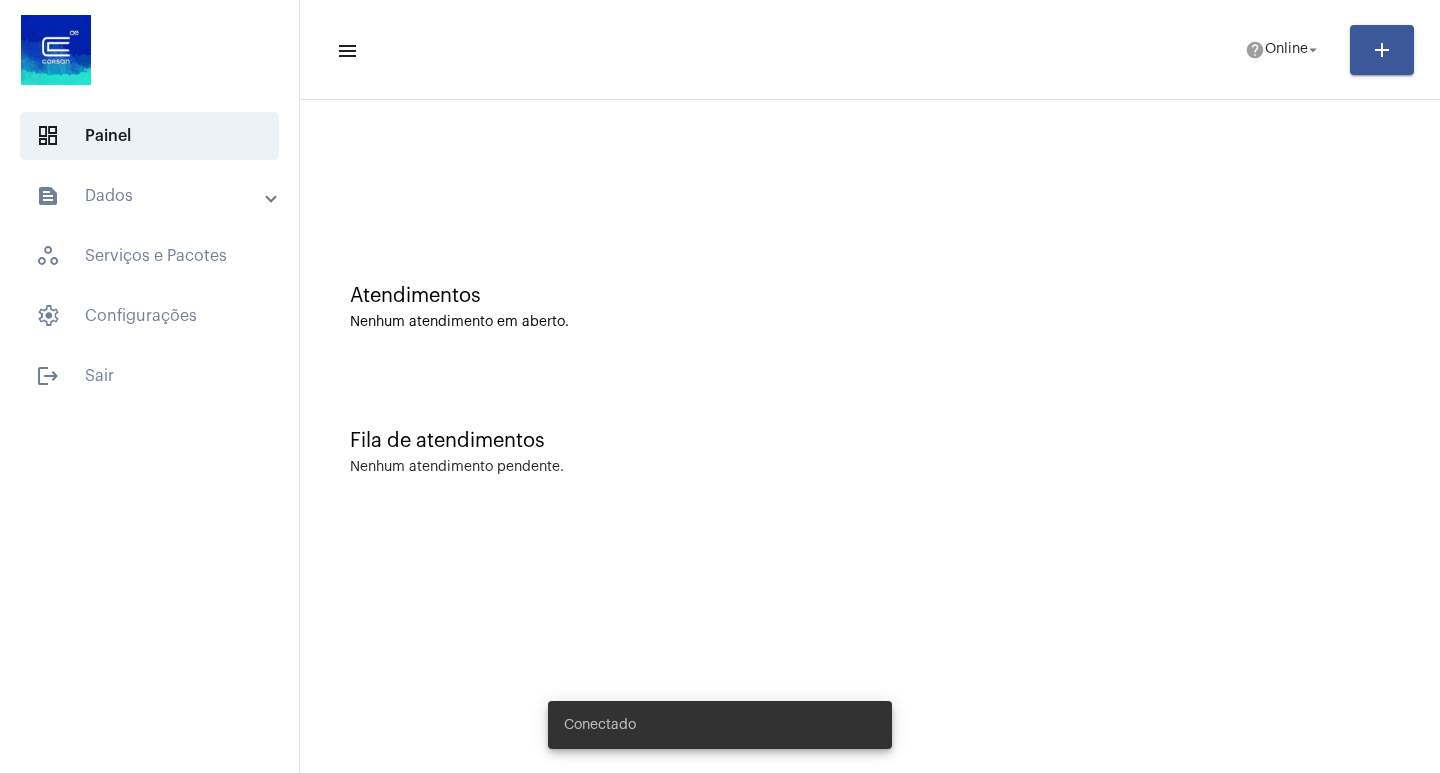 scroll, scrollTop: 0, scrollLeft: 0, axis: both 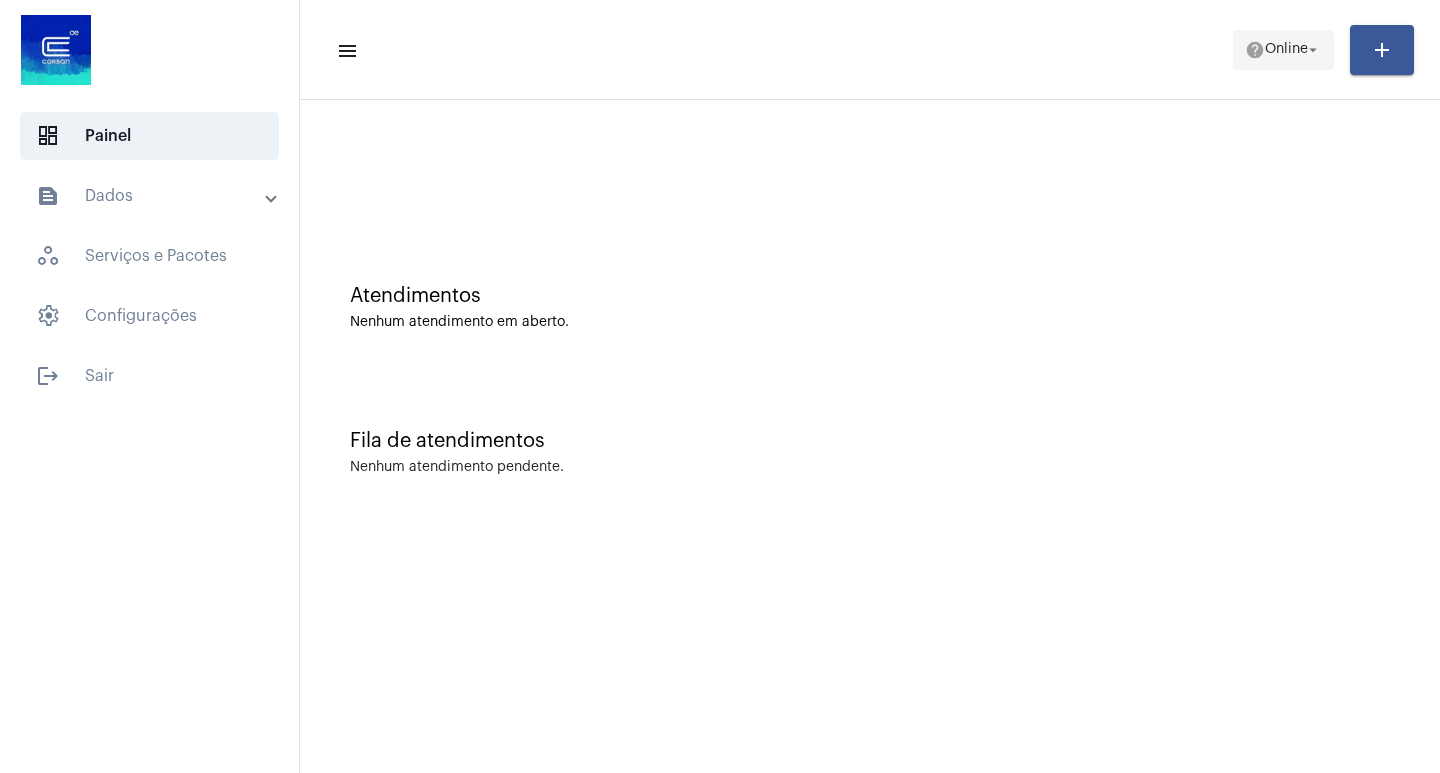 click on "help  Online arrow_drop_down" 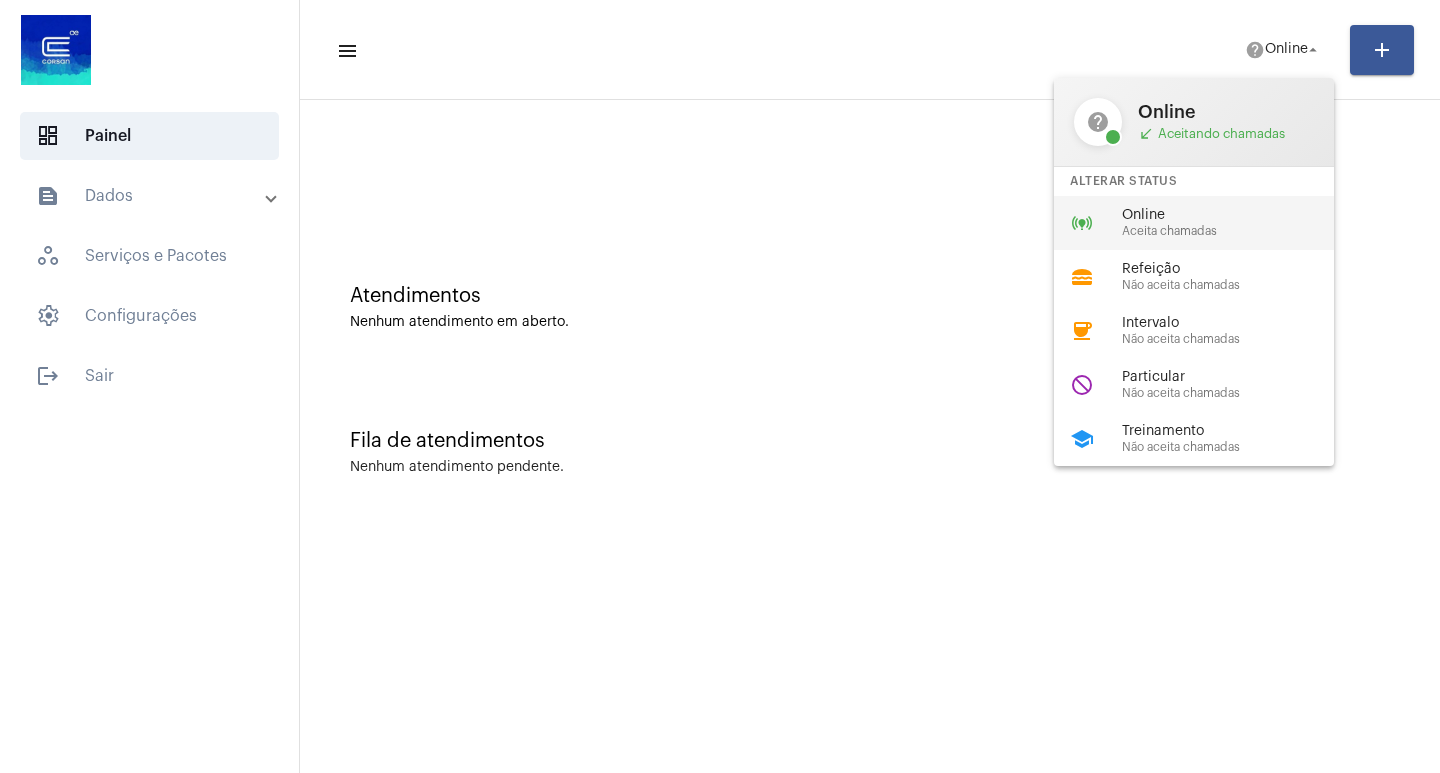 click on "online_prediction  Online Aceita chamadas" at bounding box center [1210, 223] 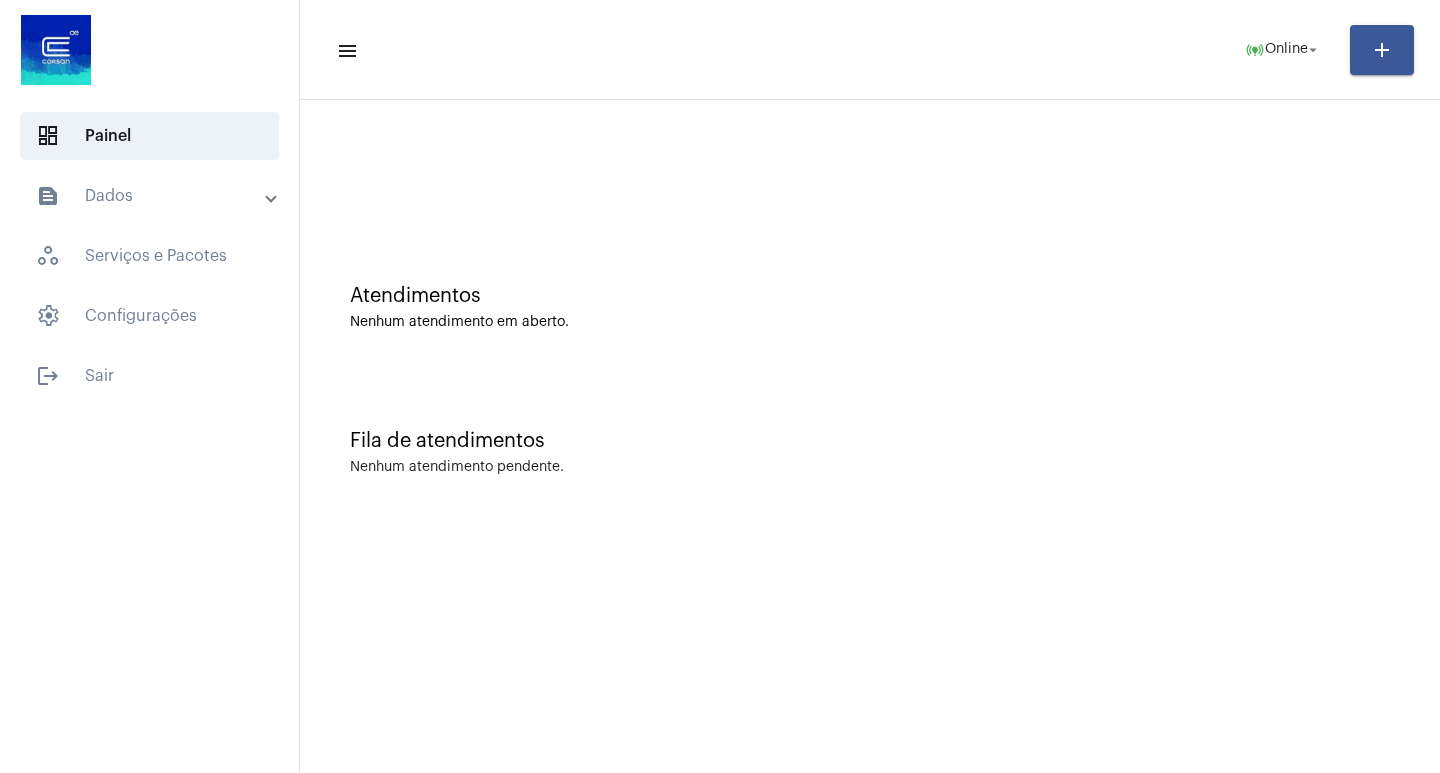 click on "Fila de atendimentos Nenhum atendimento pendente." 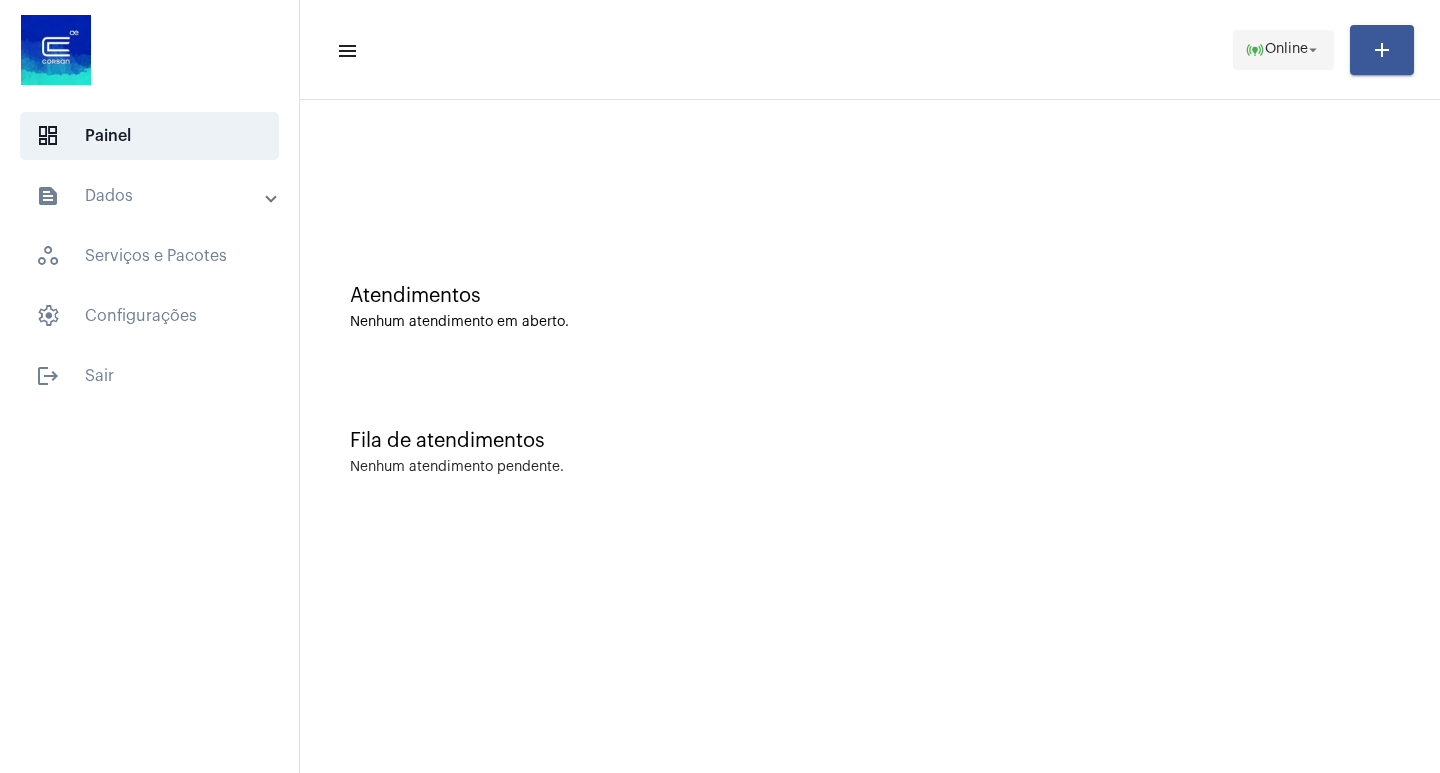 click on "arrow_drop_down" 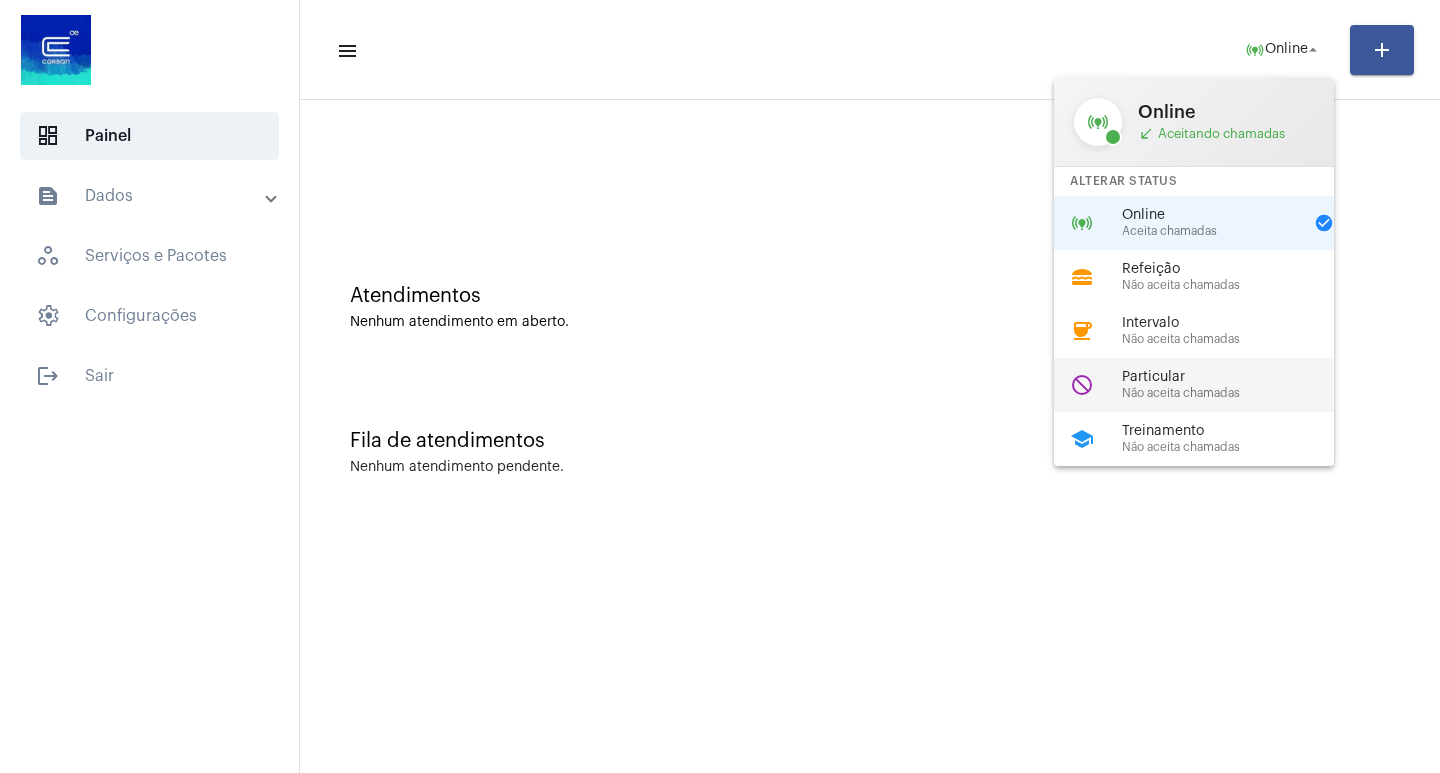 click on "Não aceita chamadas" at bounding box center (1236, 393) 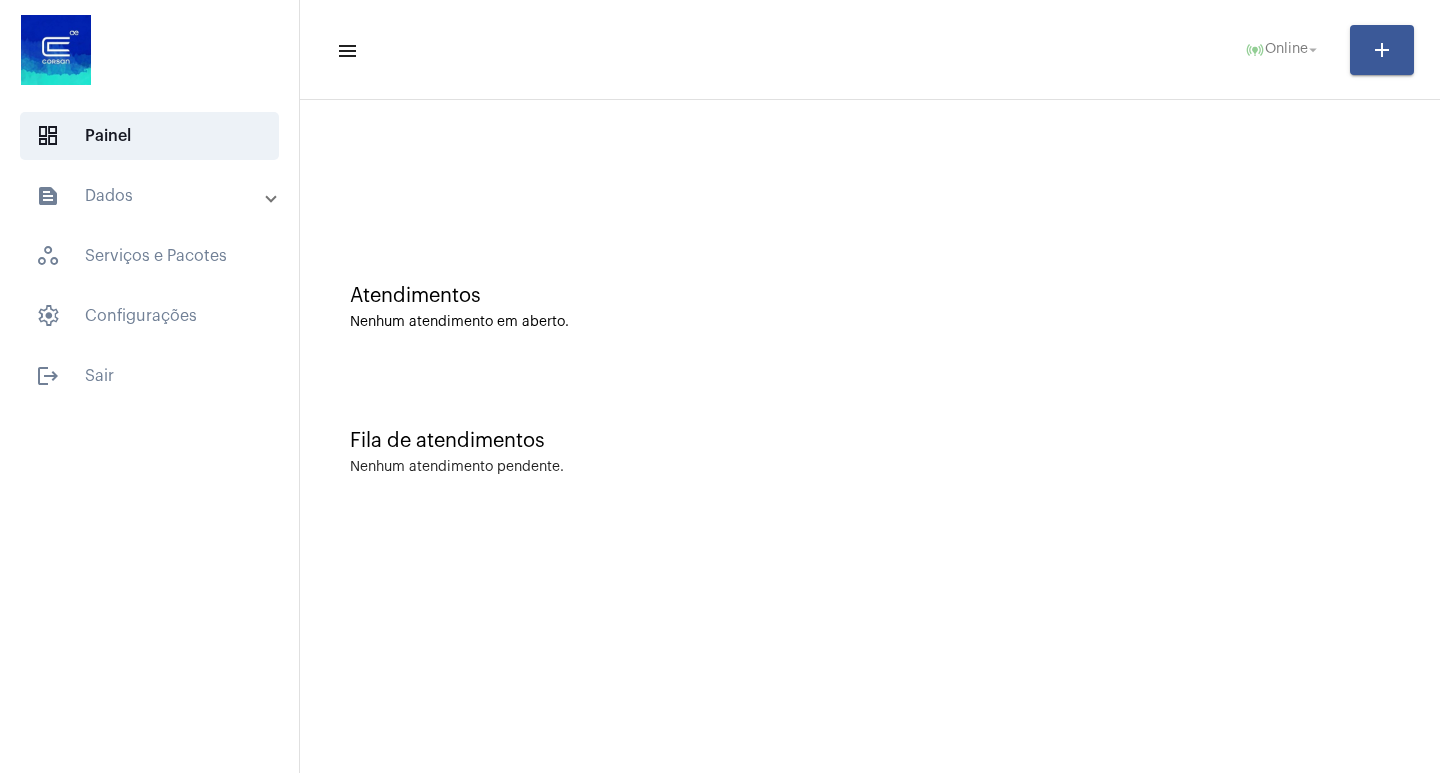 click on "Fila de atendimentos Nenhum atendimento pendente." 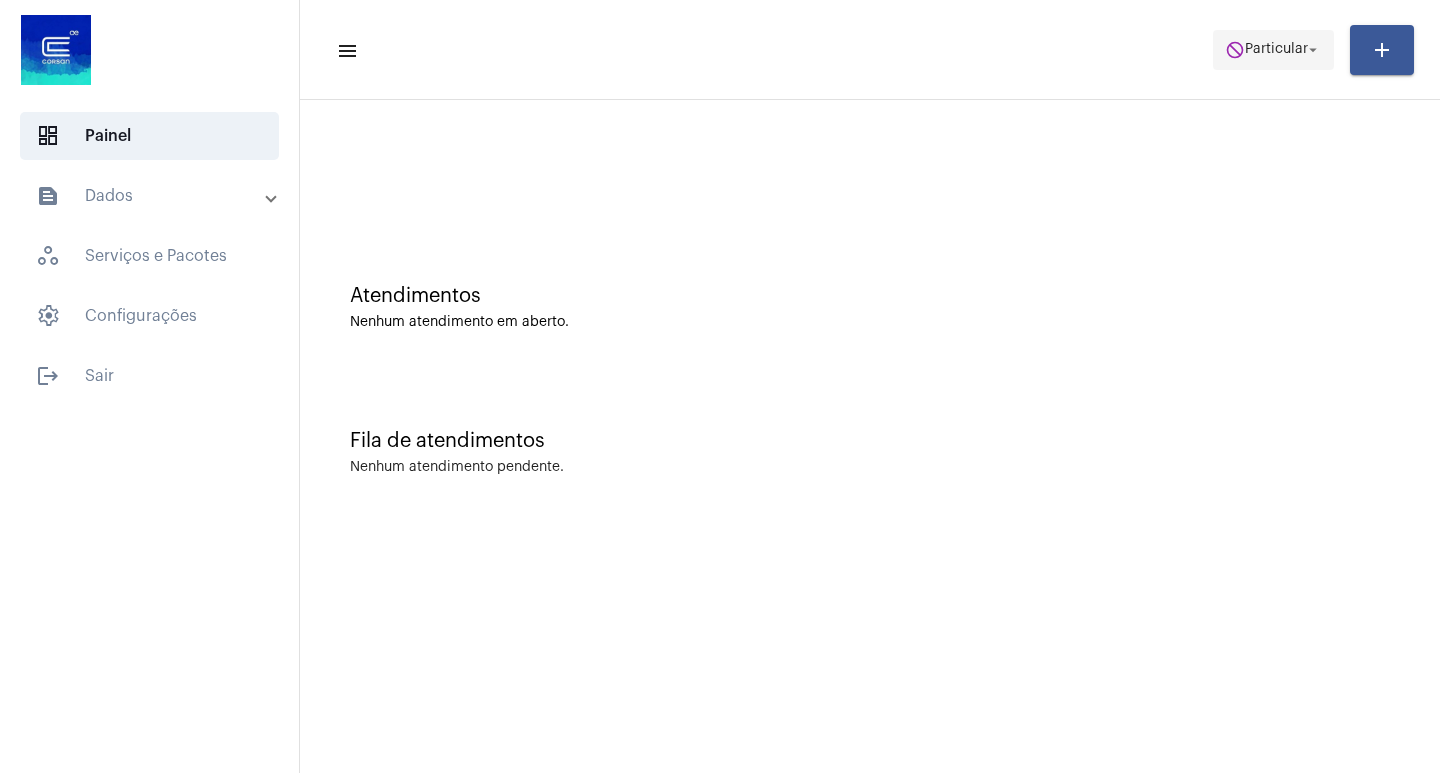 click on "Particular" 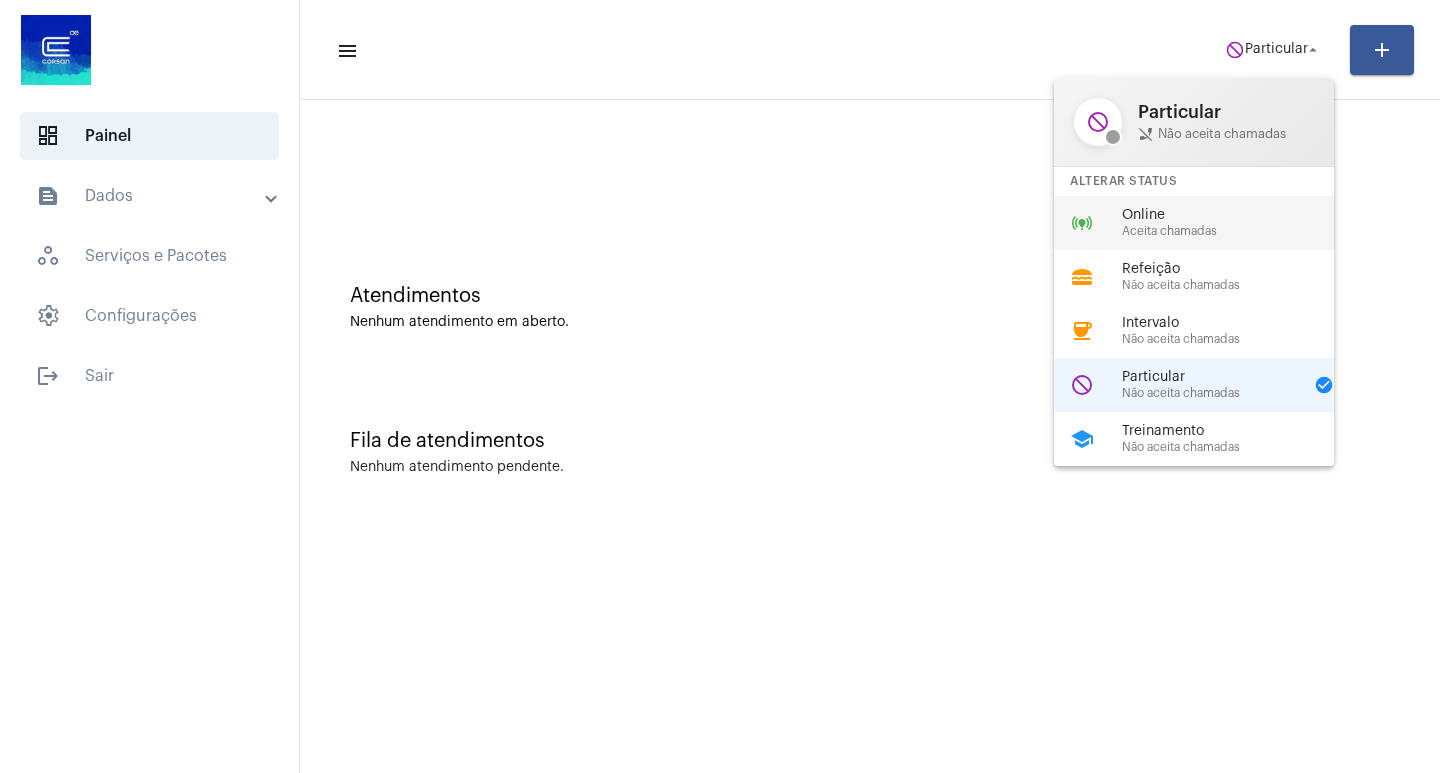 click on "Online" at bounding box center (1236, 215) 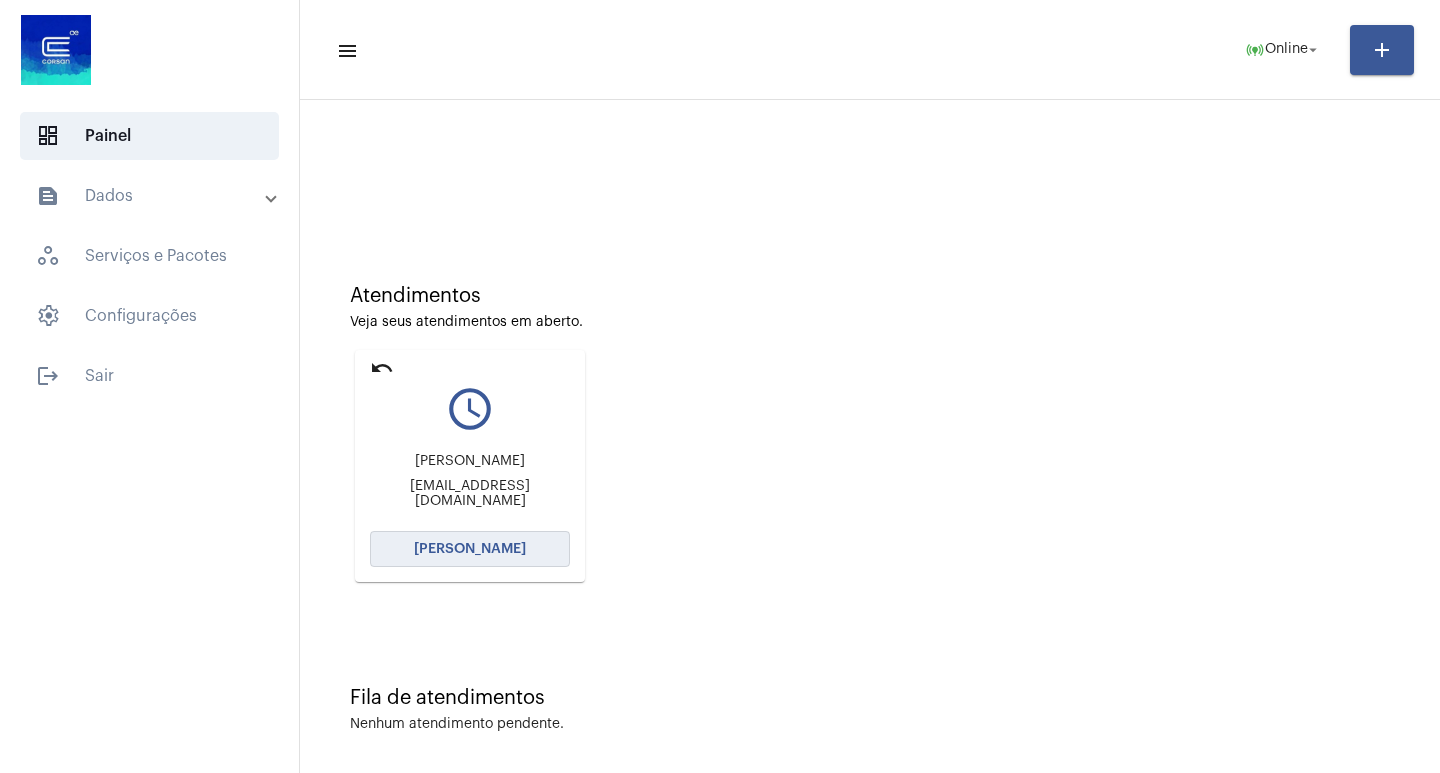 click on "[PERSON_NAME]" 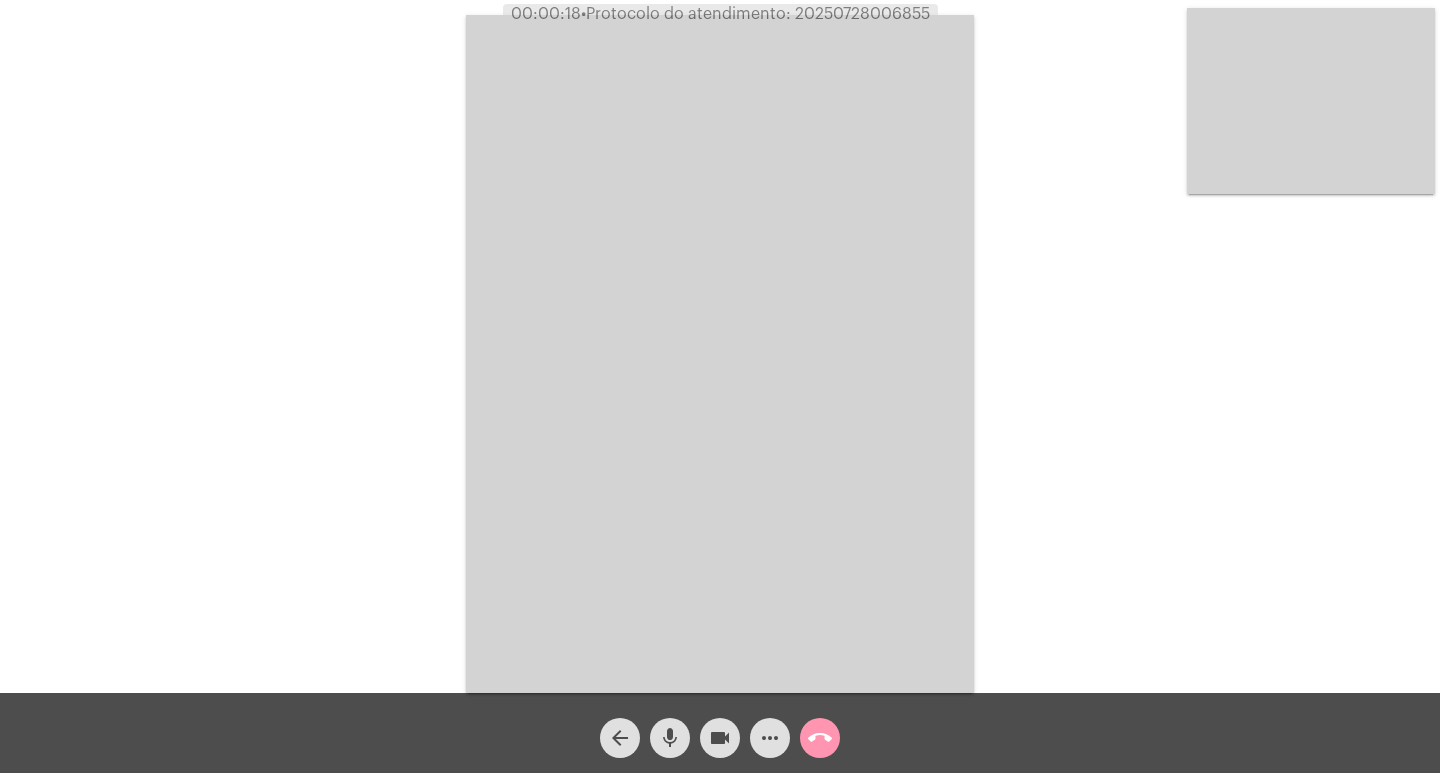 click on "arrow_back" 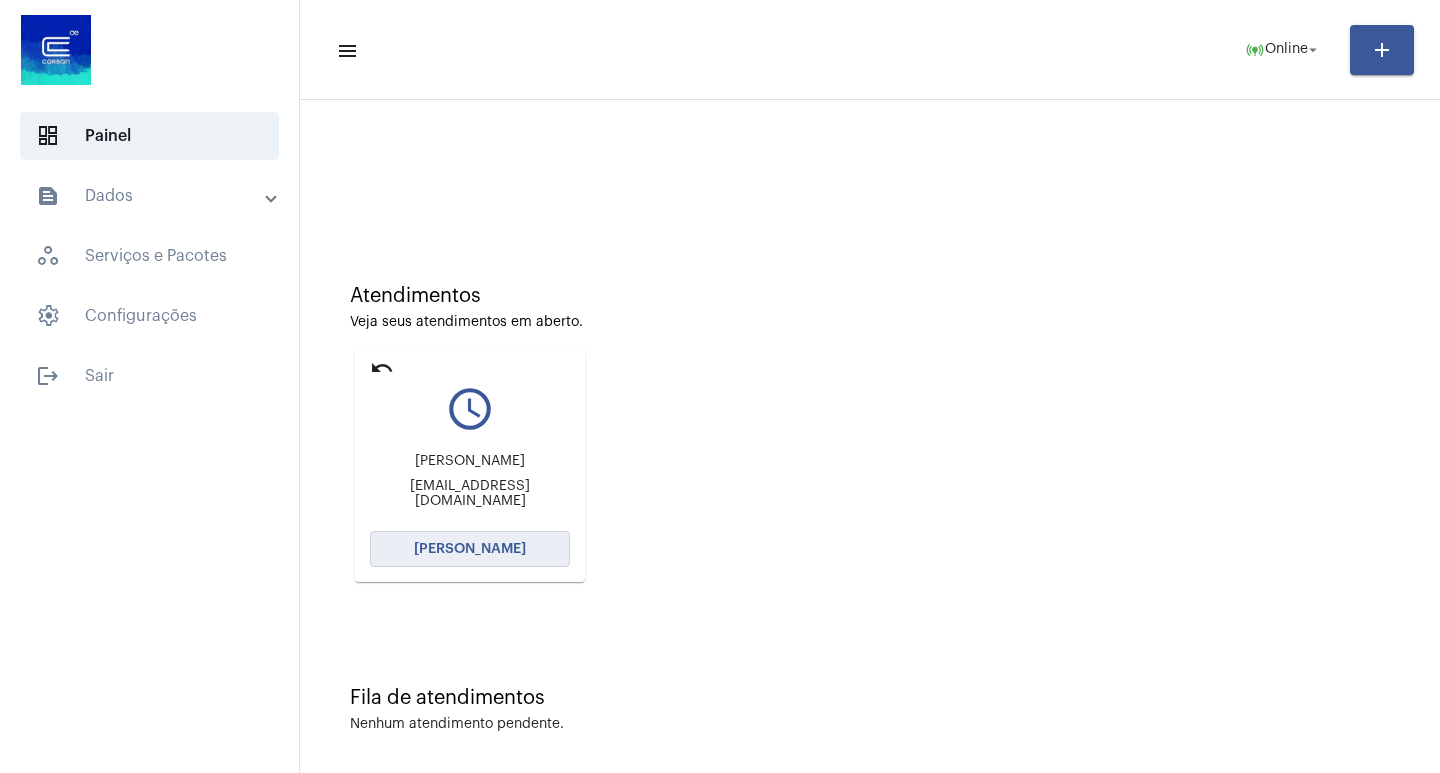 click on "[PERSON_NAME]" 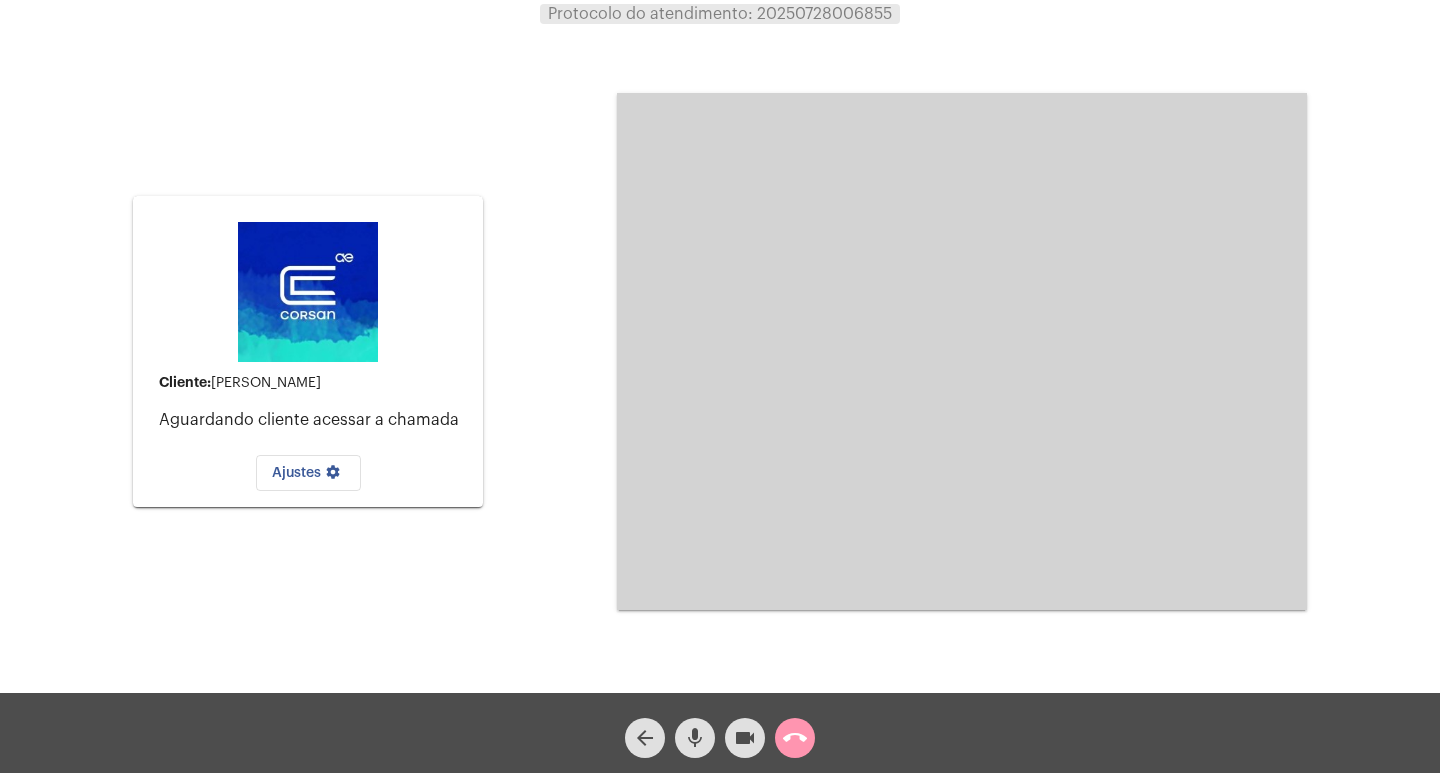click on "arrow_back" 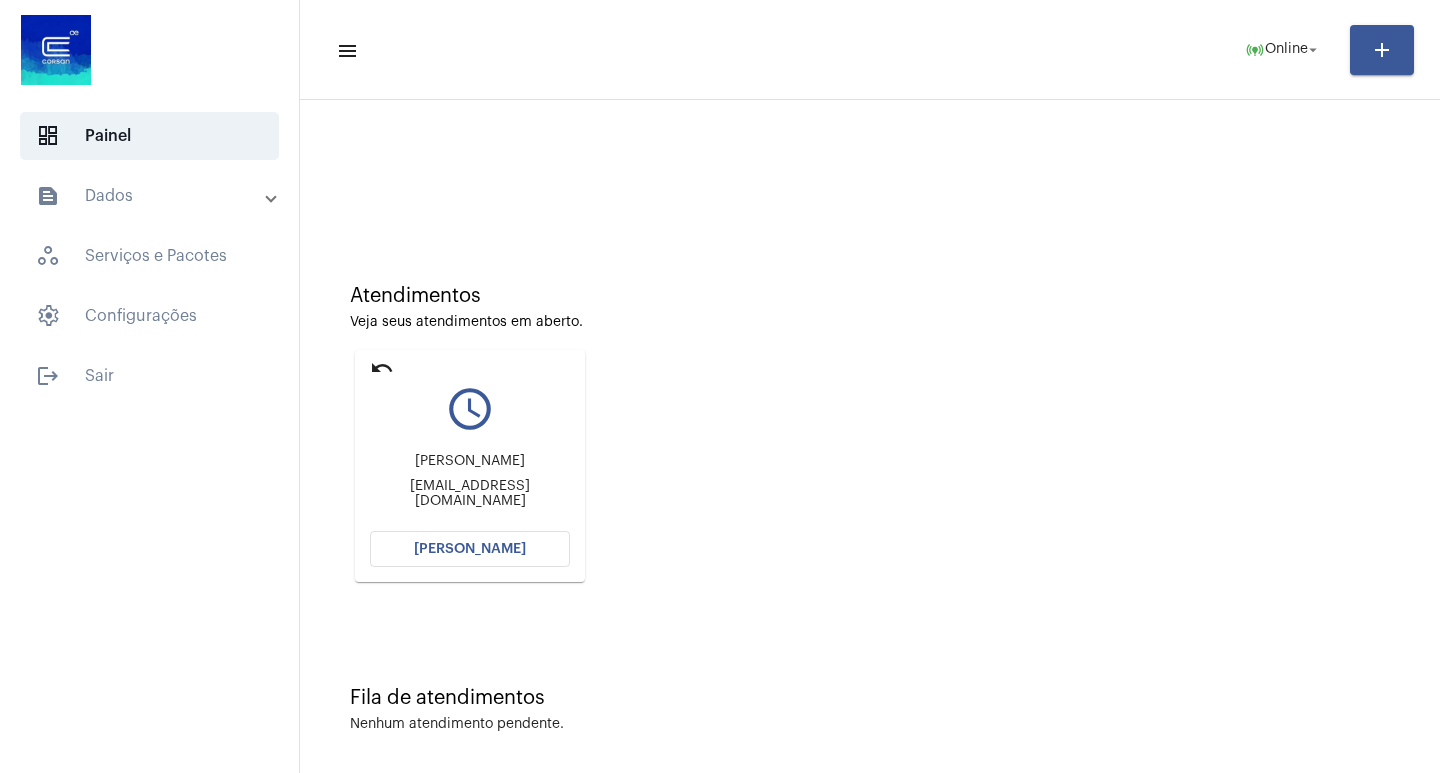 click on "[PERSON_NAME]" 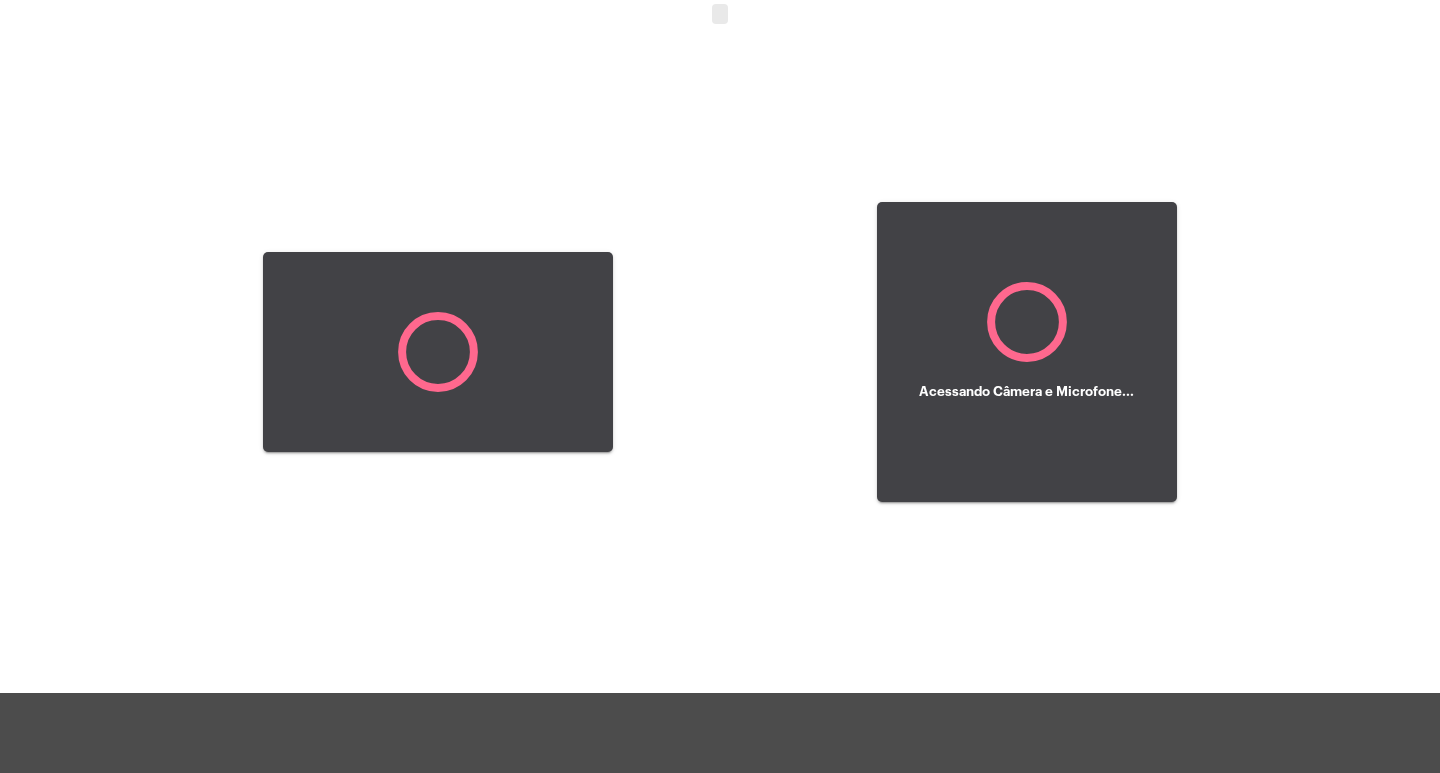 click 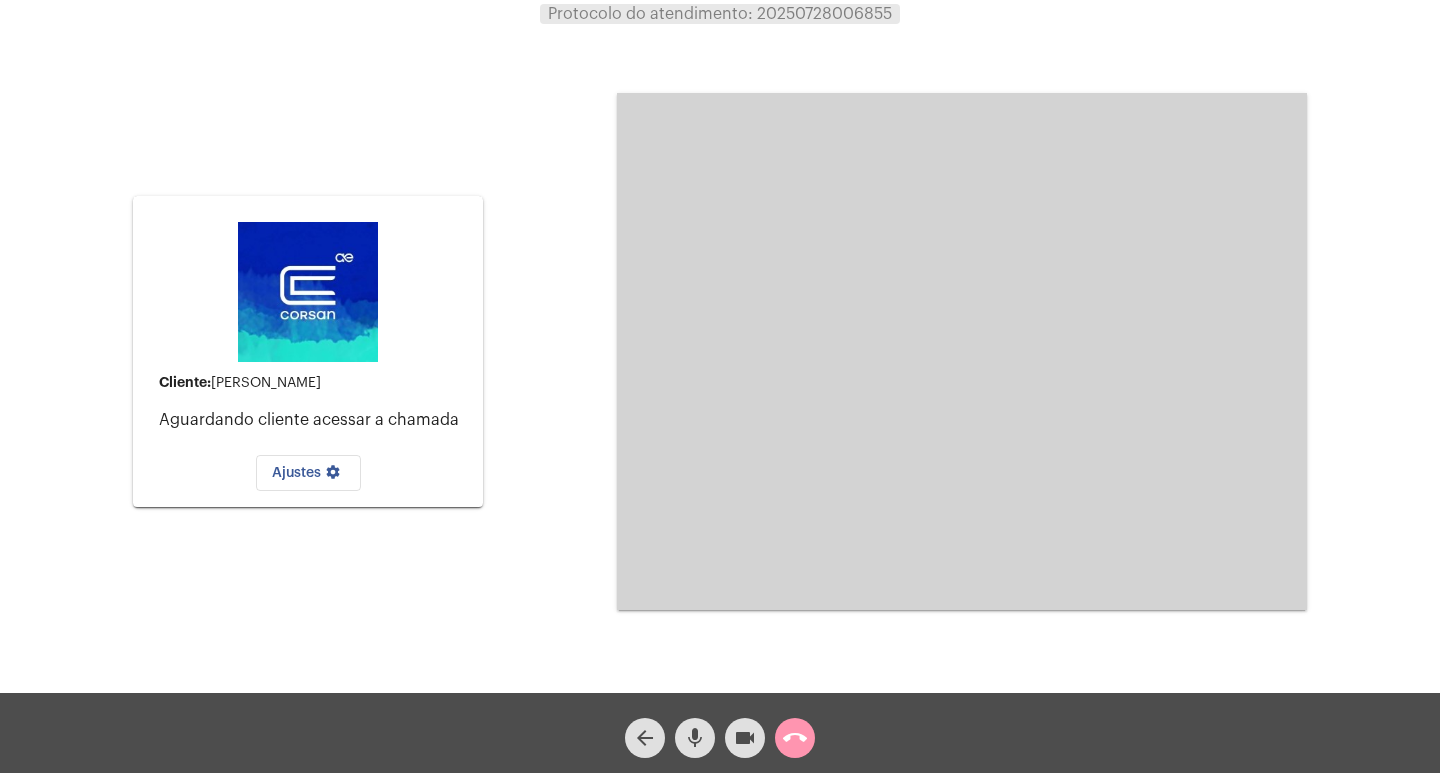 click on "Cliente:   [PERSON_NAME] cliente acessar a chamada   Ajustes settings Acessando Câmera e Microfone..." 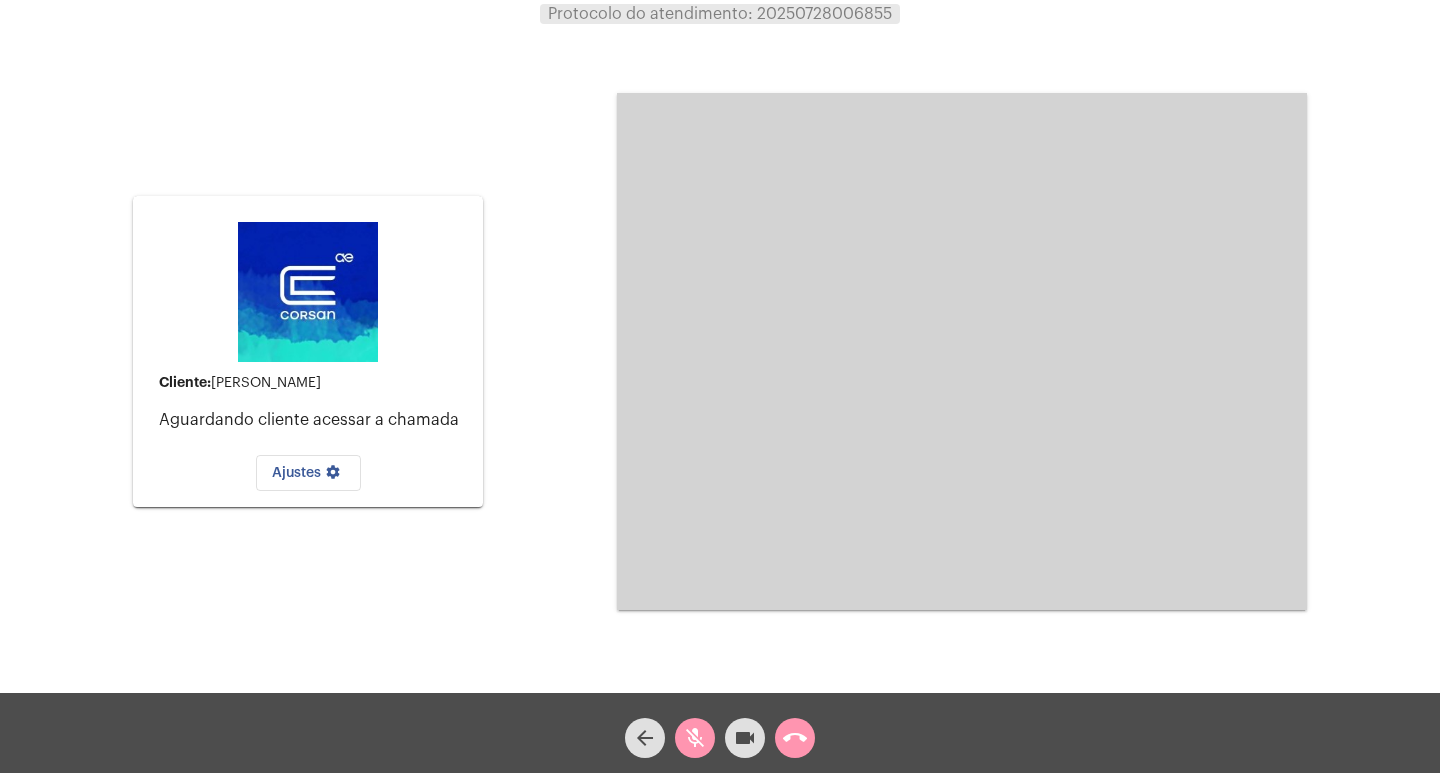 click on "videocam" 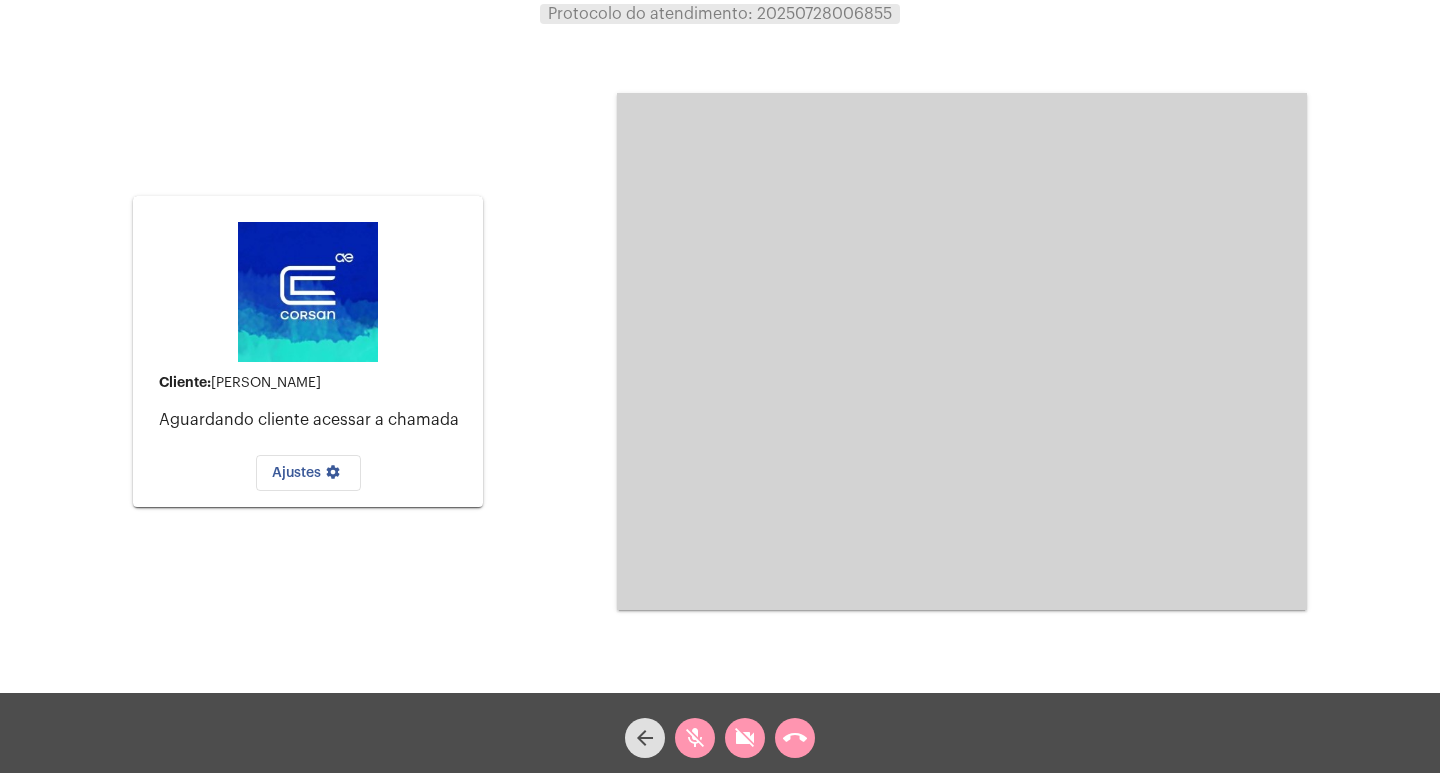 type 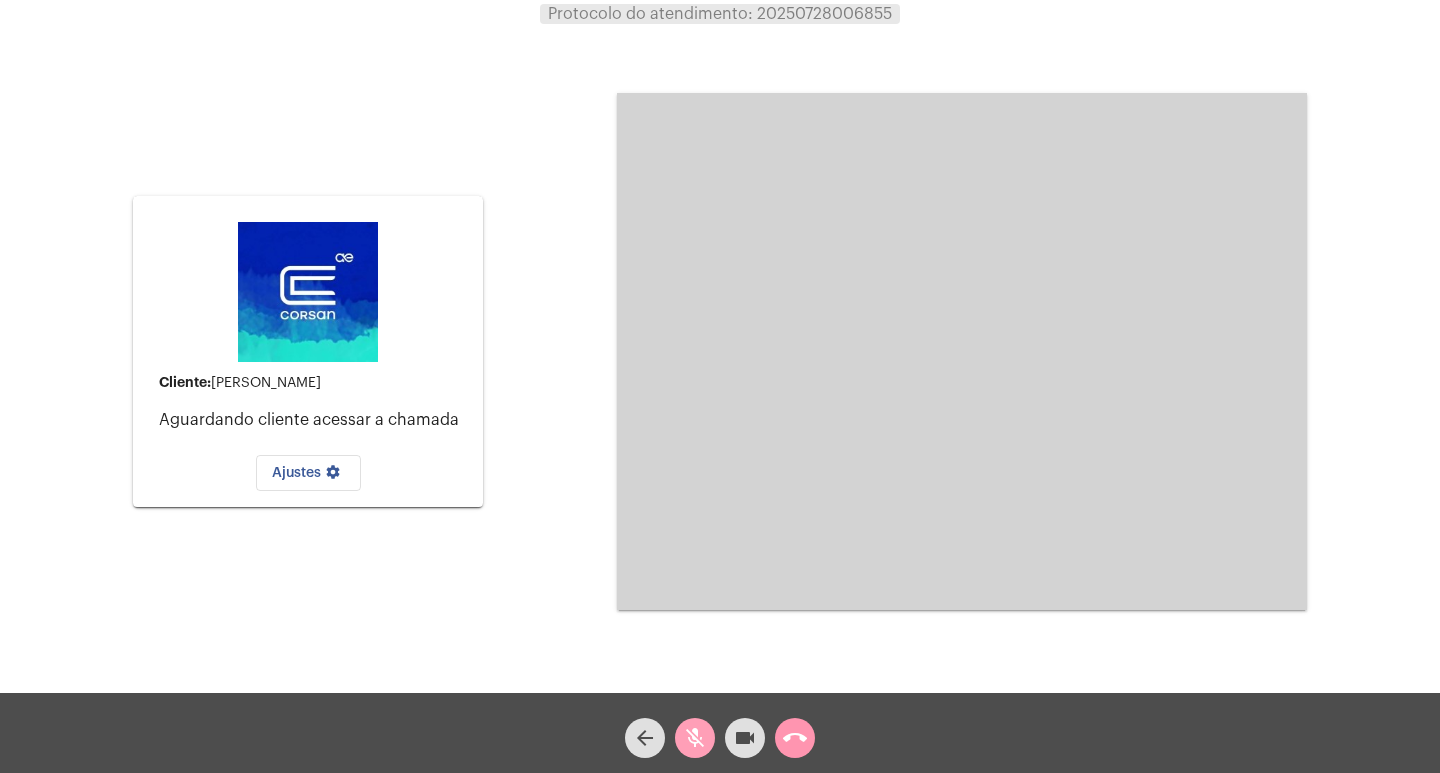 click on "mic_off" 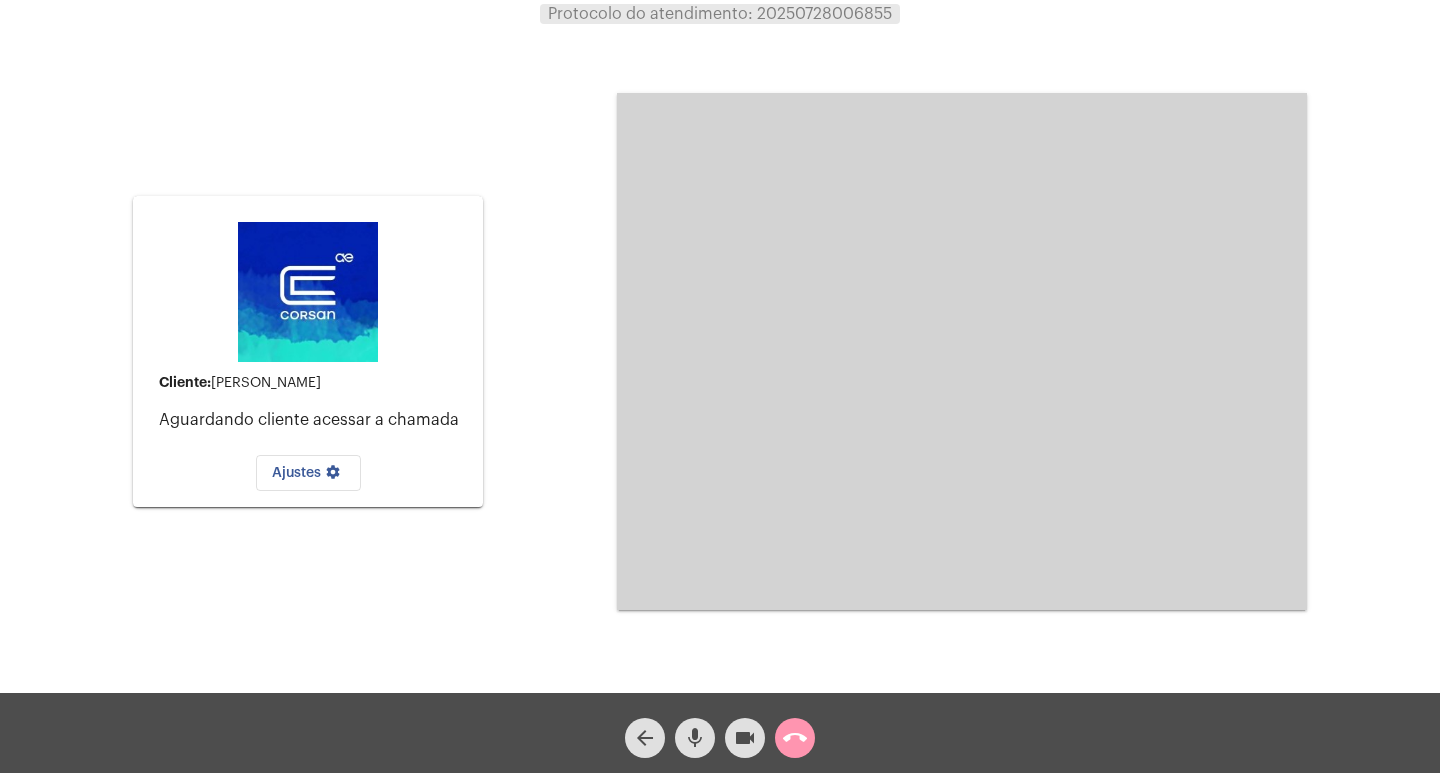 click on "call_end" 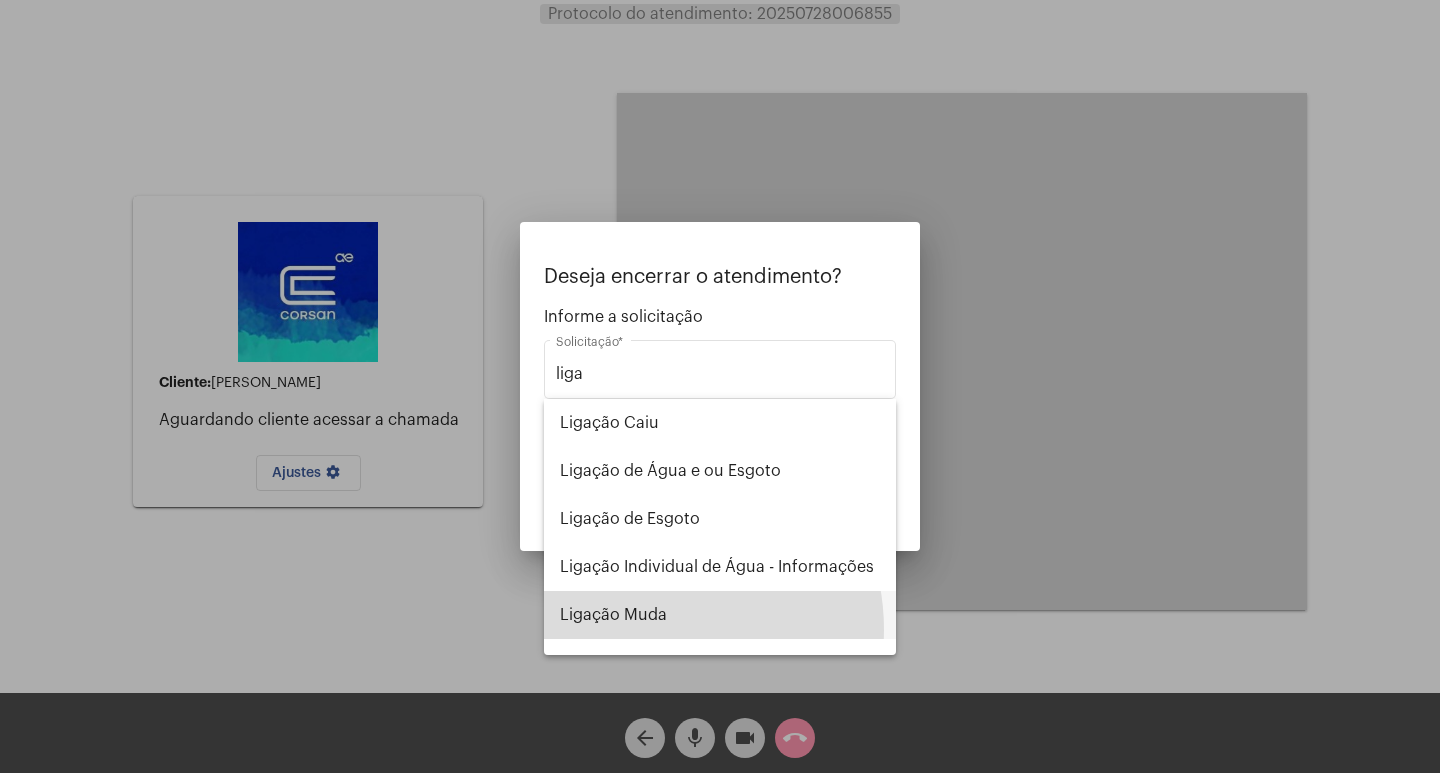 click on "Ligação Muda" at bounding box center [720, 615] 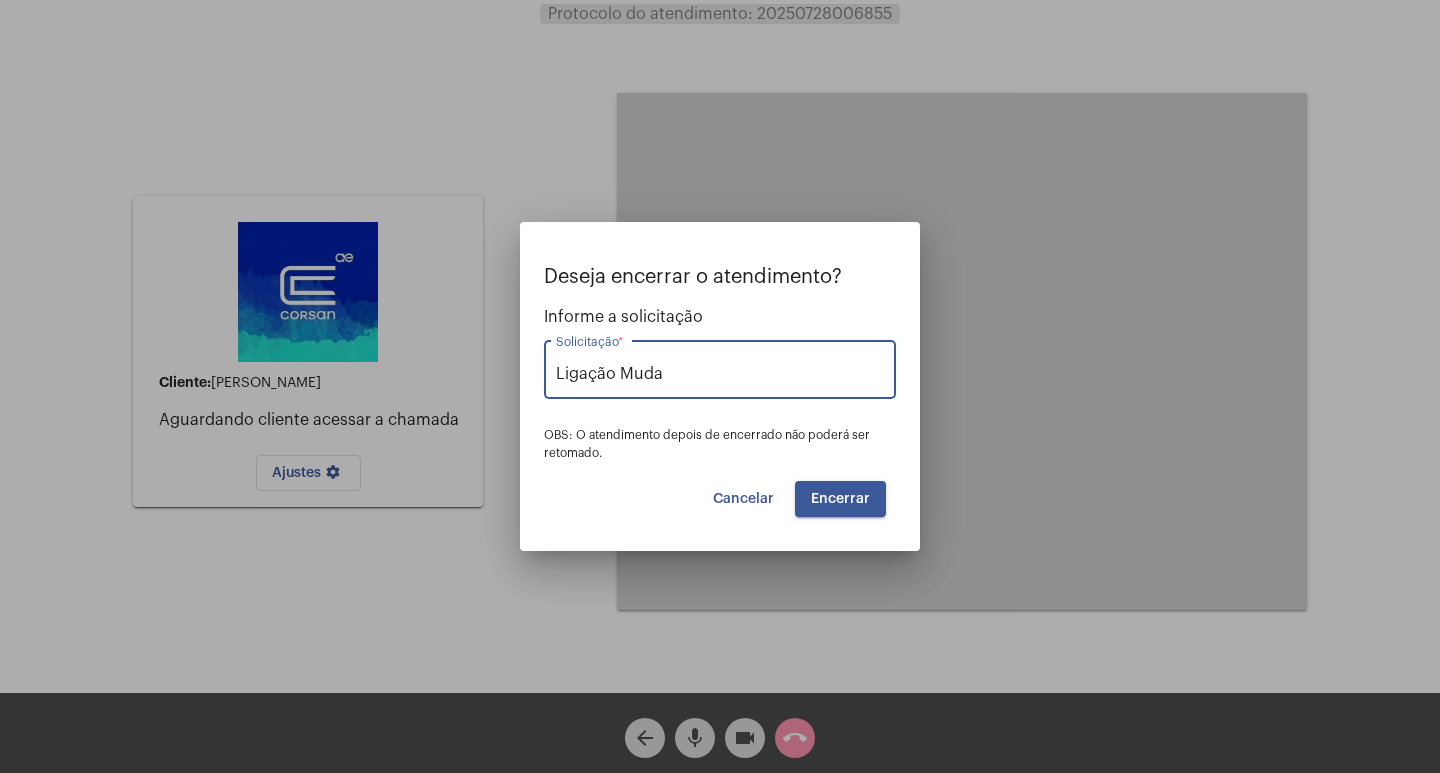 click on "Encerrar" at bounding box center (840, 499) 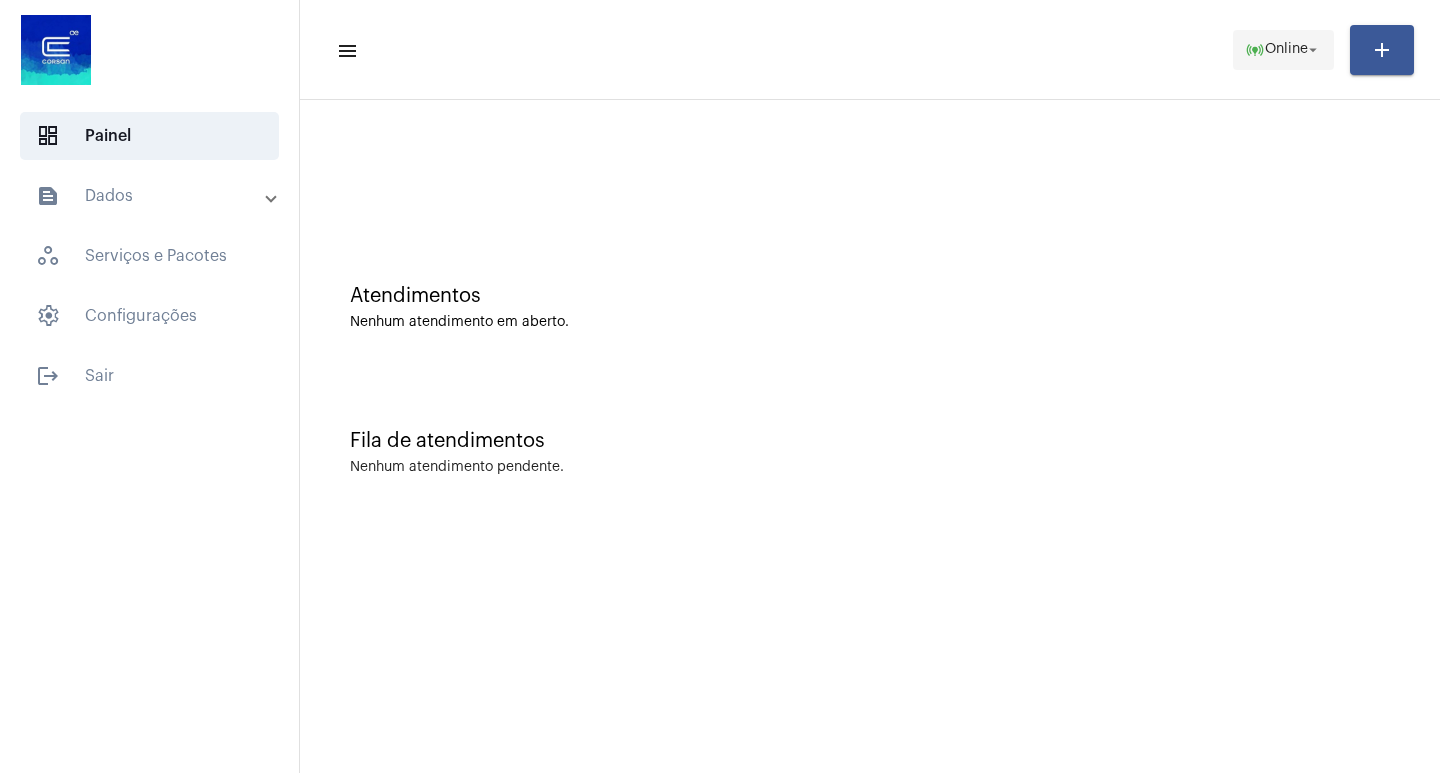 click on "online_prediction  Online arrow_drop_down" 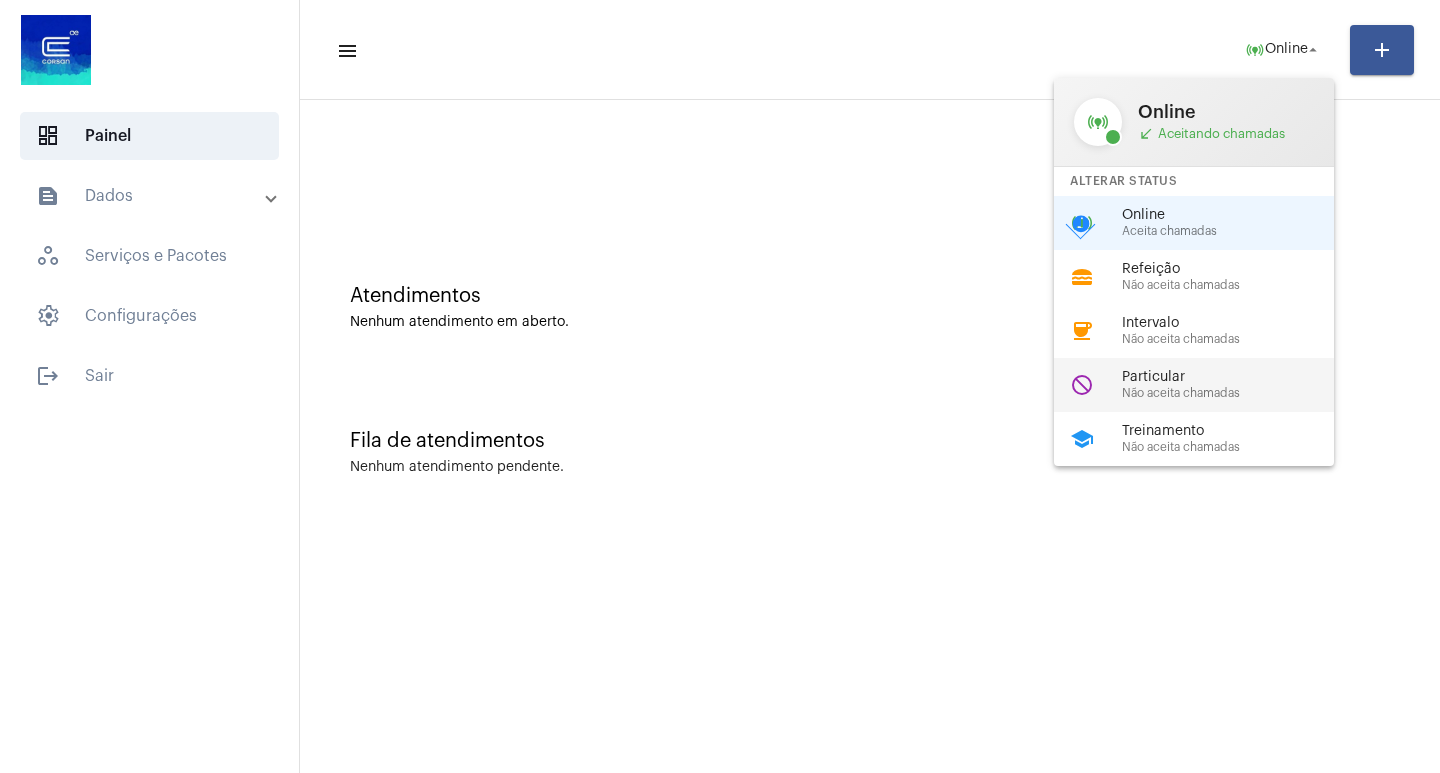 click on "Particular" at bounding box center [1236, 377] 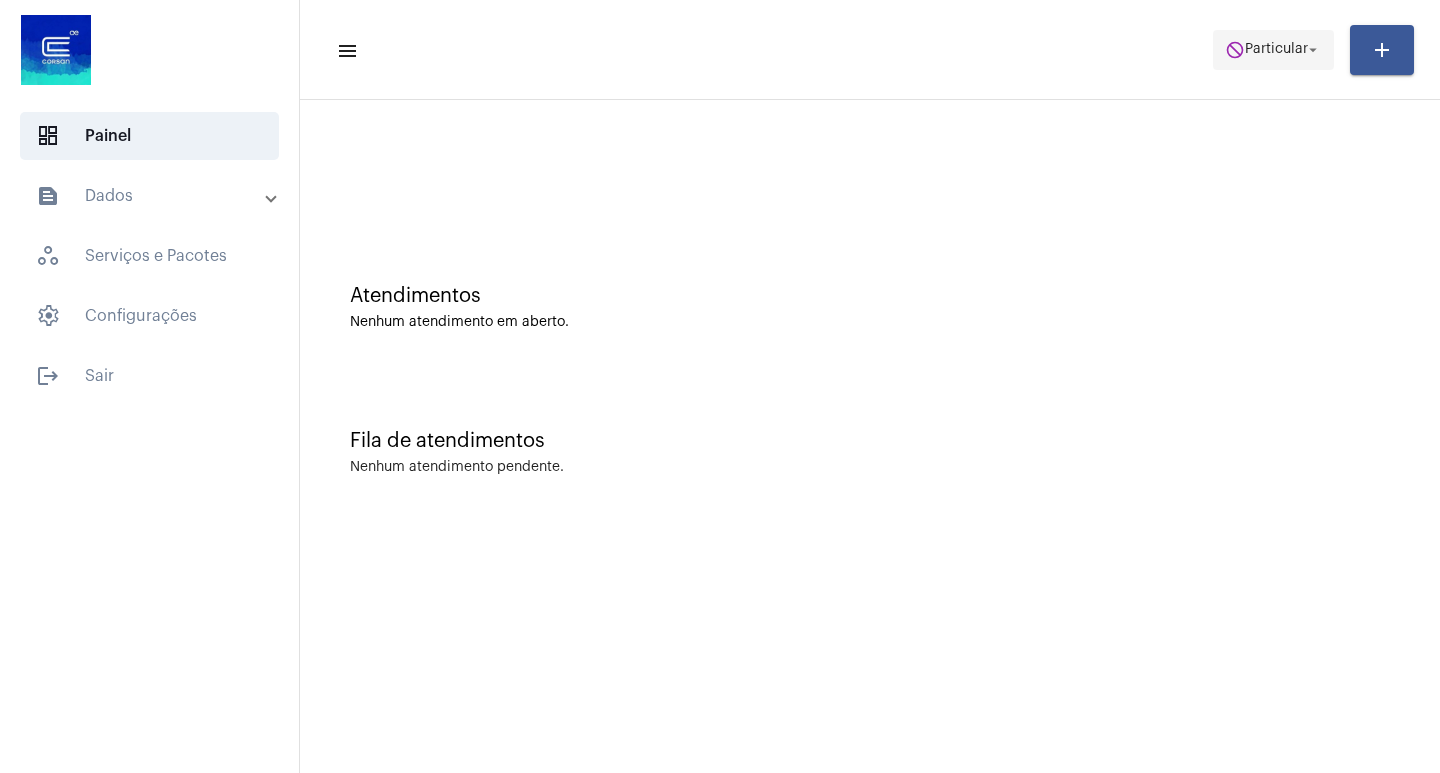 click on "do_not_disturb  Particular arrow_drop_down" 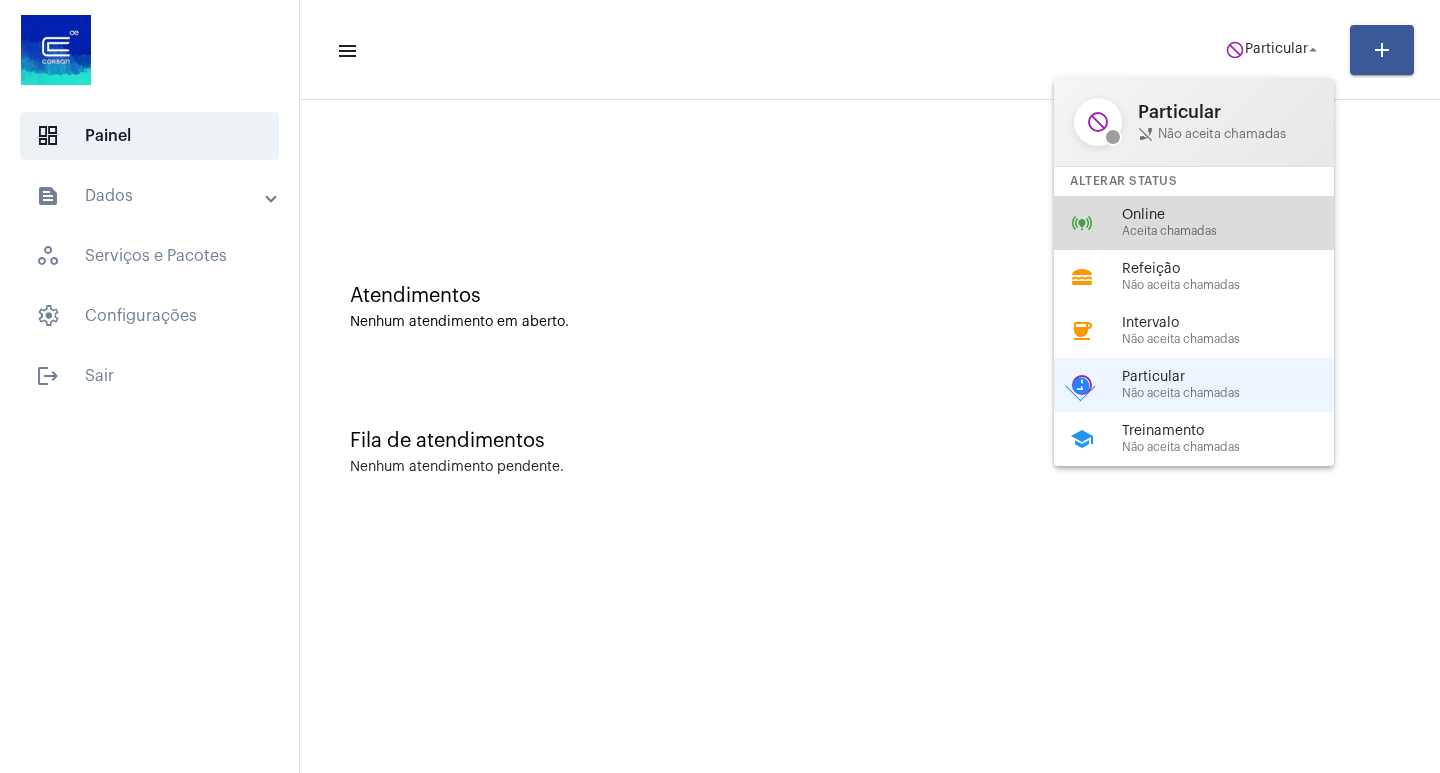click on "online_prediction  Online Aceita chamadas" at bounding box center (1210, 223) 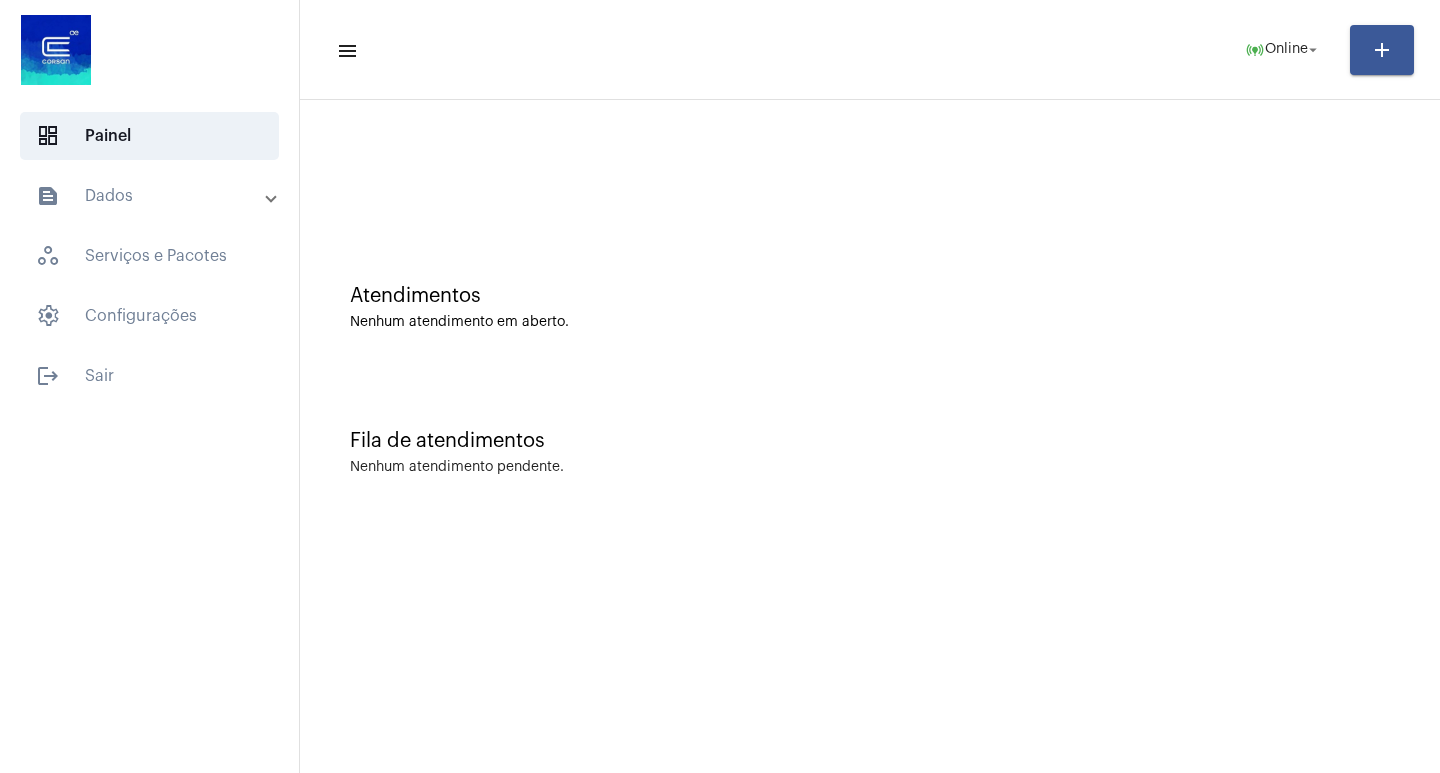 click on "menu  online_prediction  Online arrow_drop_down add Atendimentos Nenhum atendimento em aberto. Fila de atendimentos Nenhum atendimento pendente." 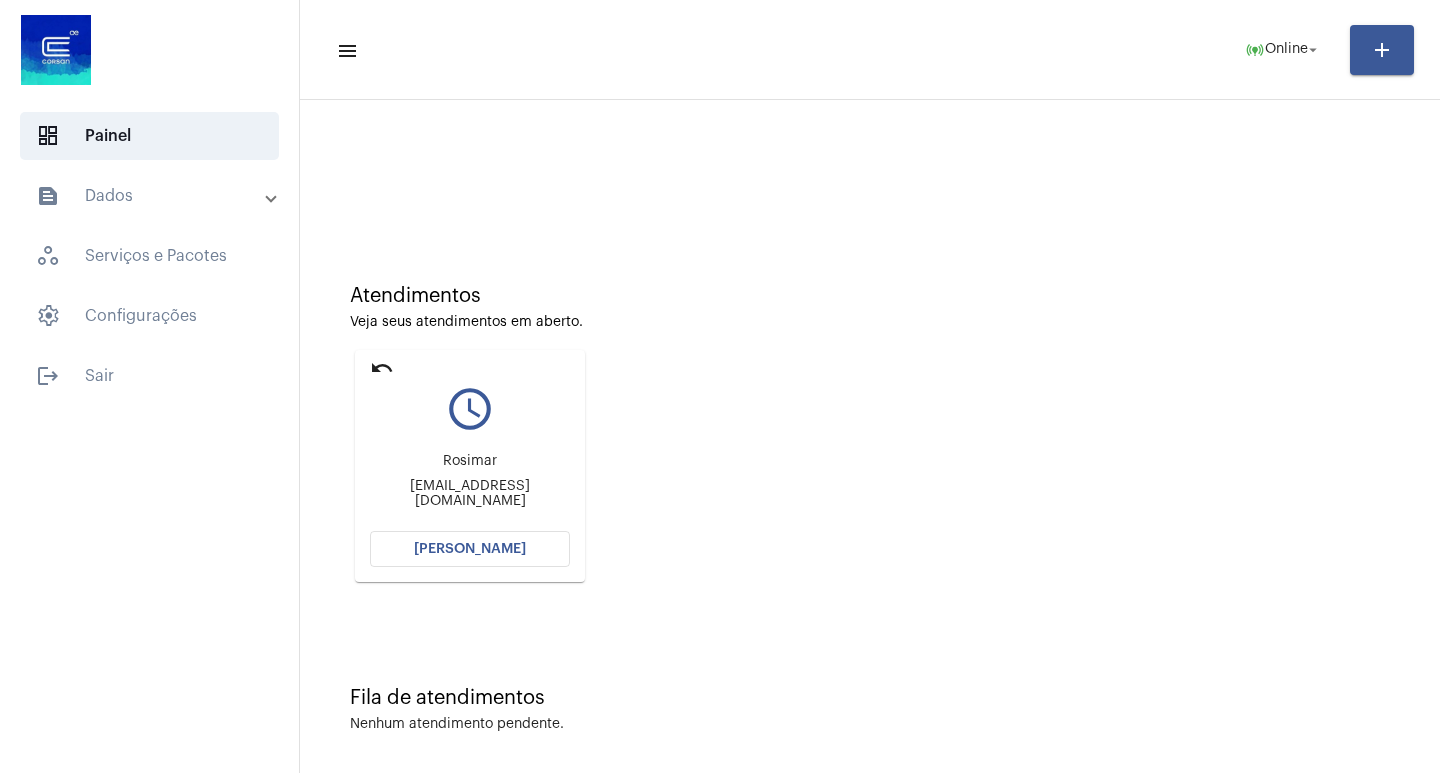 click on "[PERSON_NAME]" 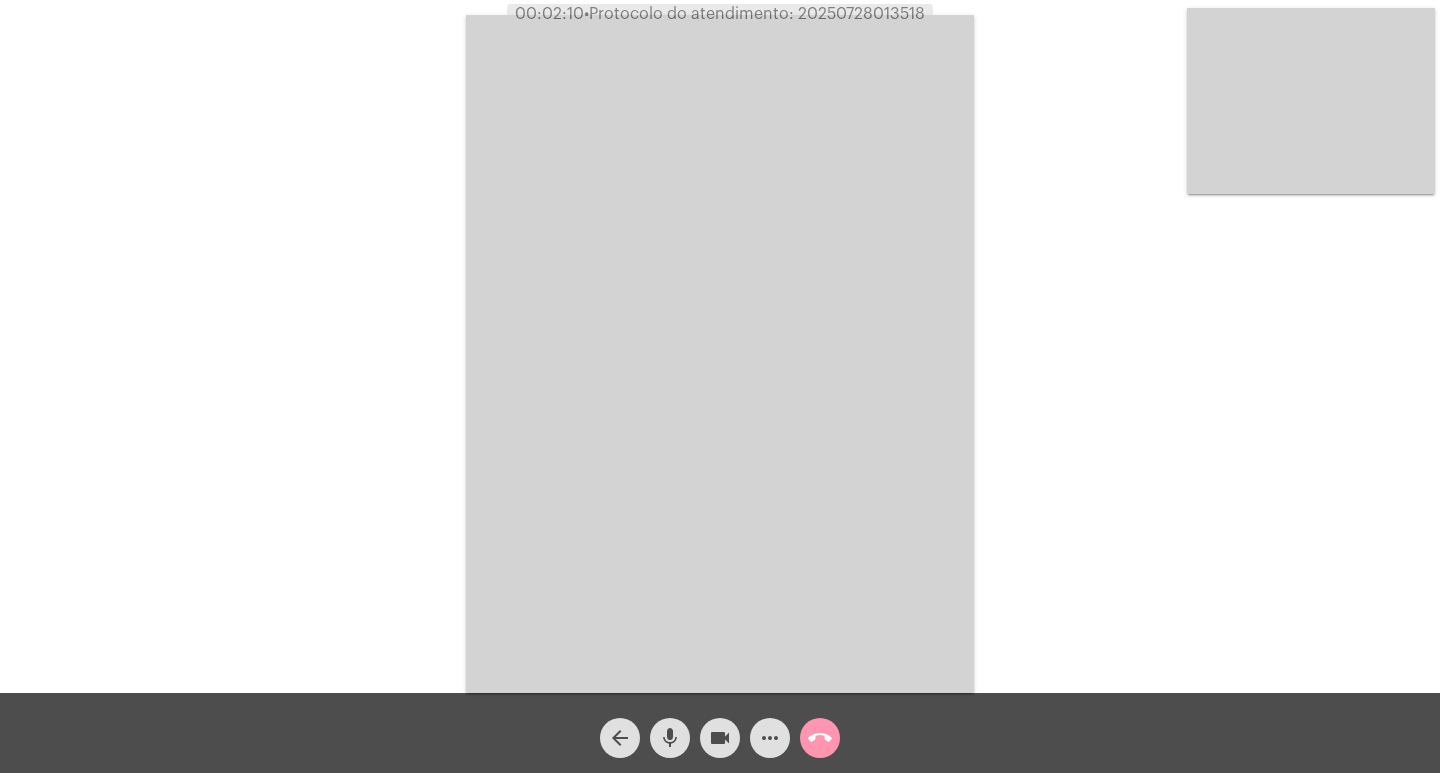 click on "•  Protocolo do atendimento: 20250728013518" 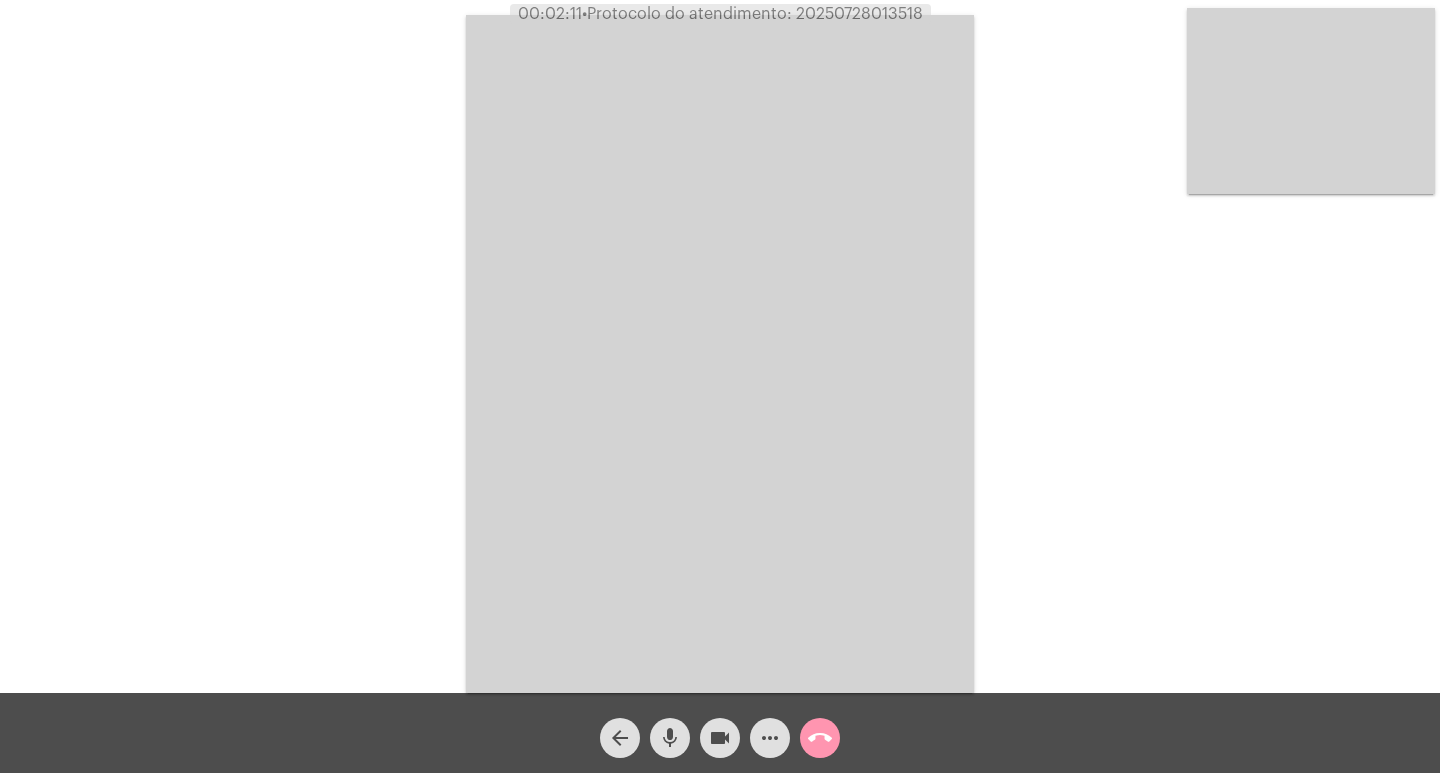 copy on "20250728013518" 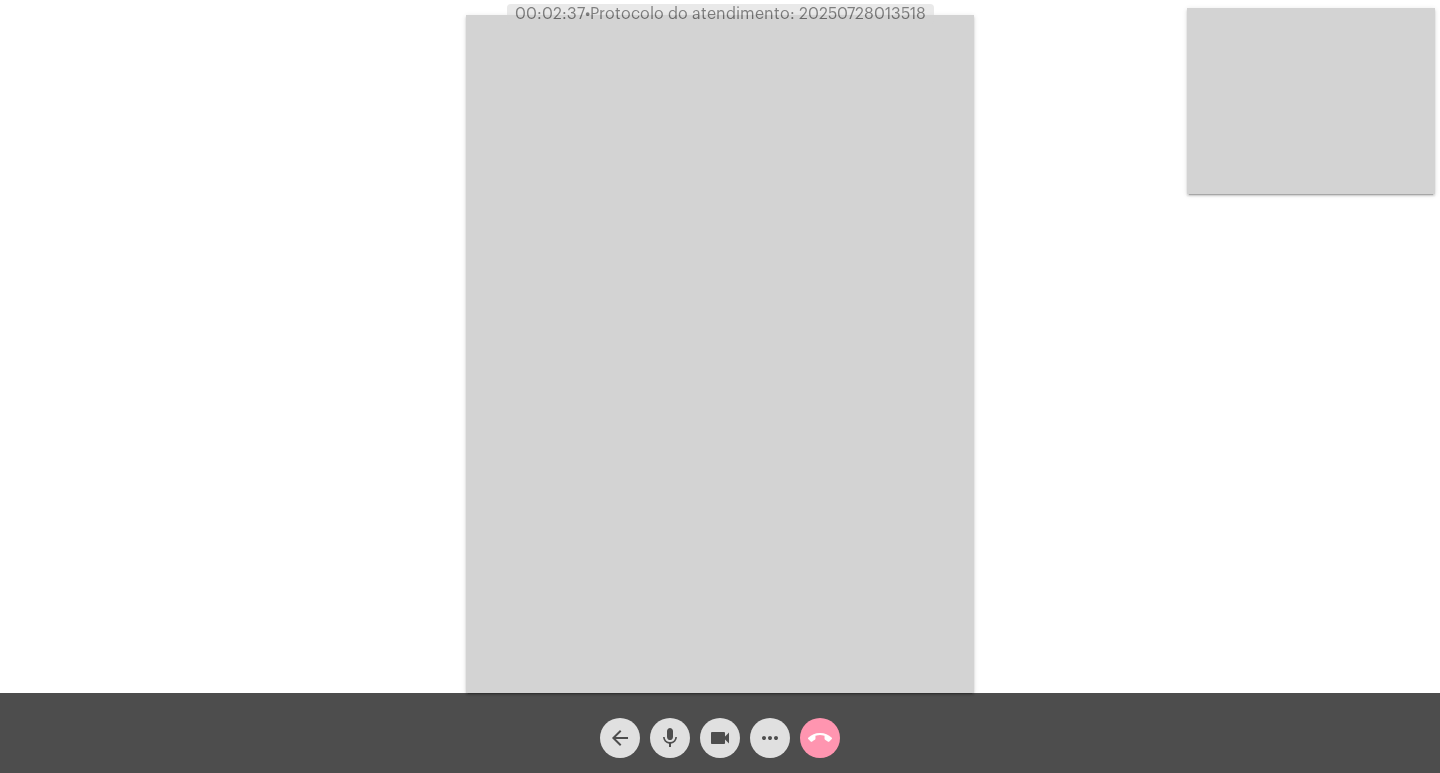 click on "Acessando Câmera e Microfone..." 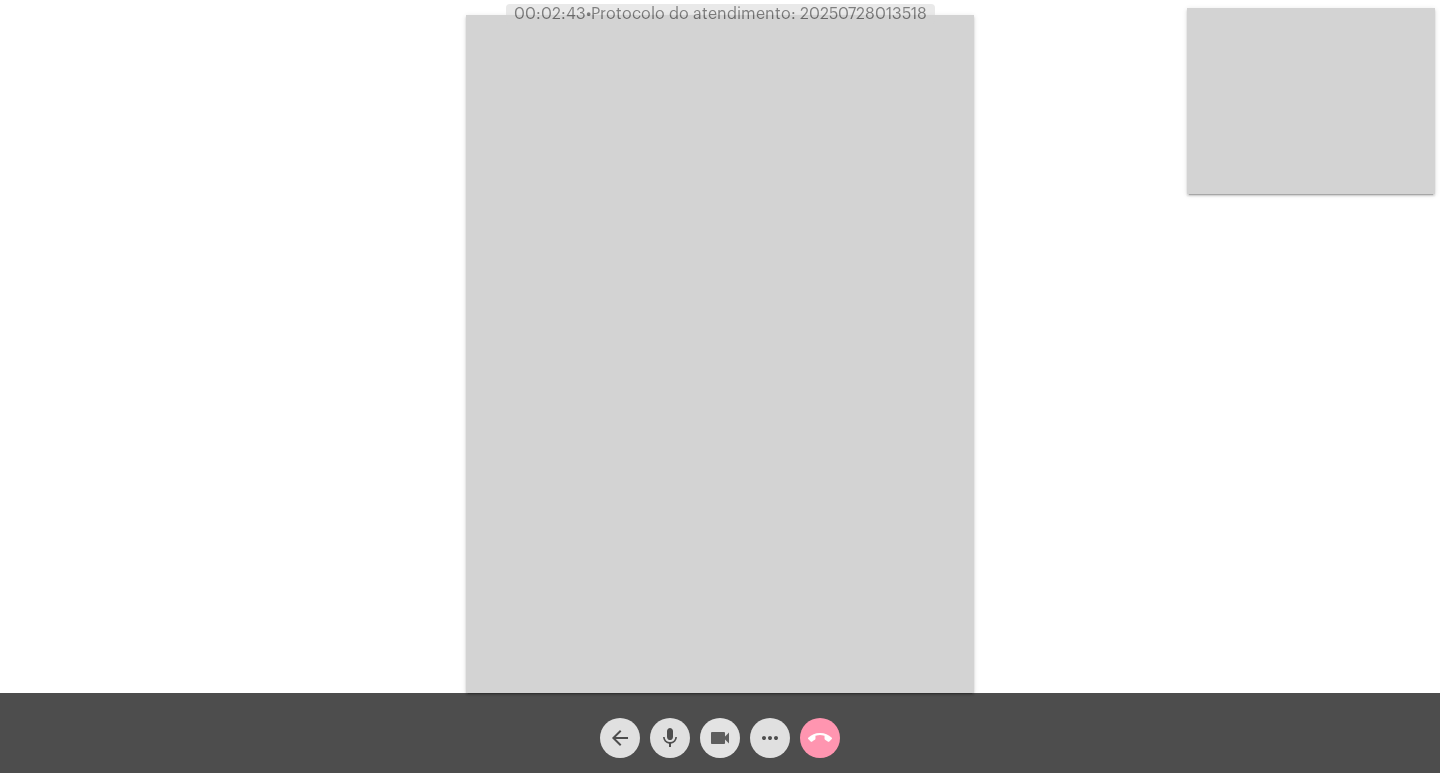 click on "videocam" 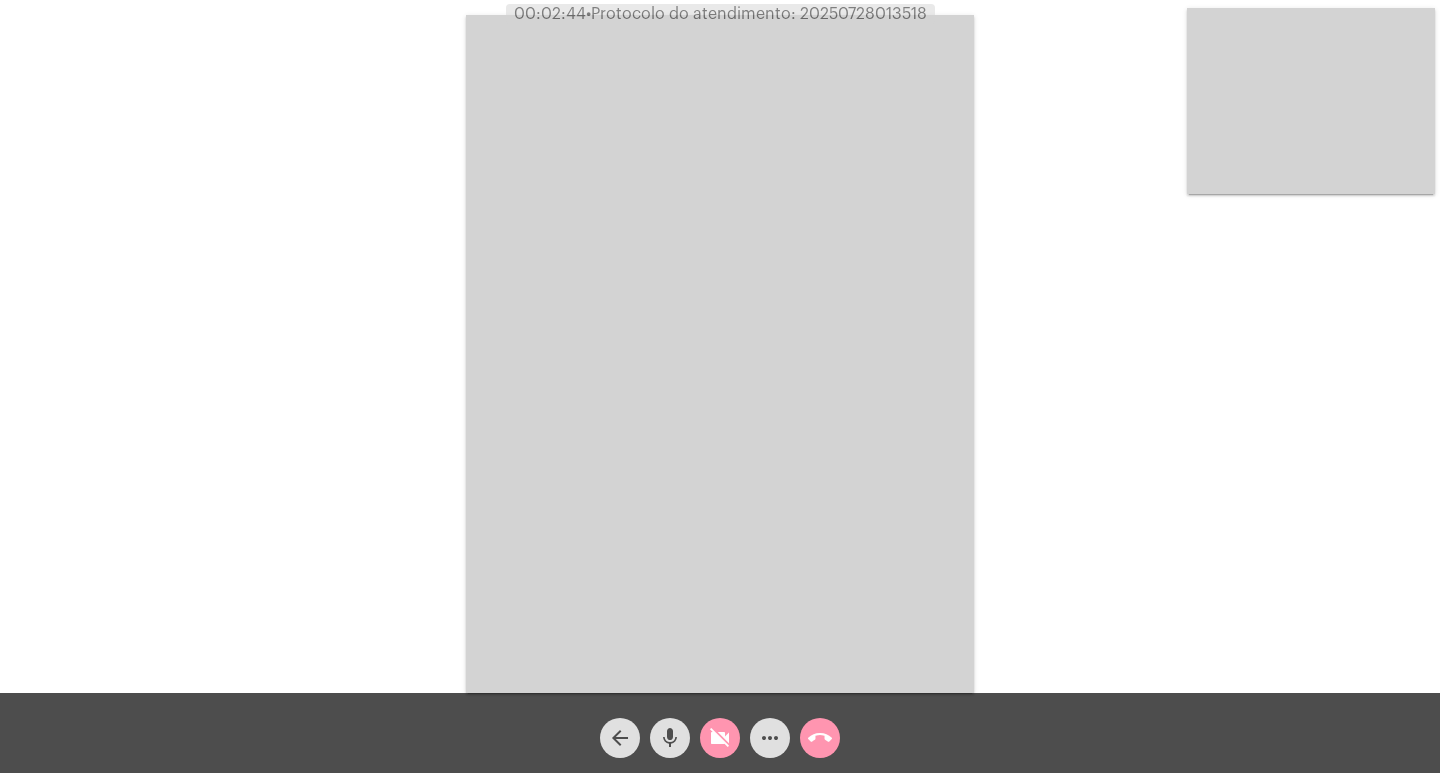 click on "mic" 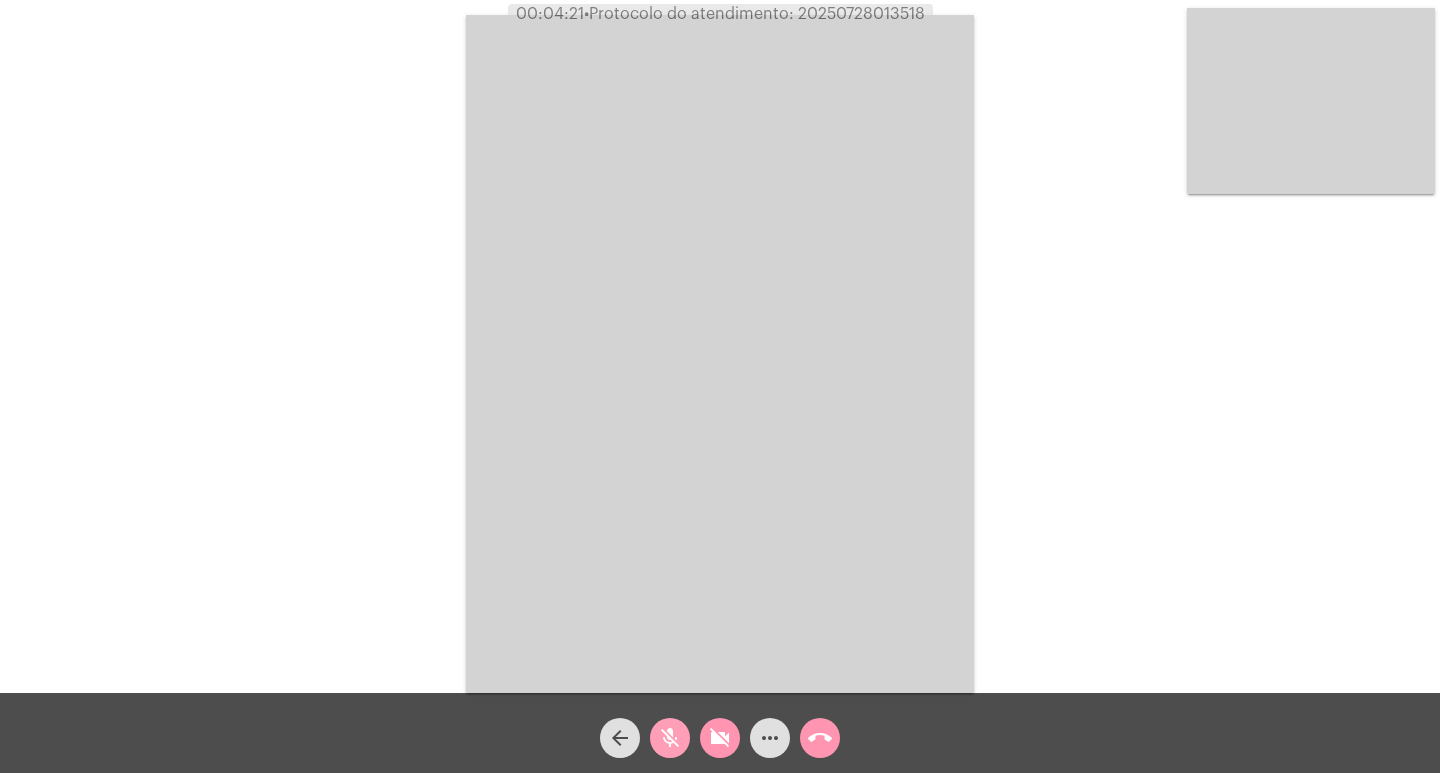 click on "mic_off" 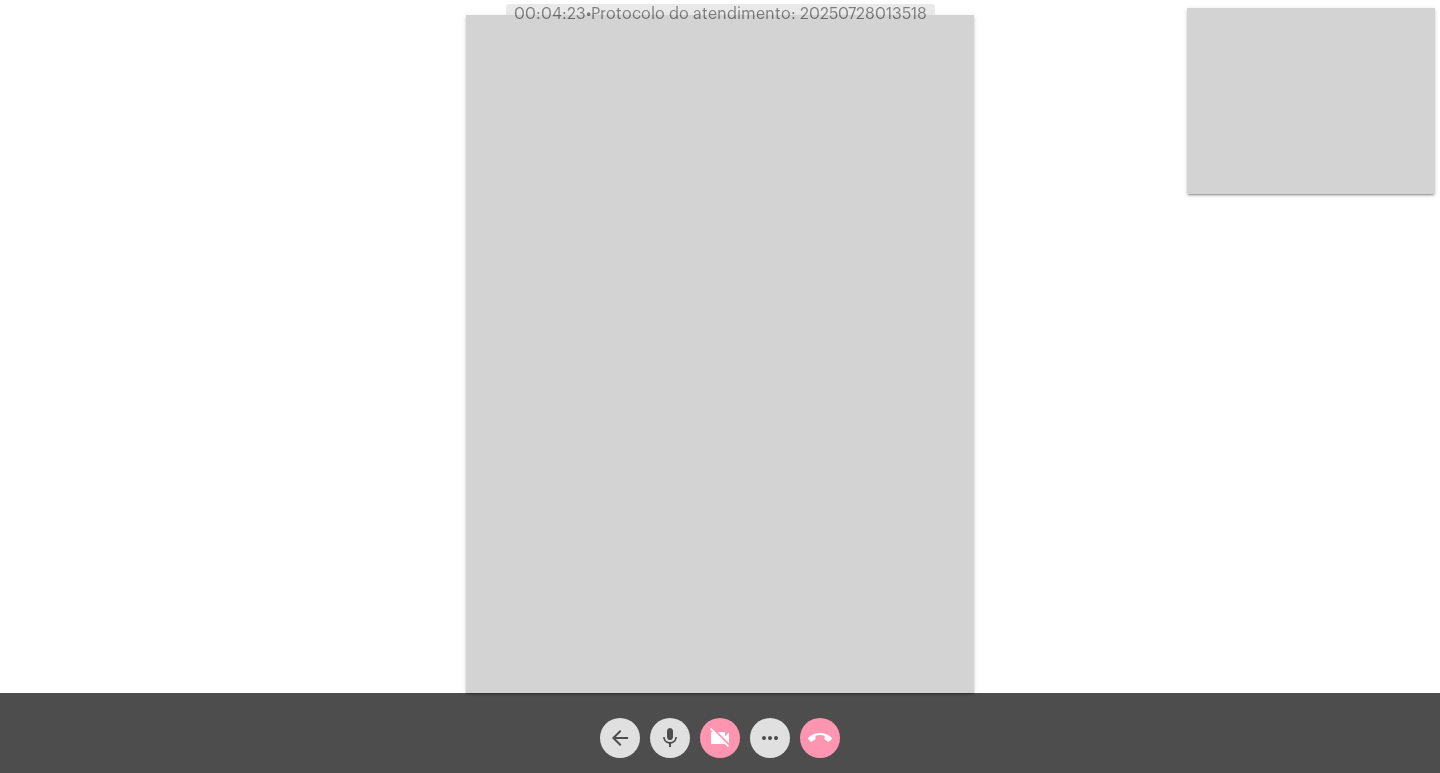 click on "videocam_off" 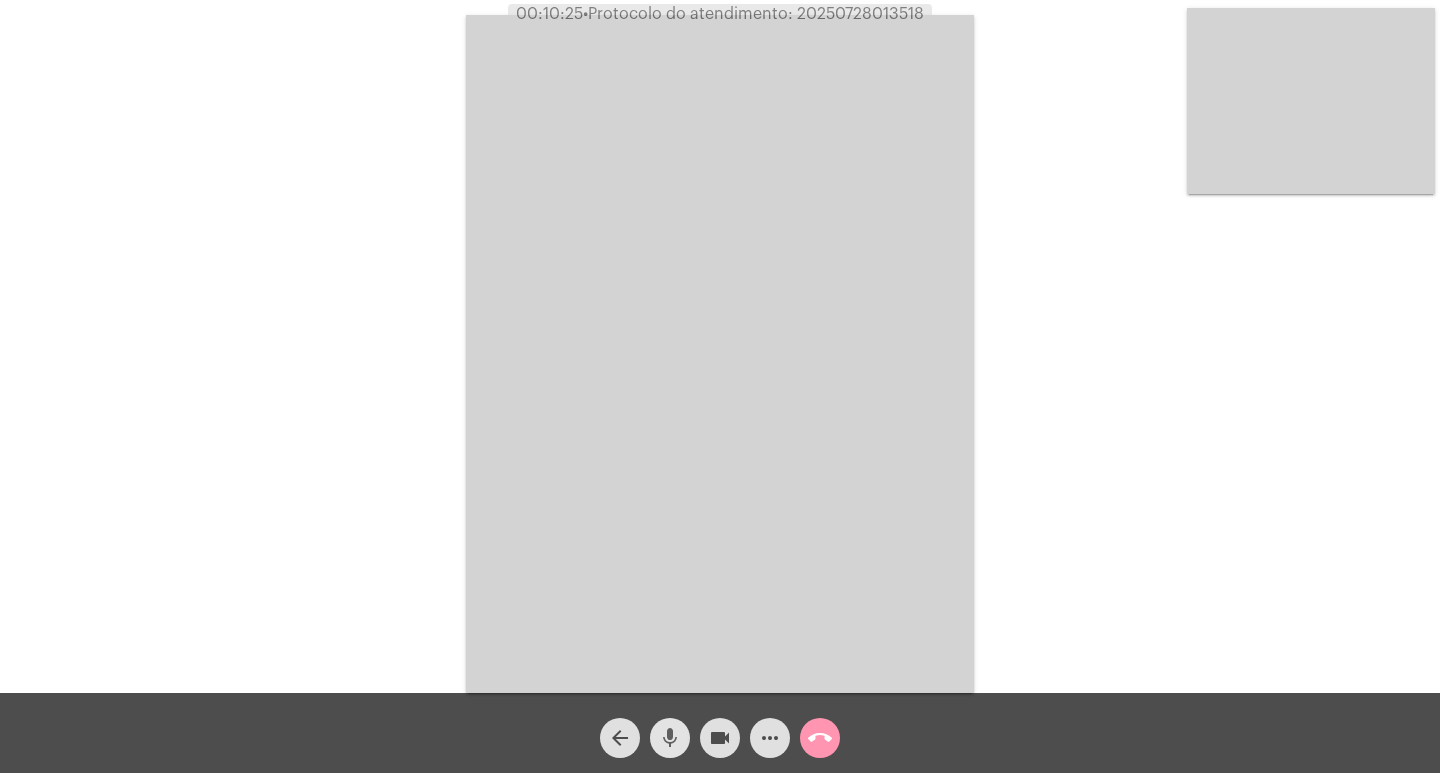 click on "mic" 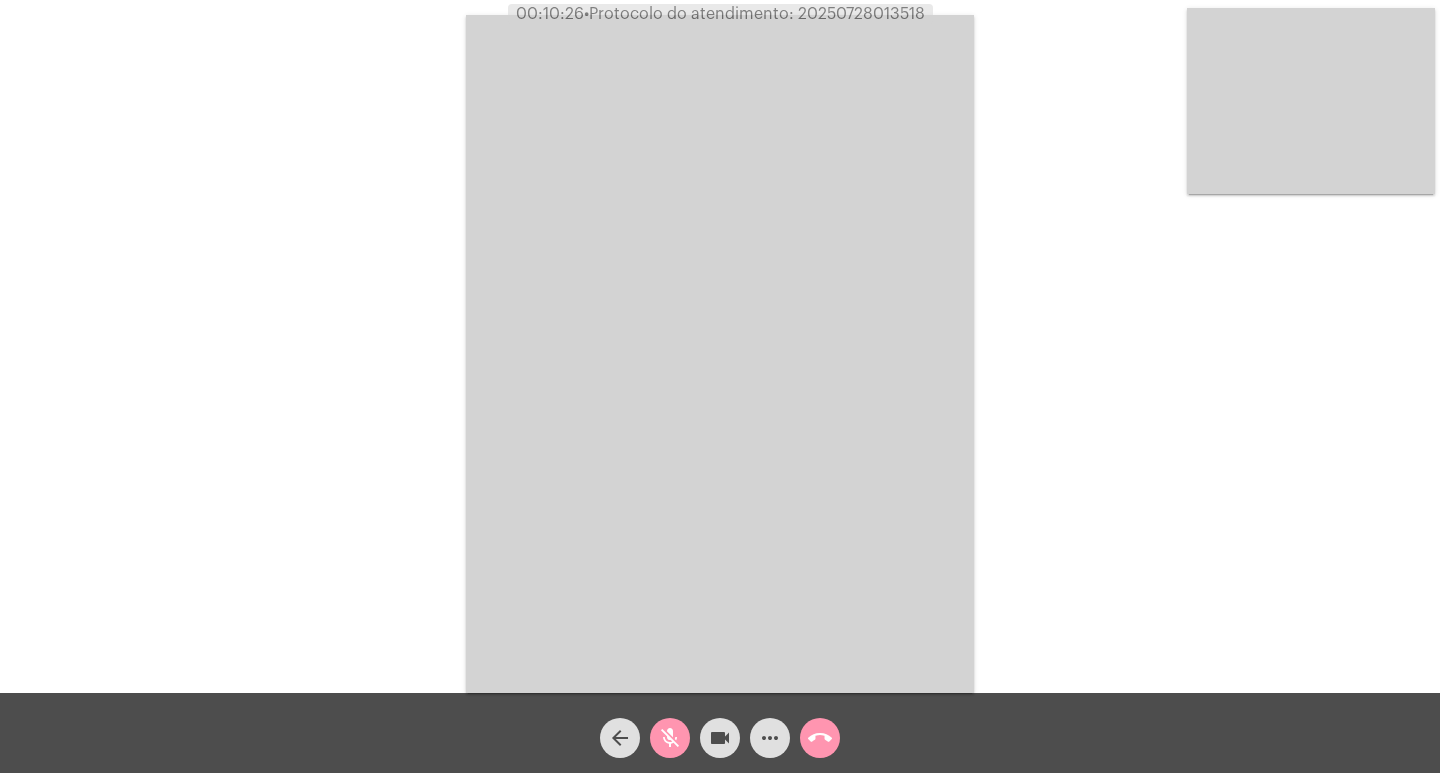 click on "videocam" 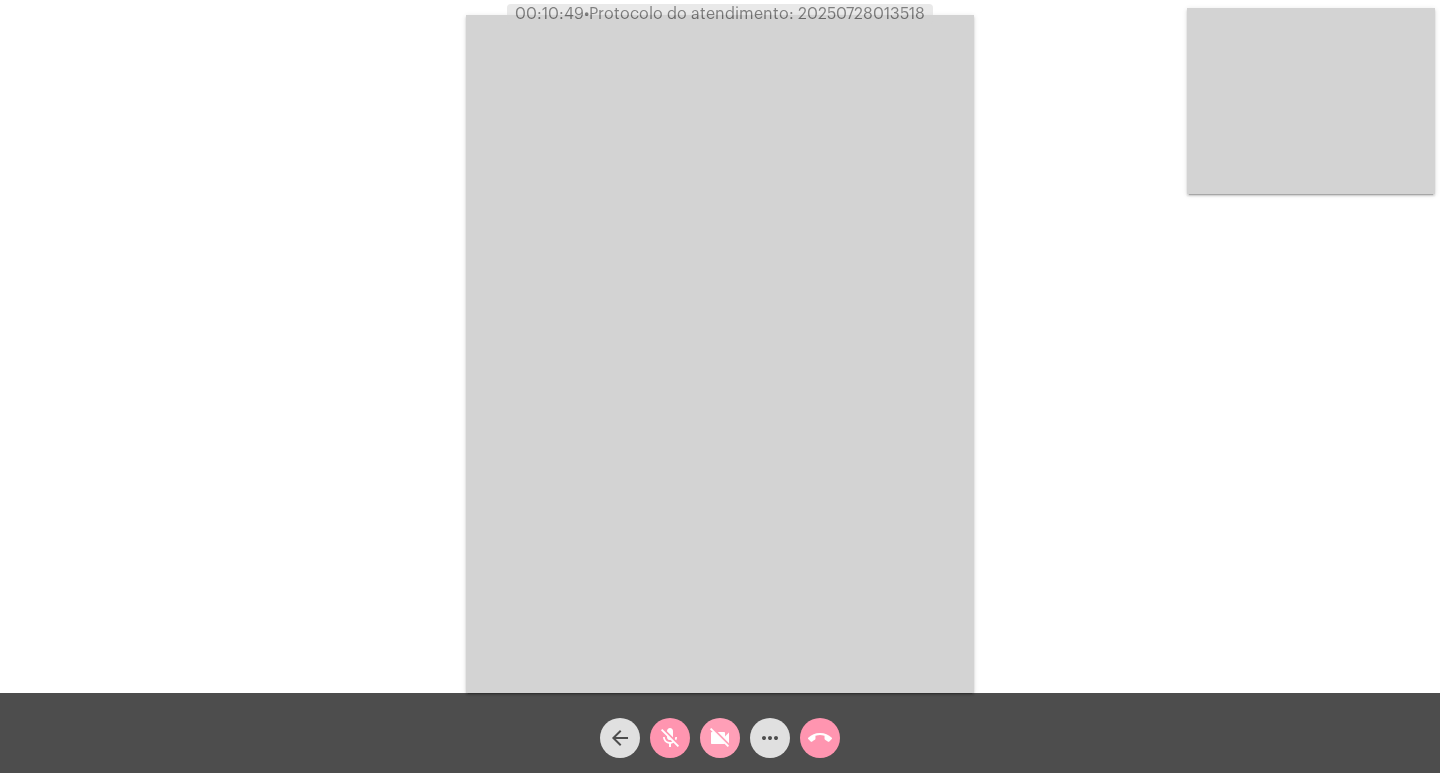 click on "videocam_off" 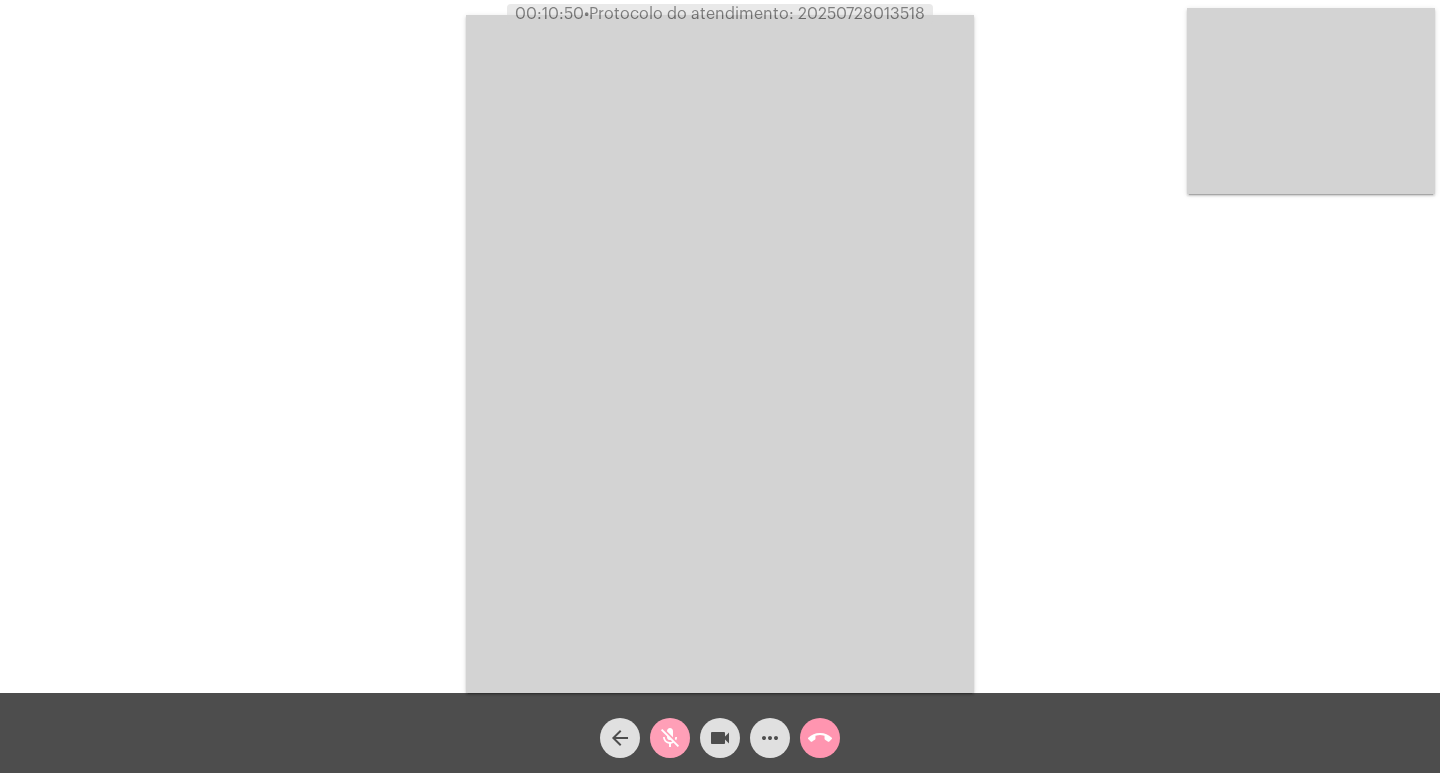 click on "mic_off" 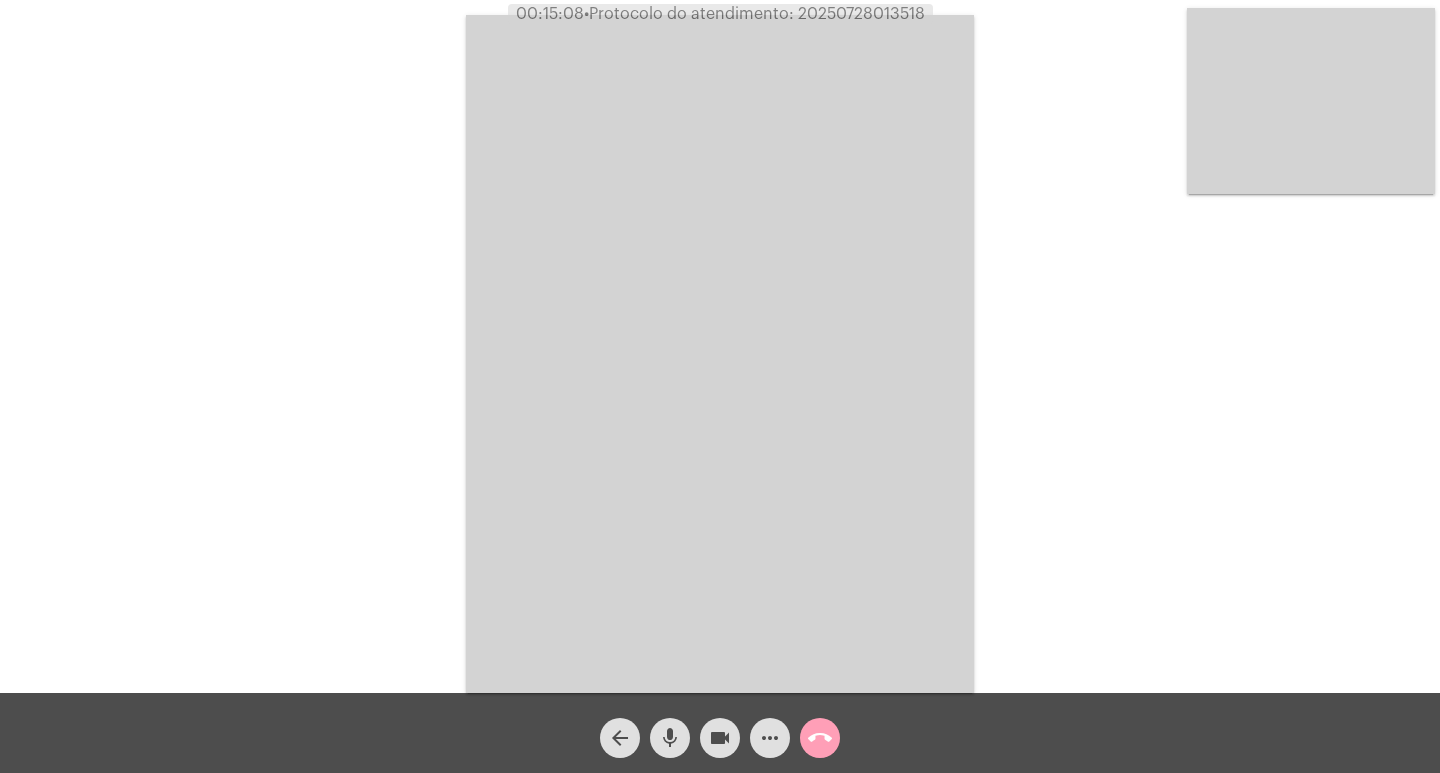 click on "call_end" 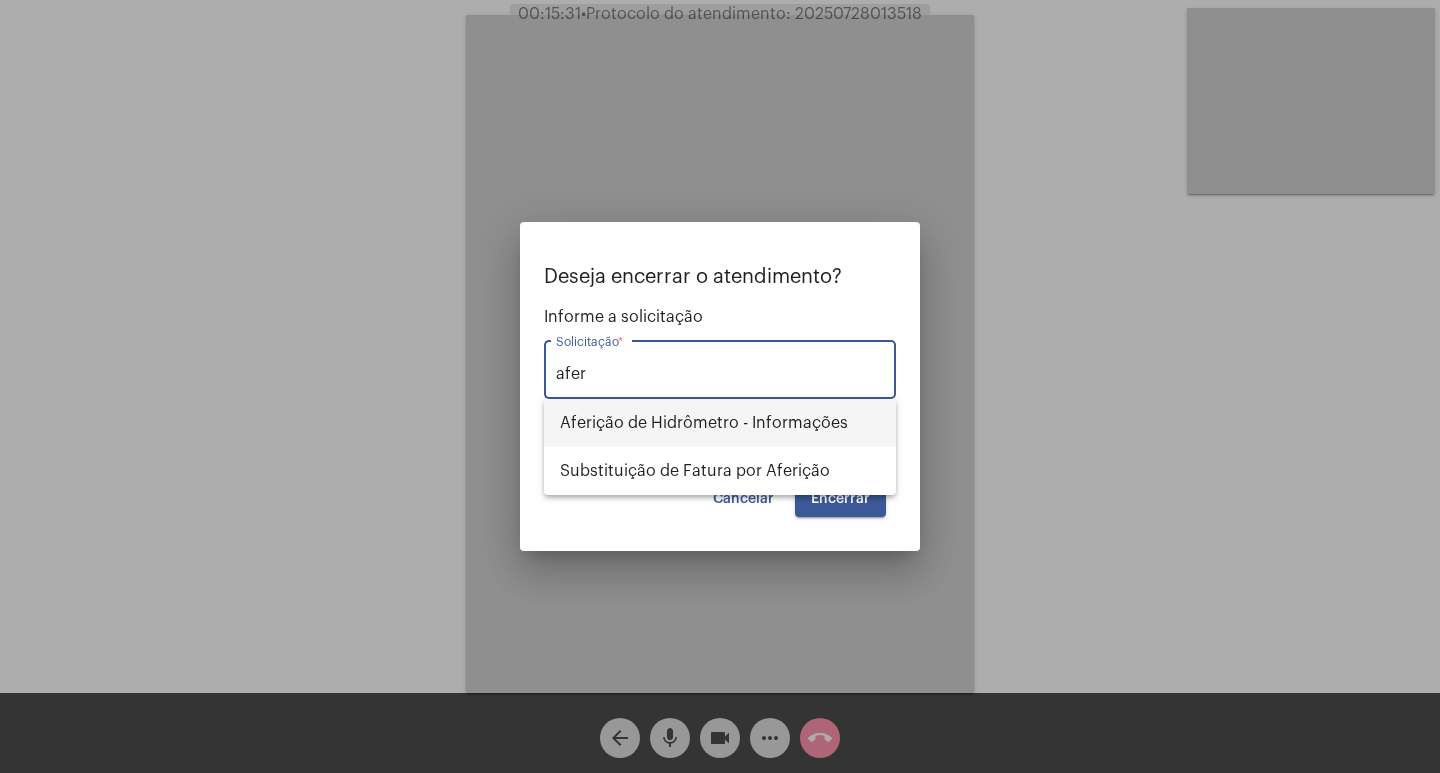 click on "Aferição de Hidrômetro - Informações" at bounding box center [720, 423] 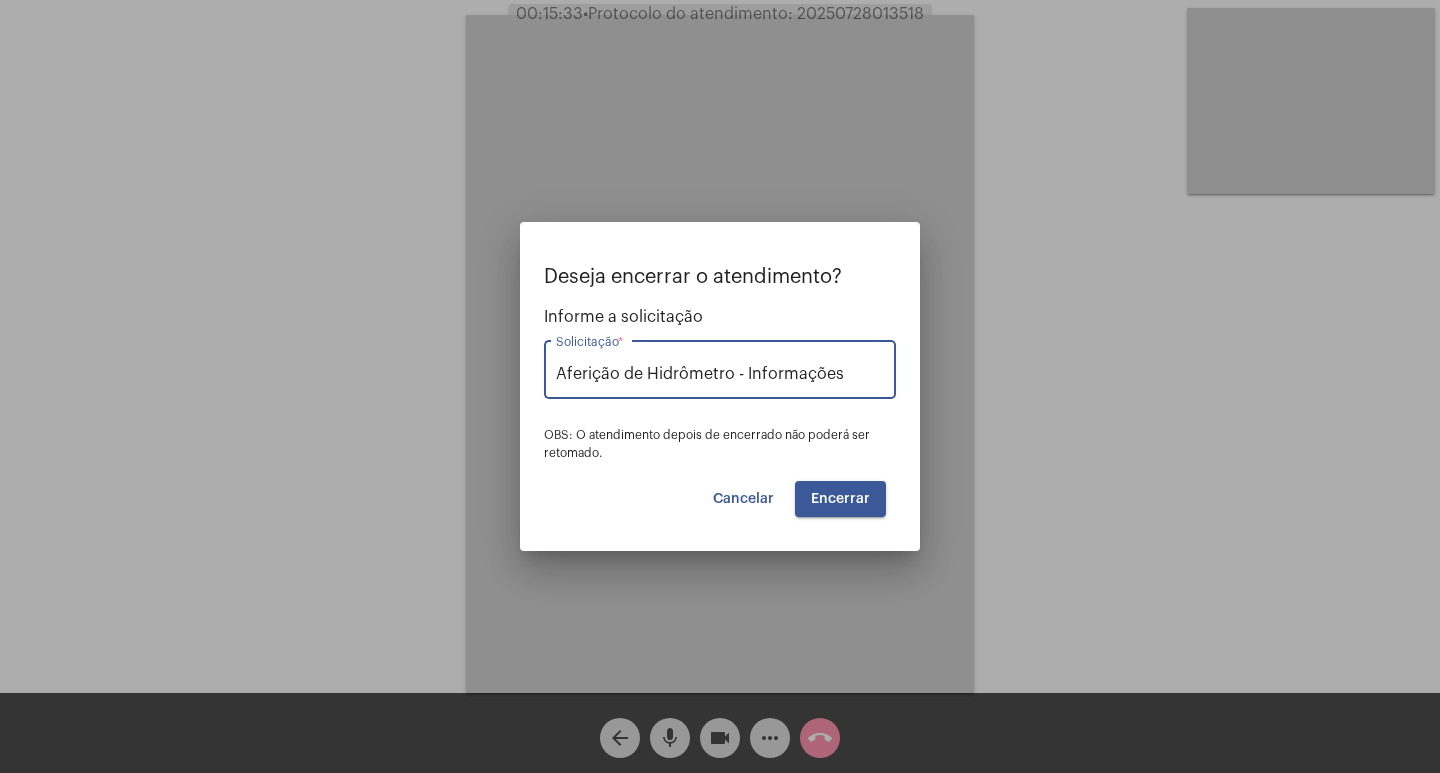 click on "Encerrar" at bounding box center (840, 499) 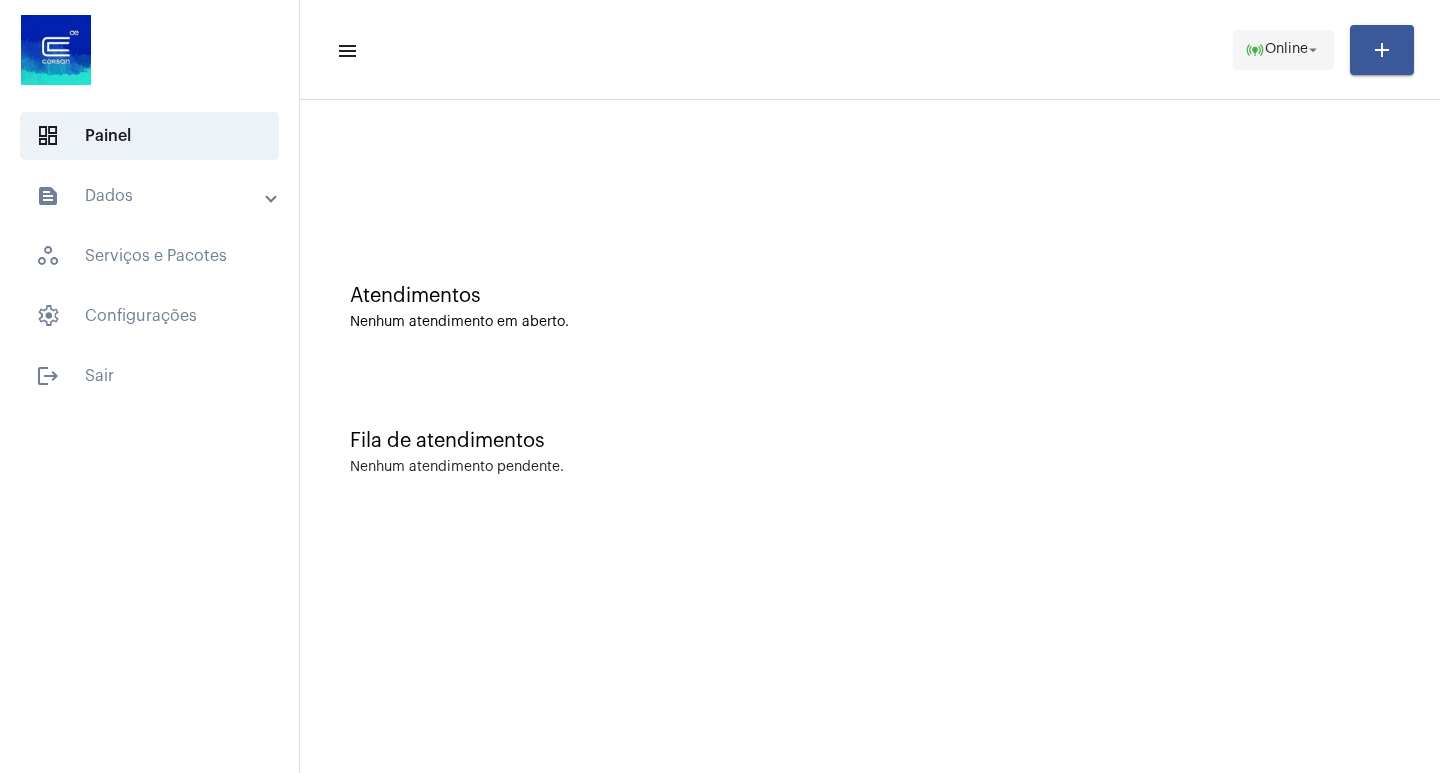 click on "online_prediction" 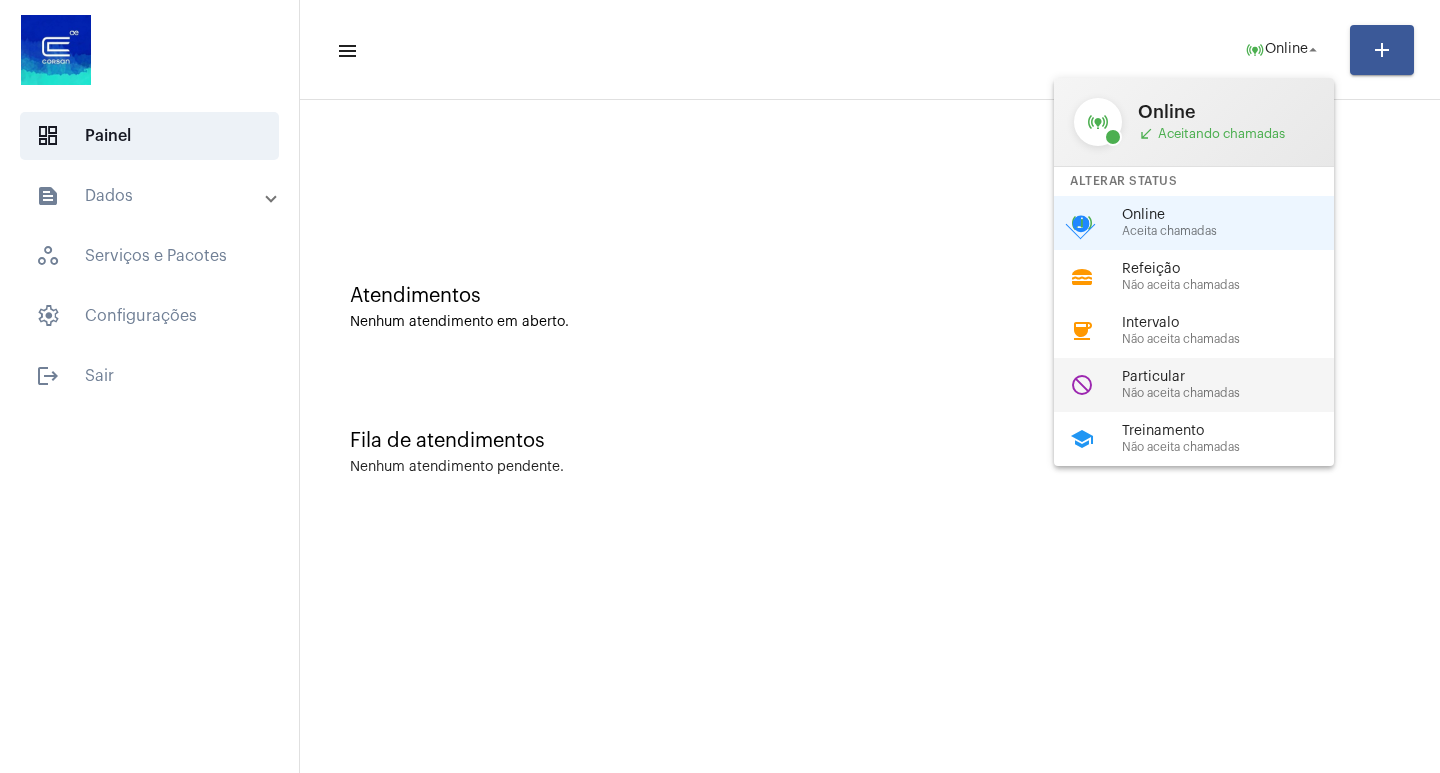 click on "do_not_disturb  Particular Não aceita chamadas" at bounding box center [1210, 385] 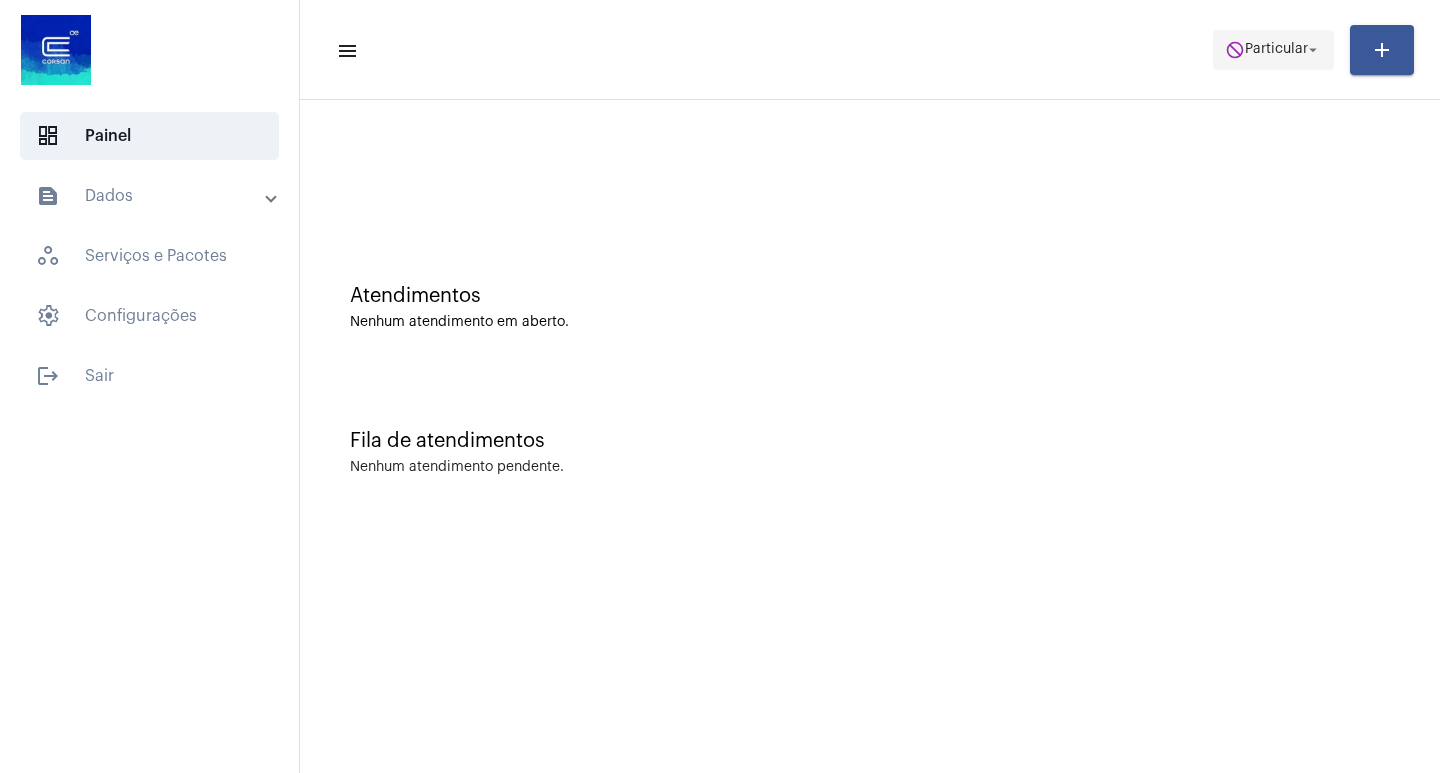 click on "do_not_disturb  Particular arrow_drop_down" 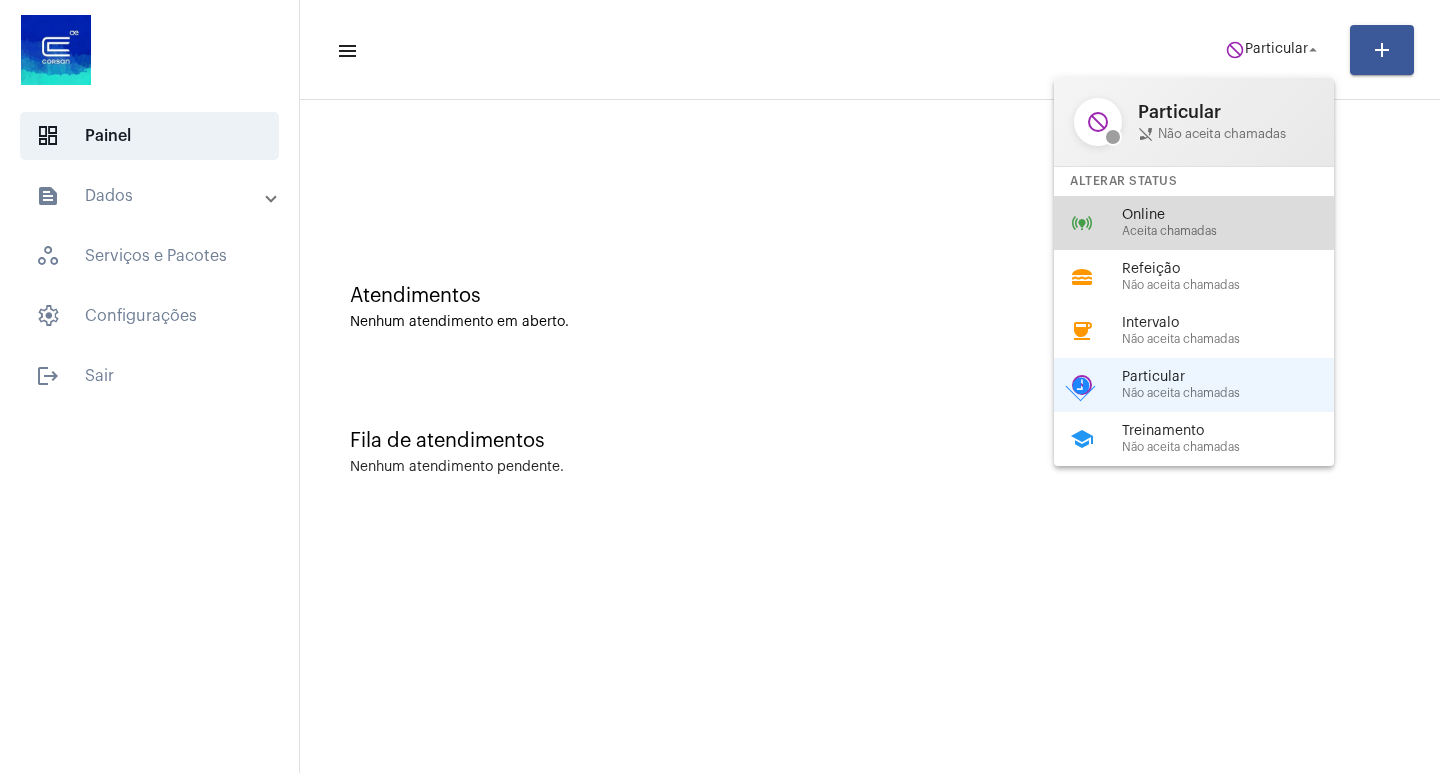 click on "Aceita chamadas" at bounding box center (1236, 231) 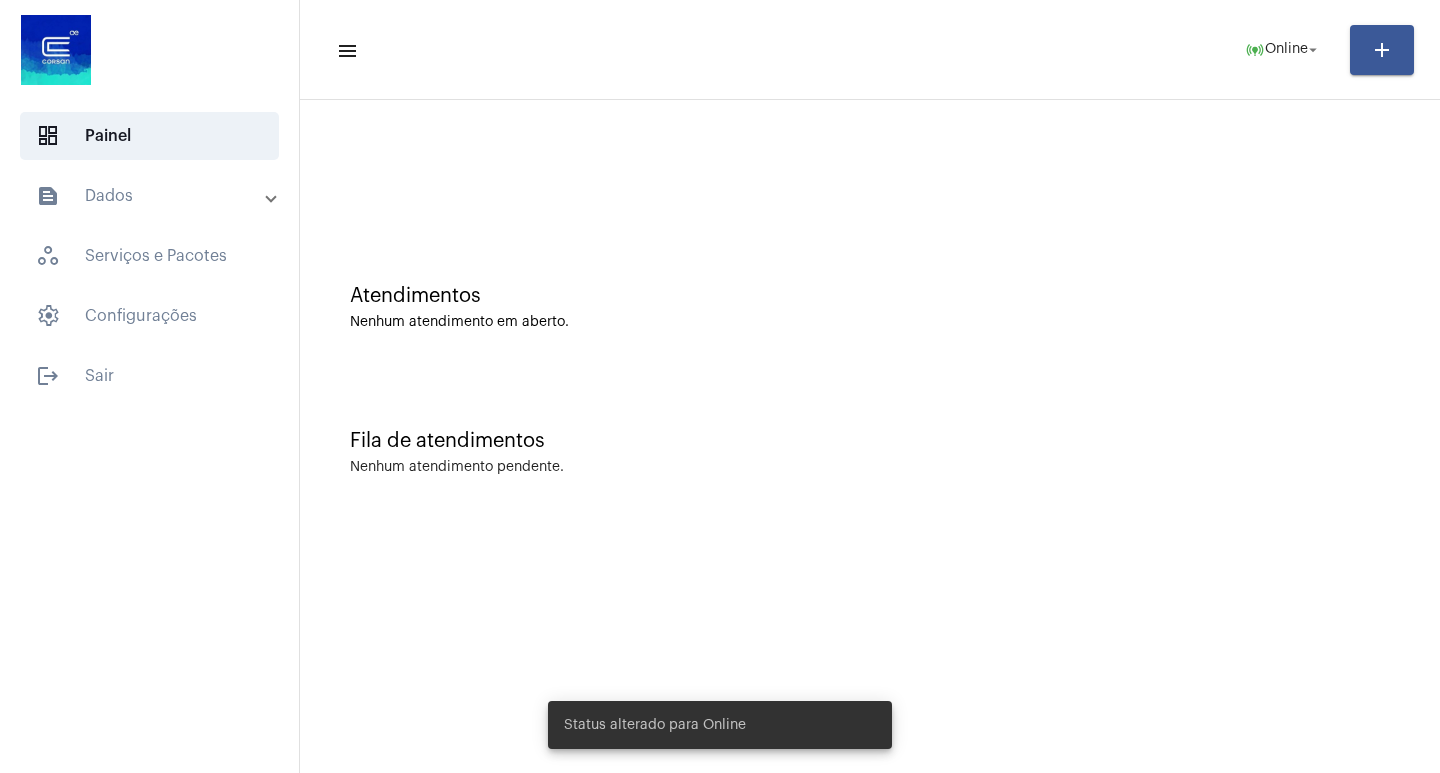 click on "Status alterado para Online" at bounding box center [720, 725] 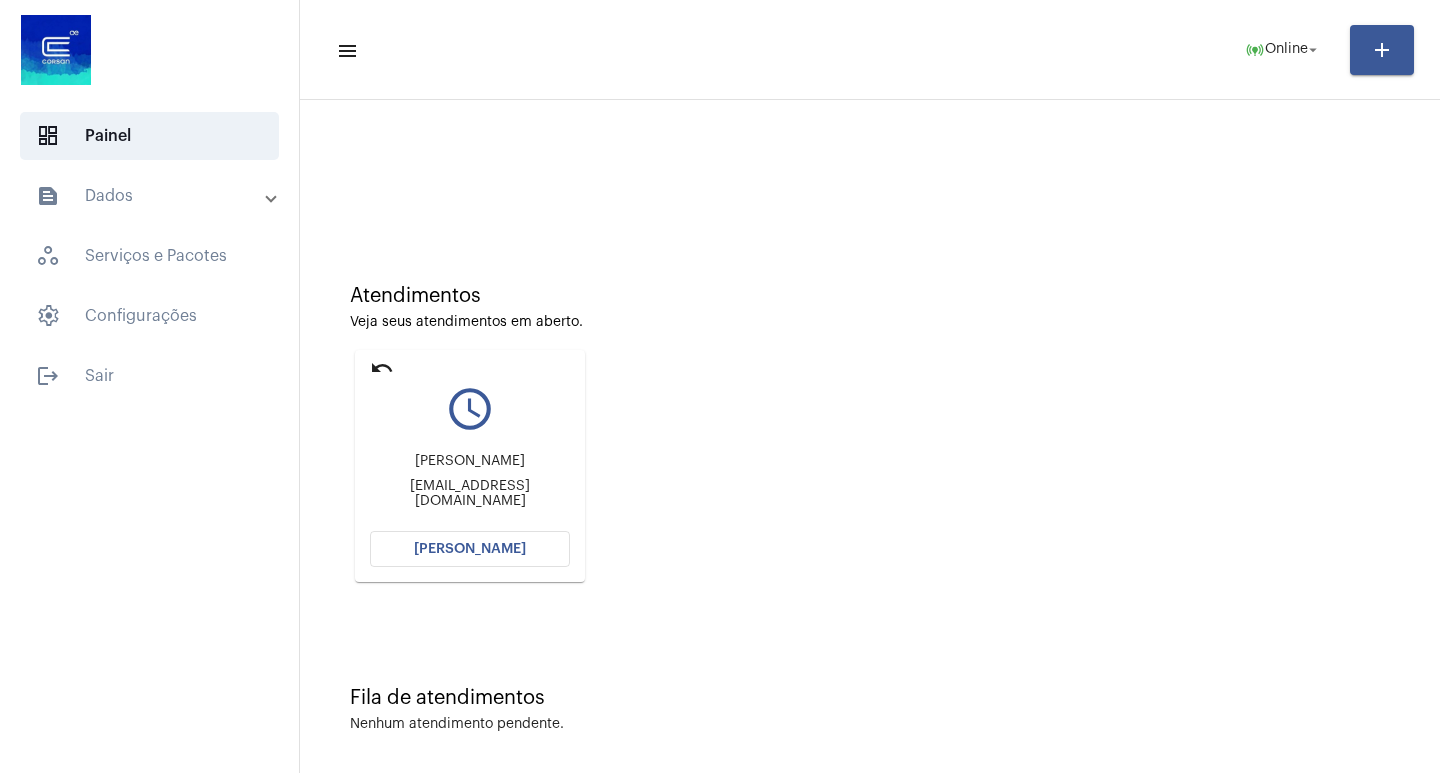 click on "Atendimentos Veja seus atendimentos em aberto. undo query_builder [PERSON_NAME] [PERSON_NAME][EMAIL_ADDRESS][DOMAIN_NAME] [PERSON_NAME]" 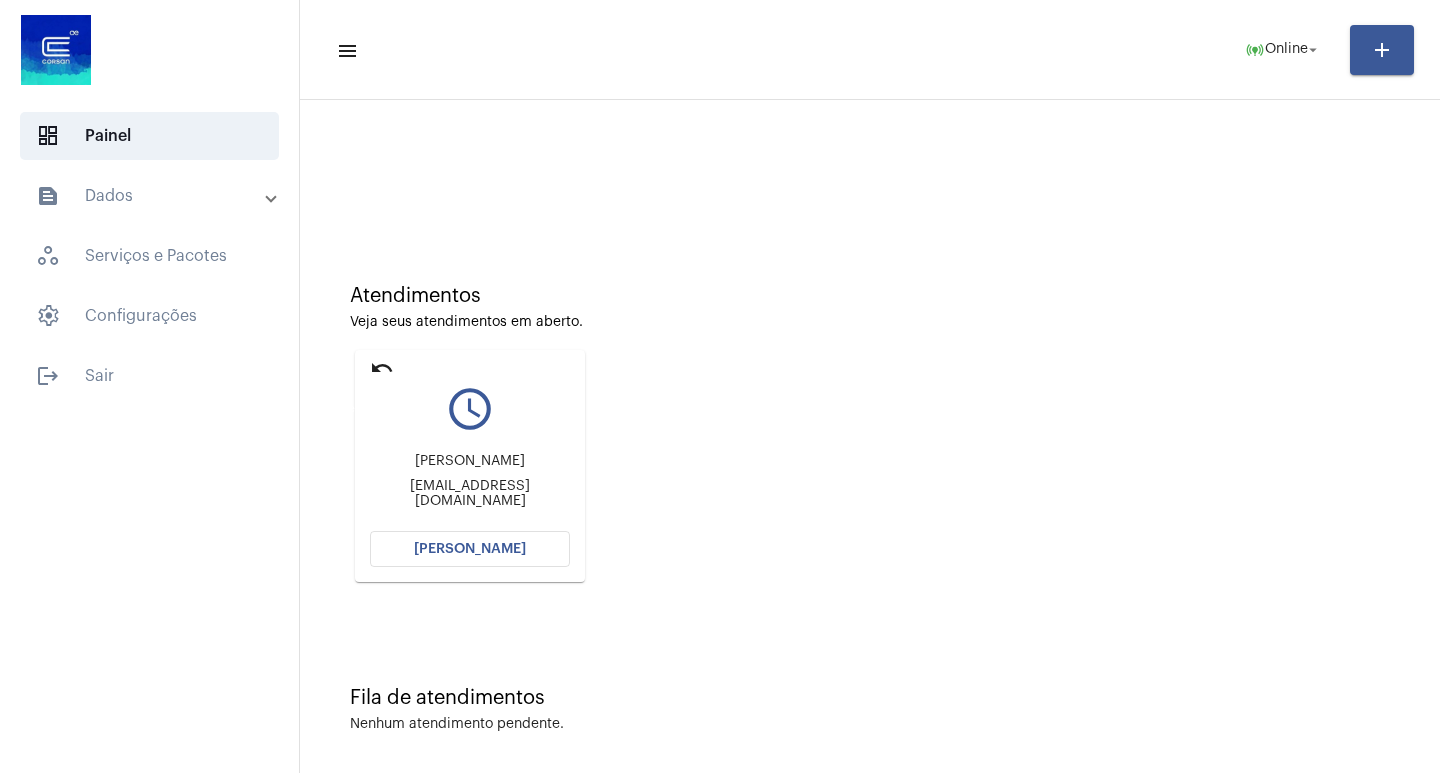 click on "undo" 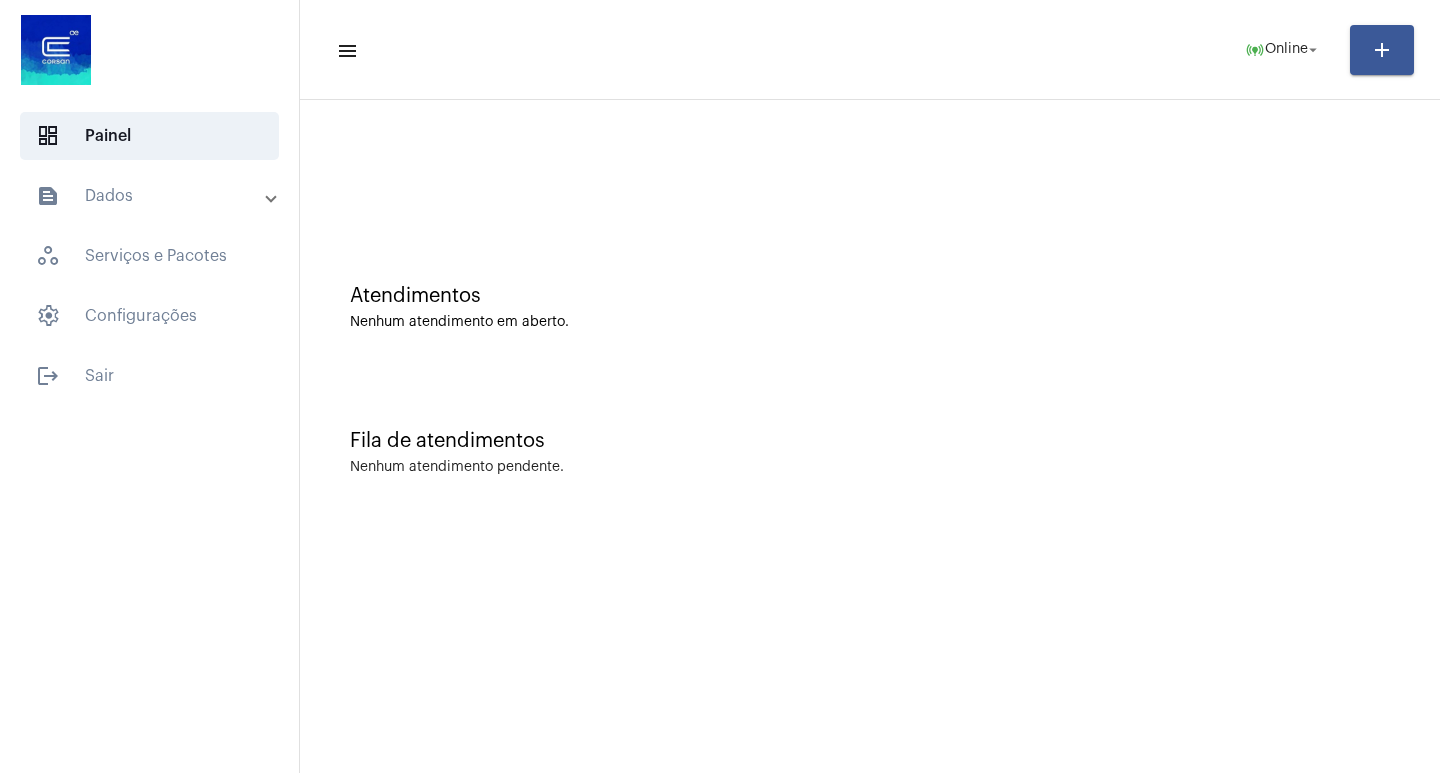 click on "Fila de atendimentos Nenhum atendimento pendente." 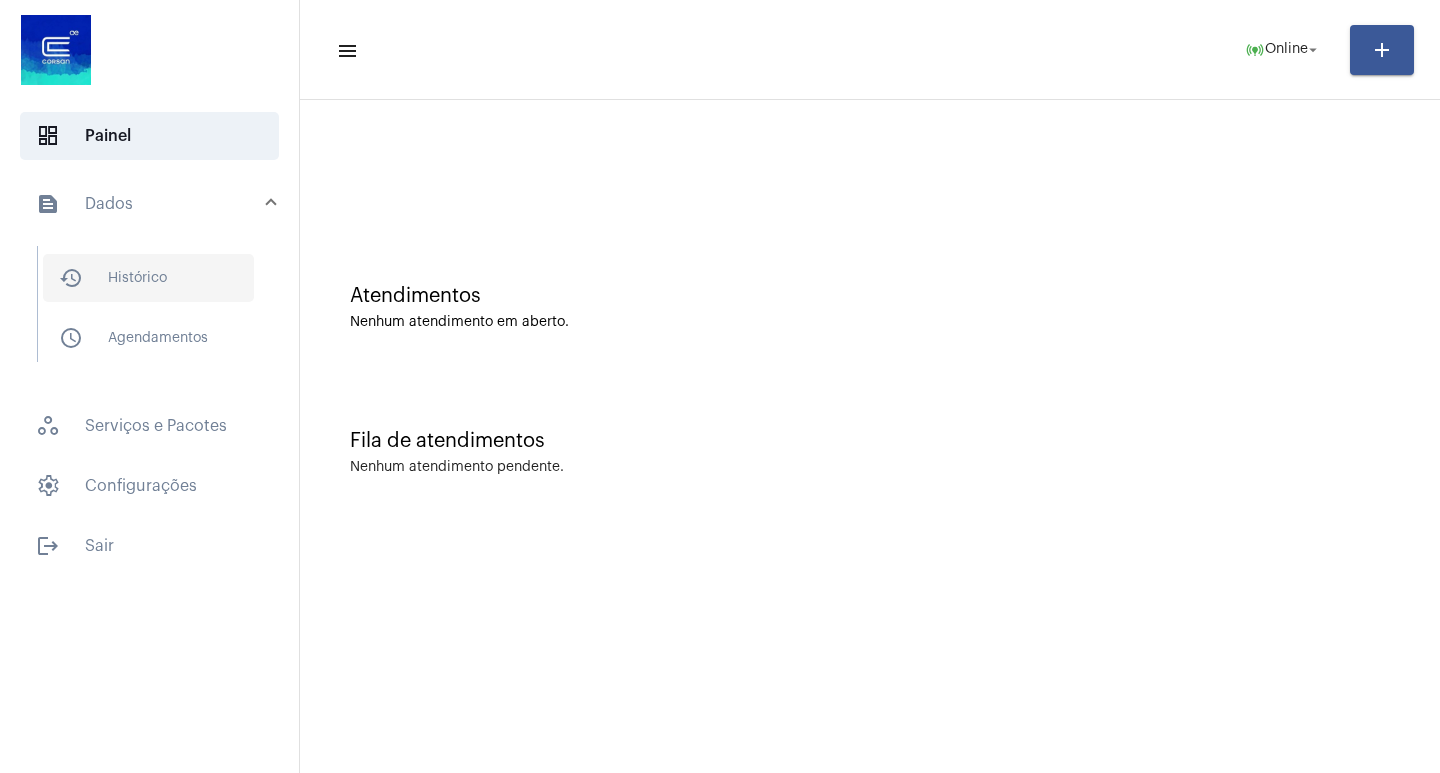 click on "history_outlined  Histórico" at bounding box center [148, 278] 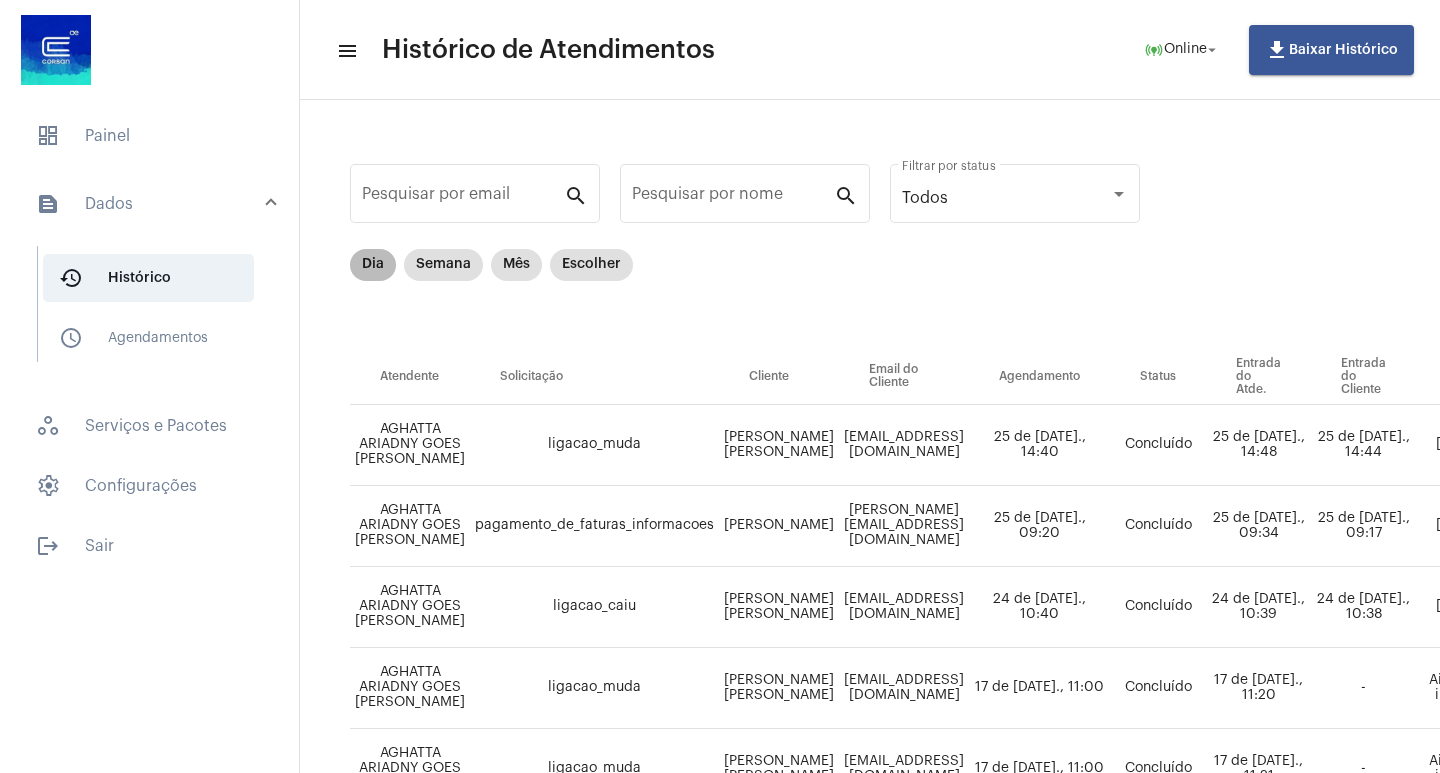 click on "Dia" at bounding box center [373, 265] 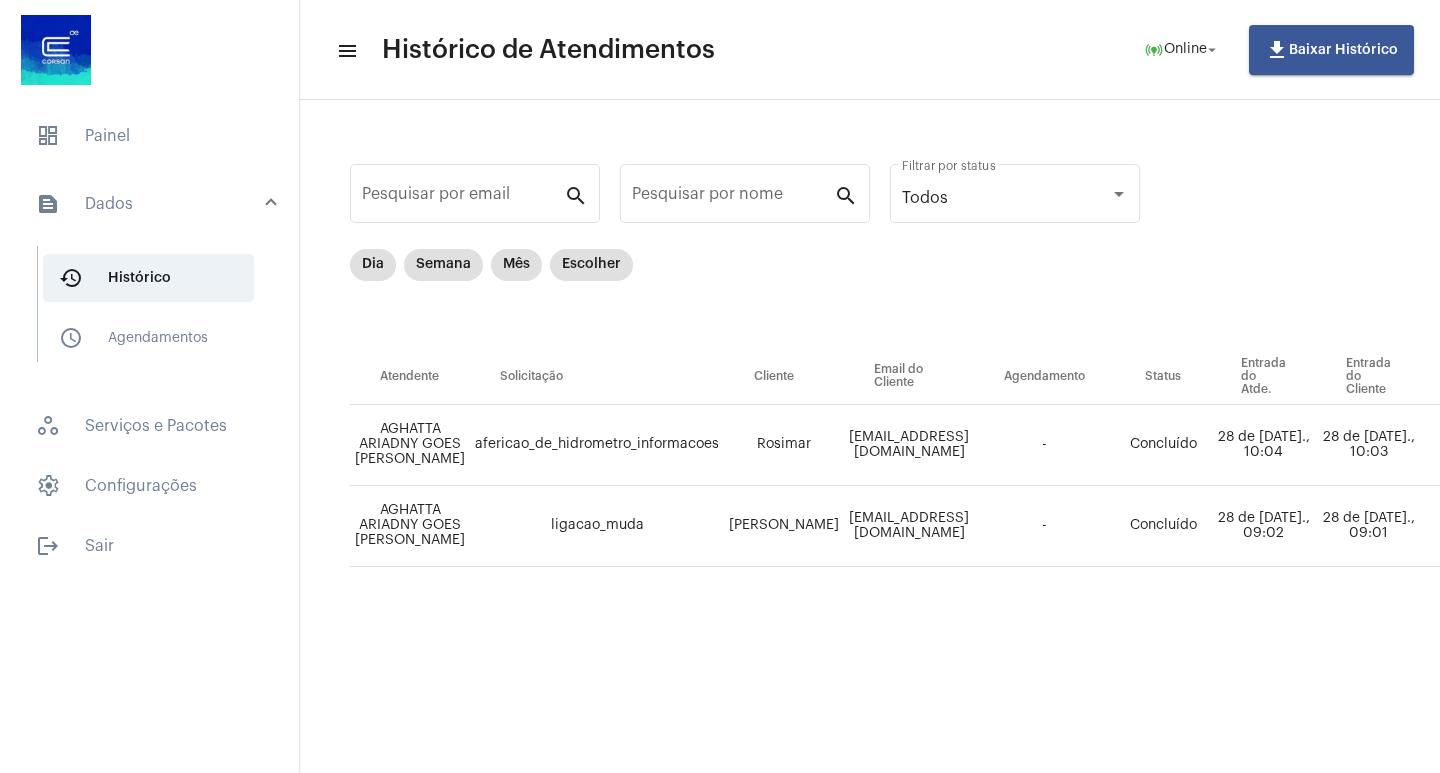 click on "text_snippet_outlined  Dados" at bounding box center (151, 204) 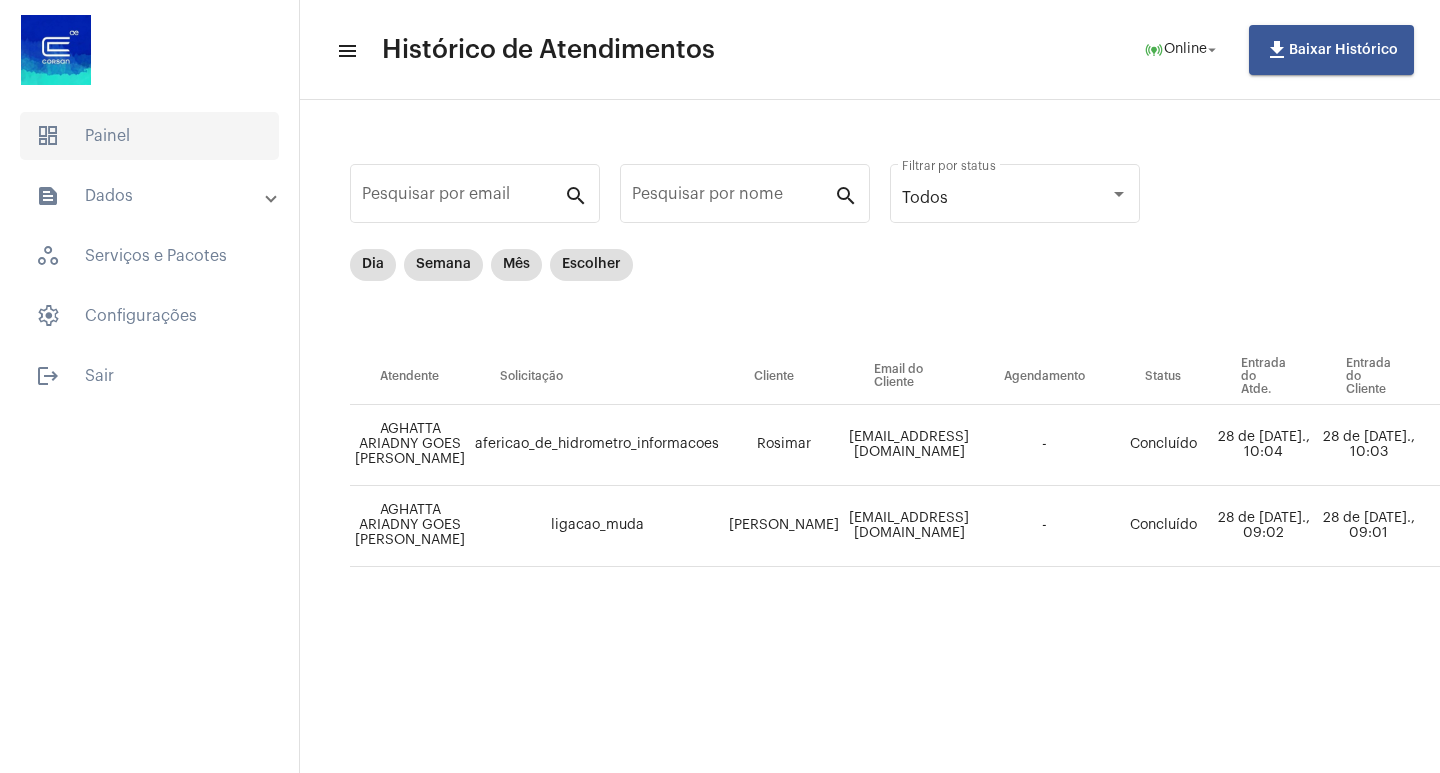 click on "dashboard   Painel" 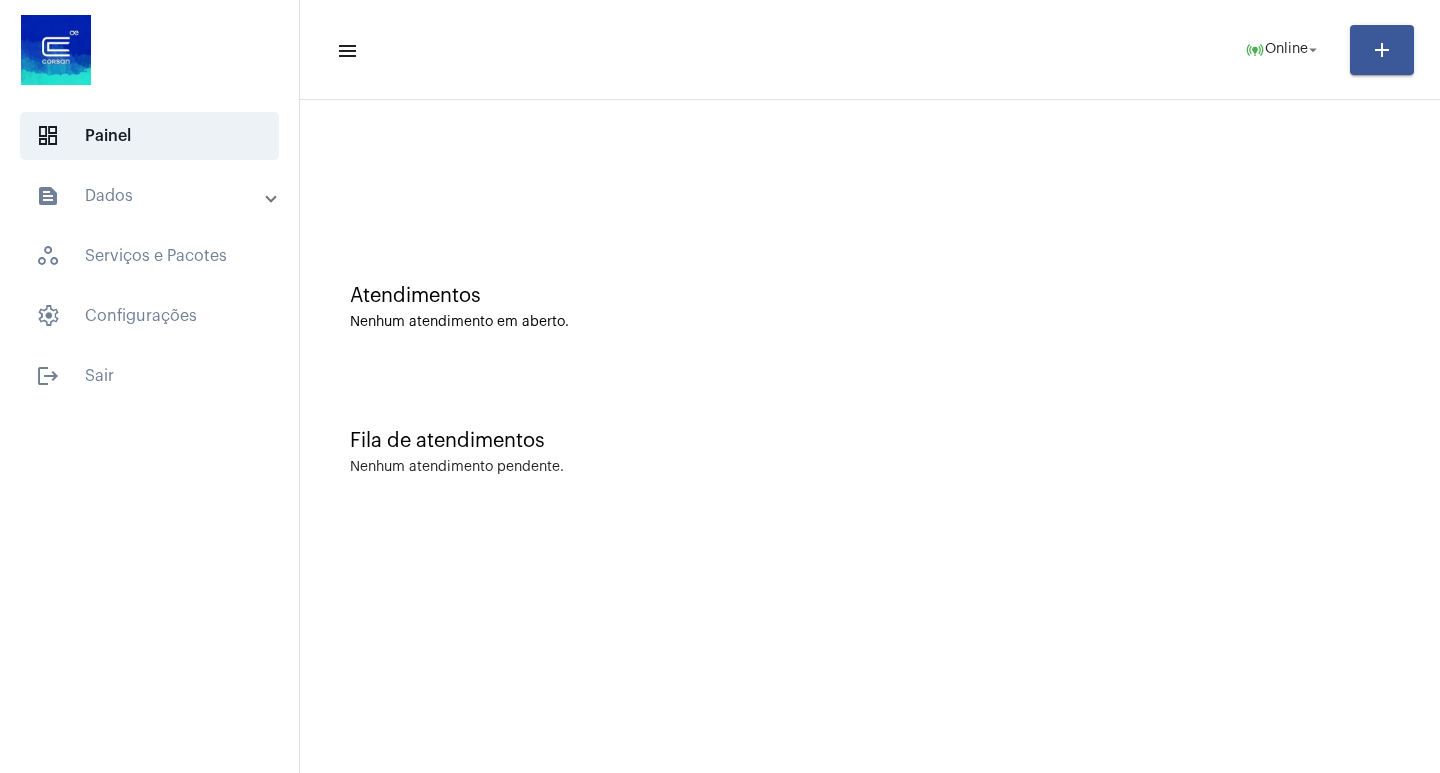click on "dashboard   Painel  text_snippet_outlined  Dados  history_outlined  Histórico  schedule_outlined  Agendamentos   workspaces_outlined   Serviços e Pacotes   settings   Configurações  logout  Sair  menu  online_prediction  Online arrow_drop_down add Atendimentos Nenhum atendimento em aberto. Fila de atendimentos Nenhum atendimento pendente." at bounding box center (720, 386) 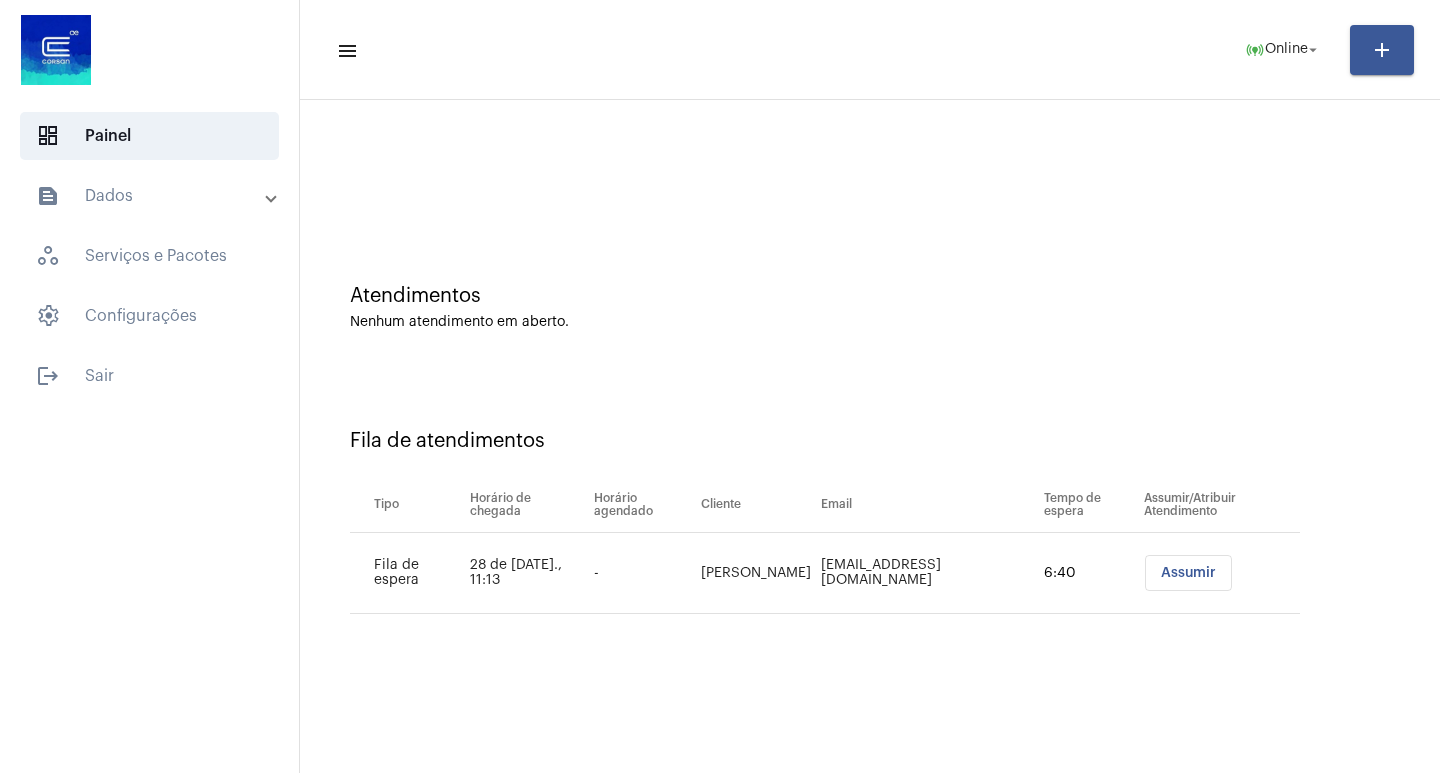 click on "Assumir" at bounding box center (1222, 573) 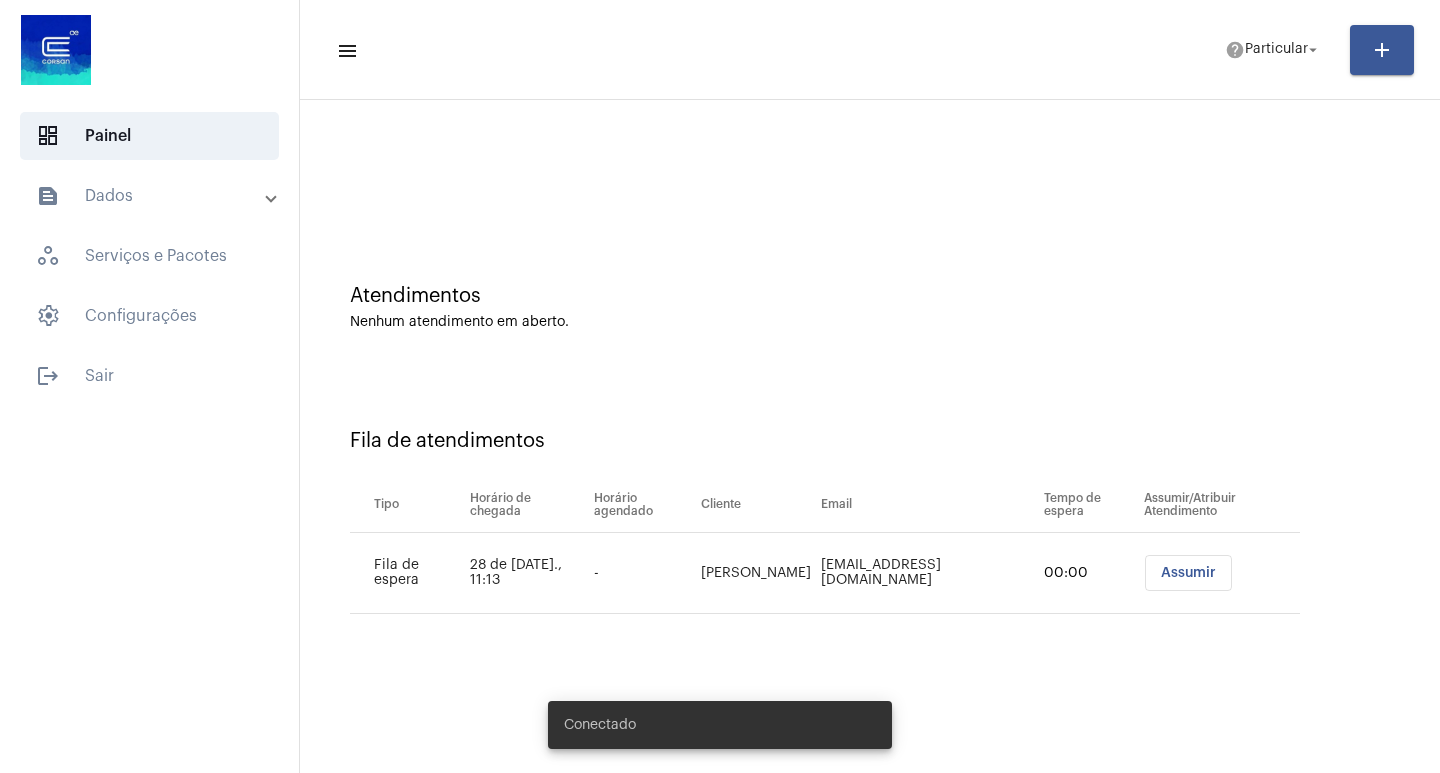 scroll, scrollTop: 0, scrollLeft: 0, axis: both 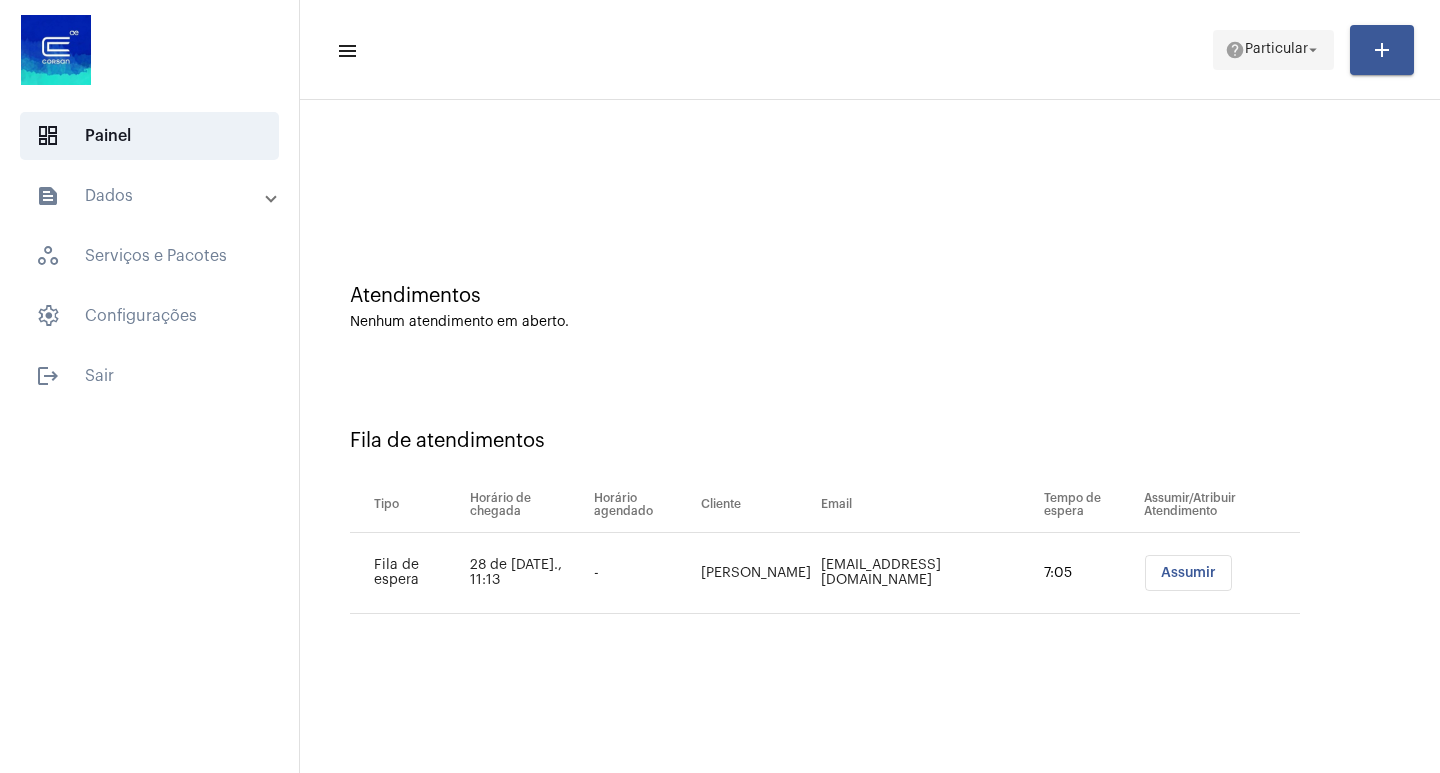 click on "help" 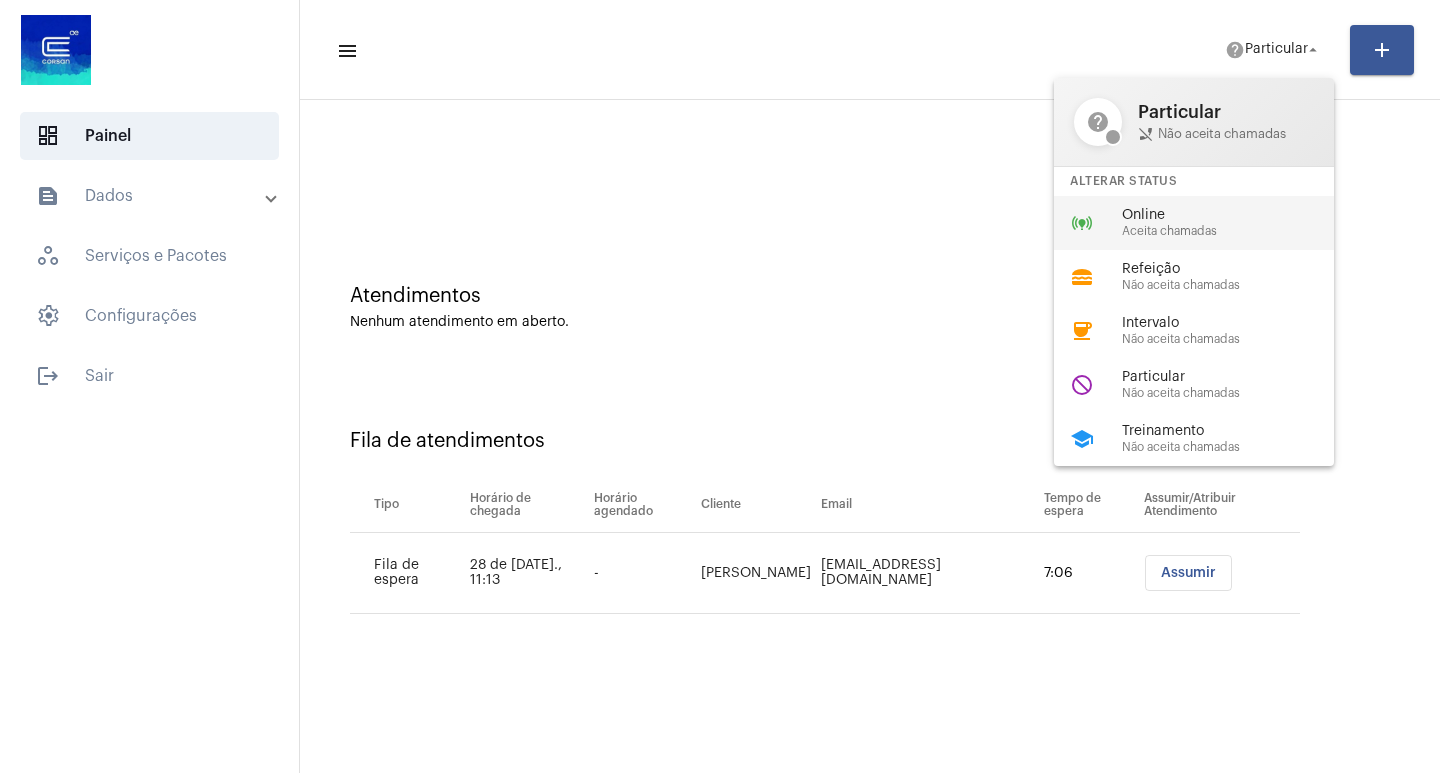 click on "Aceita chamadas" at bounding box center (1236, 231) 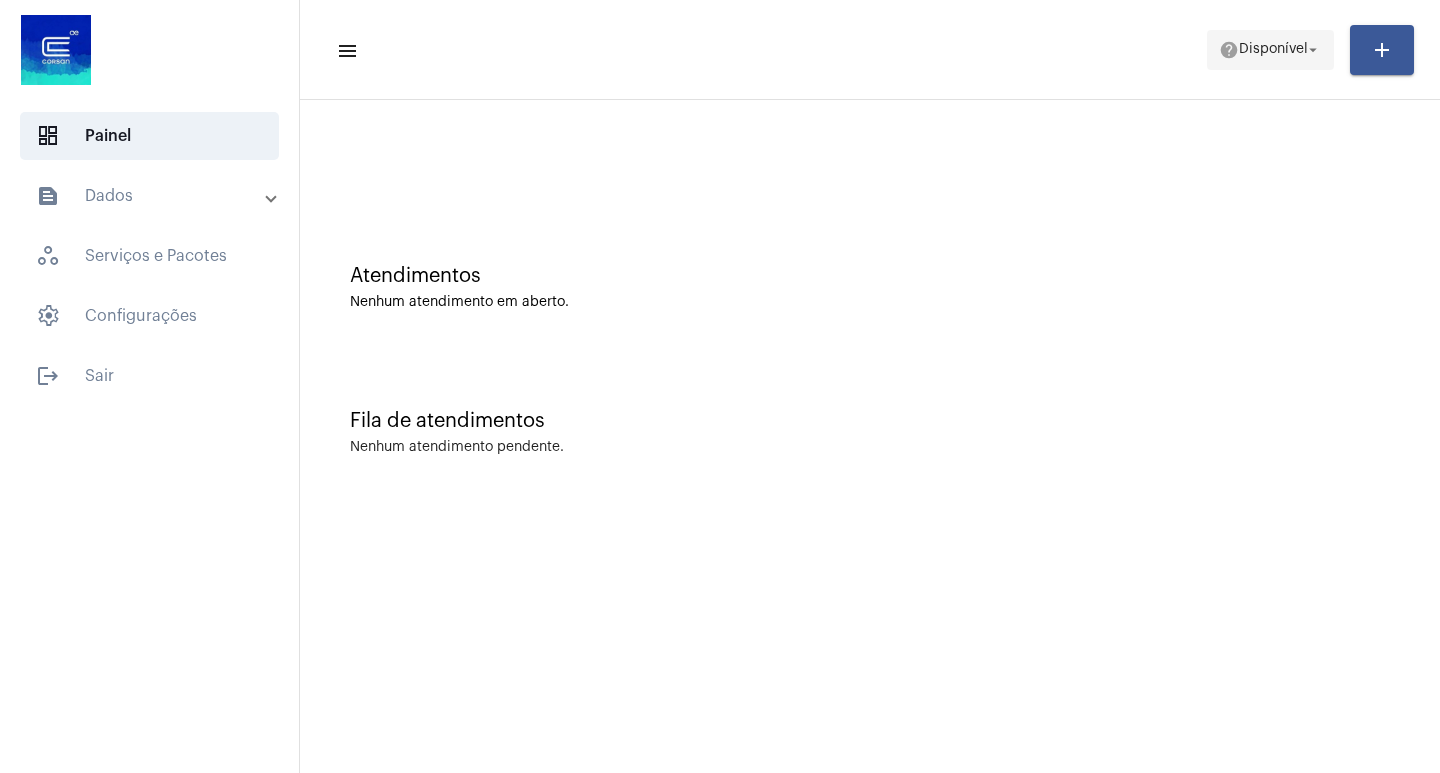 scroll, scrollTop: 0, scrollLeft: 0, axis: both 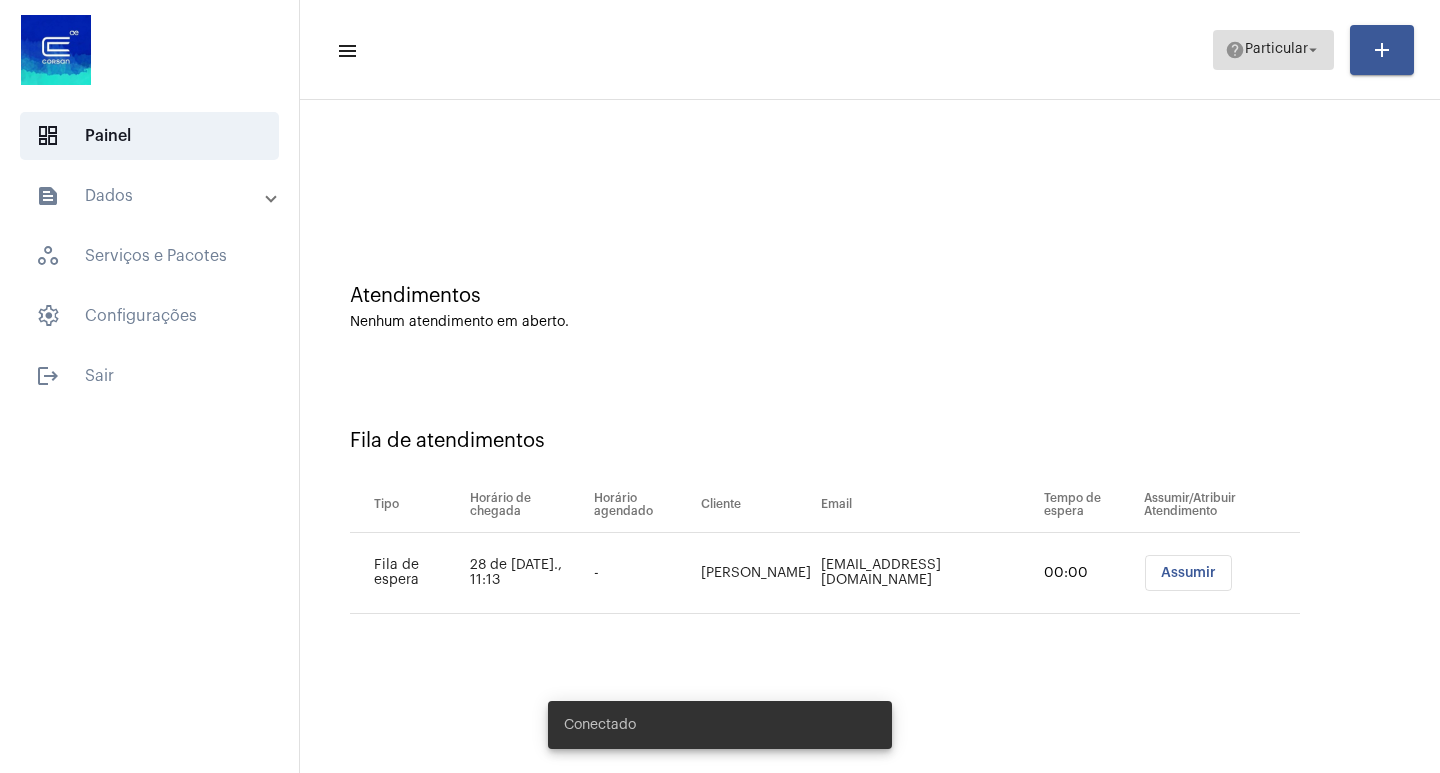 click on "Particular" 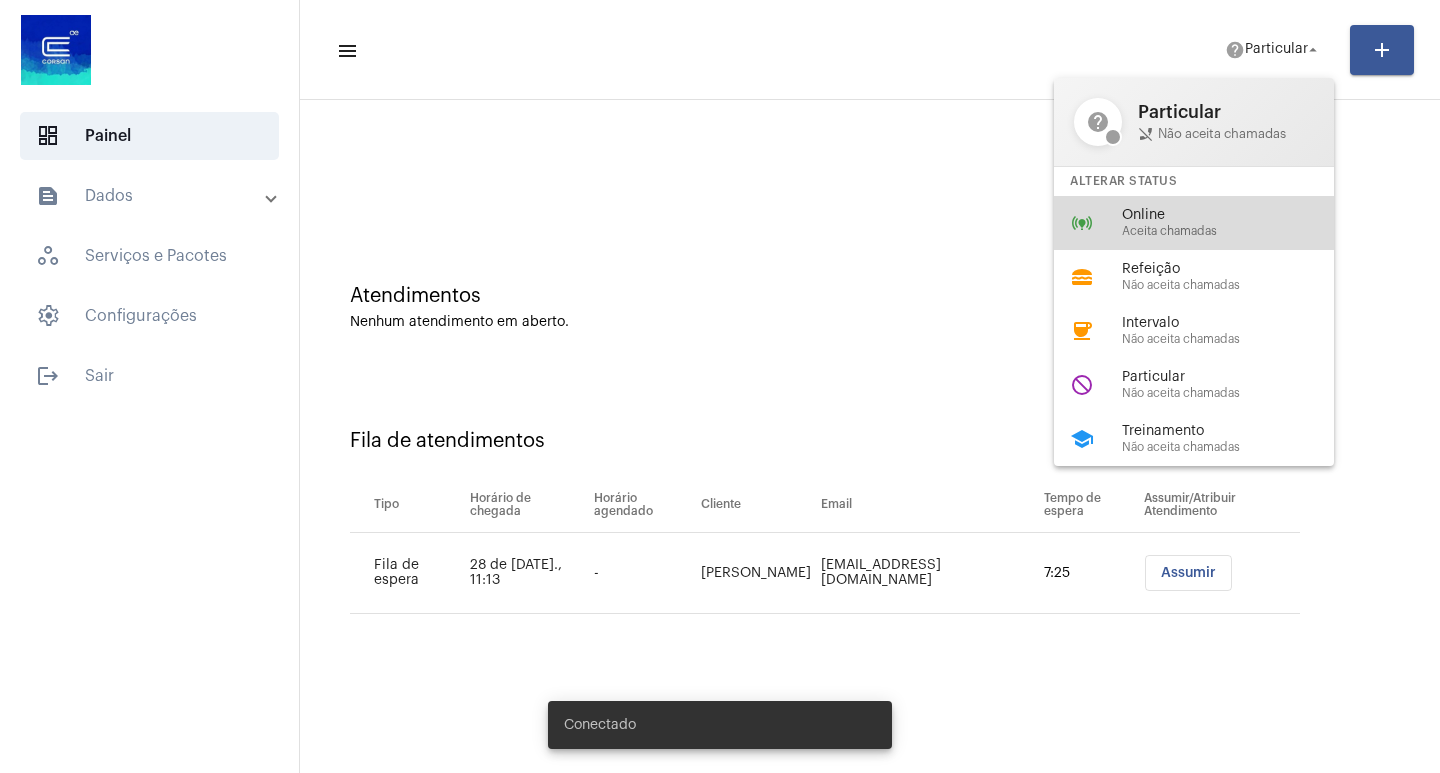 click on "Online" at bounding box center (1236, 215) 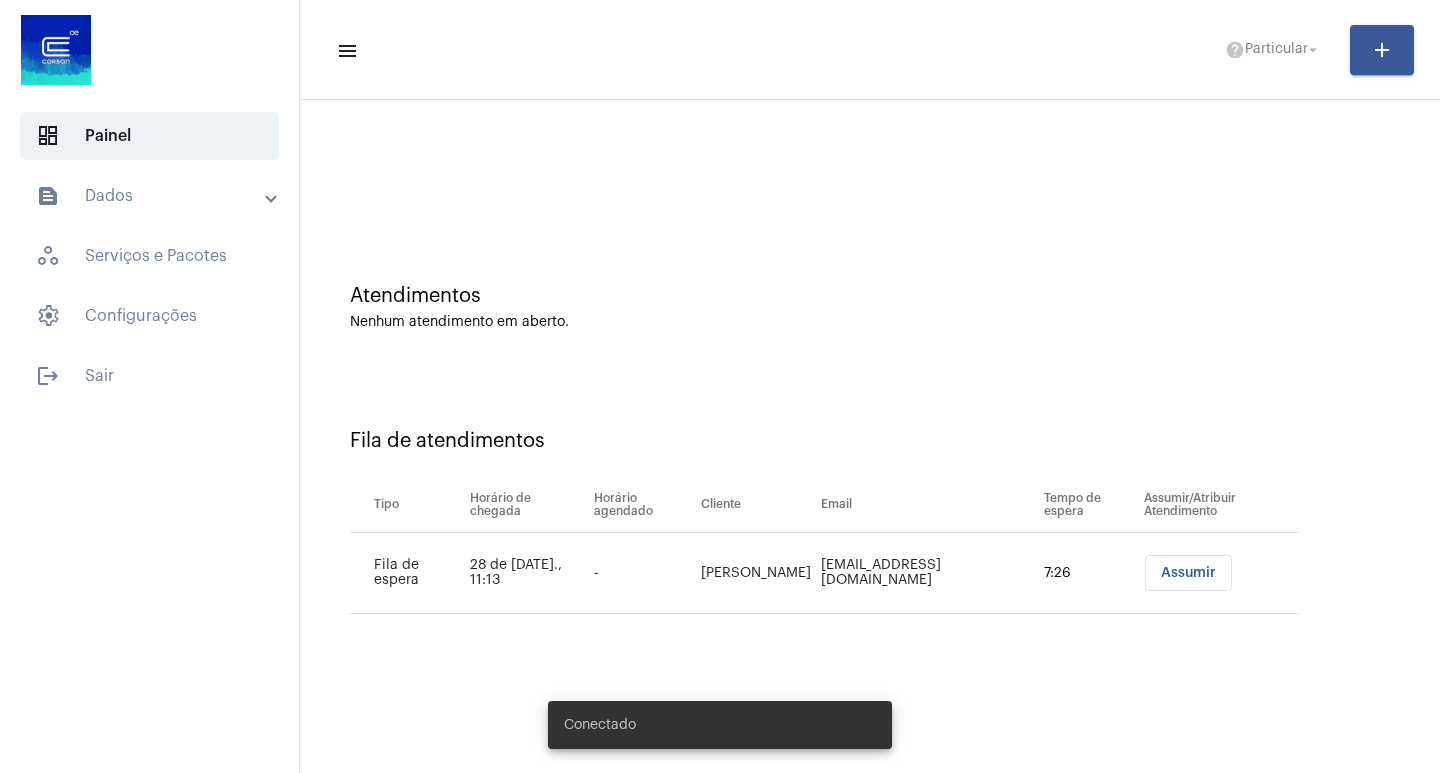 click on "Assumir" at bounding box center (1188, 573) 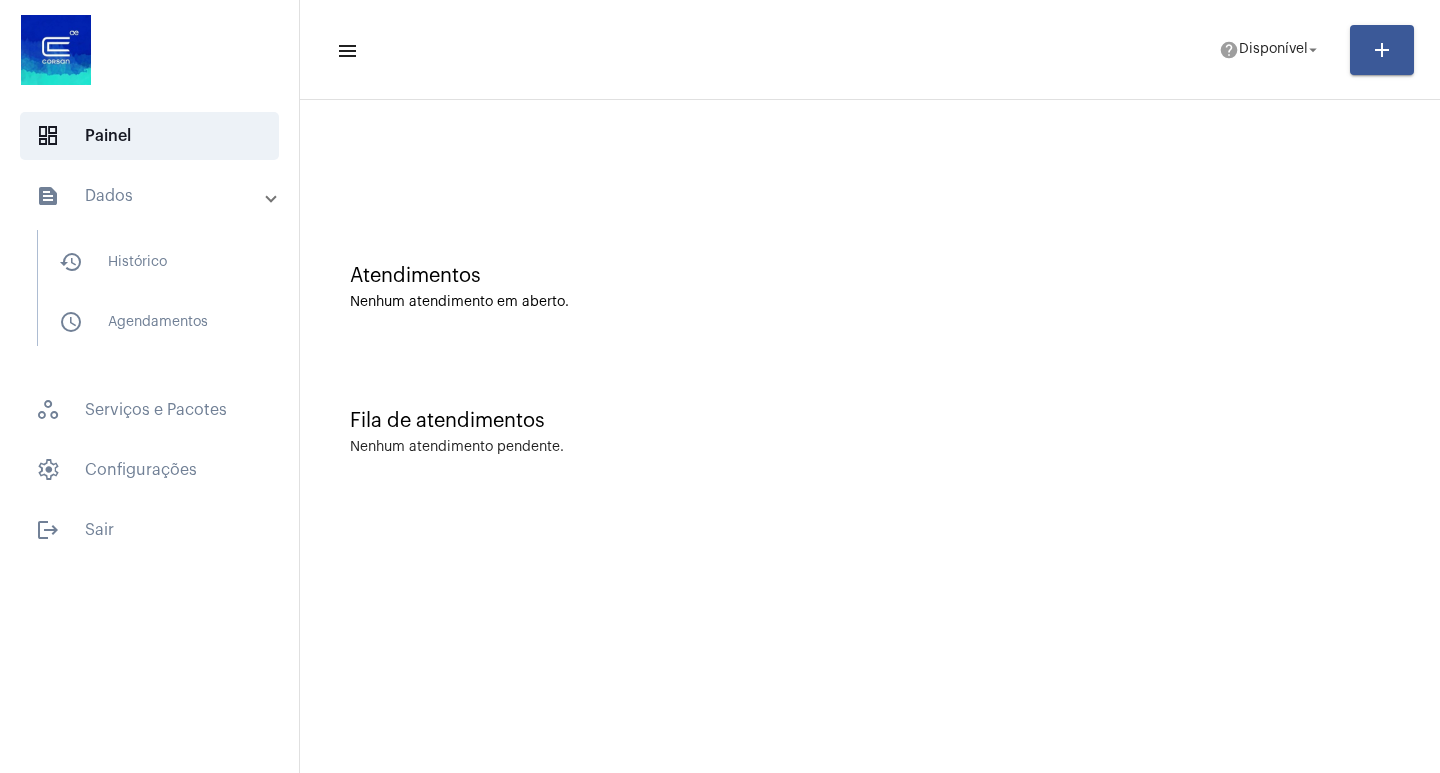 scroll, scrollTop: 0, scrollLeft: 0, axis: both 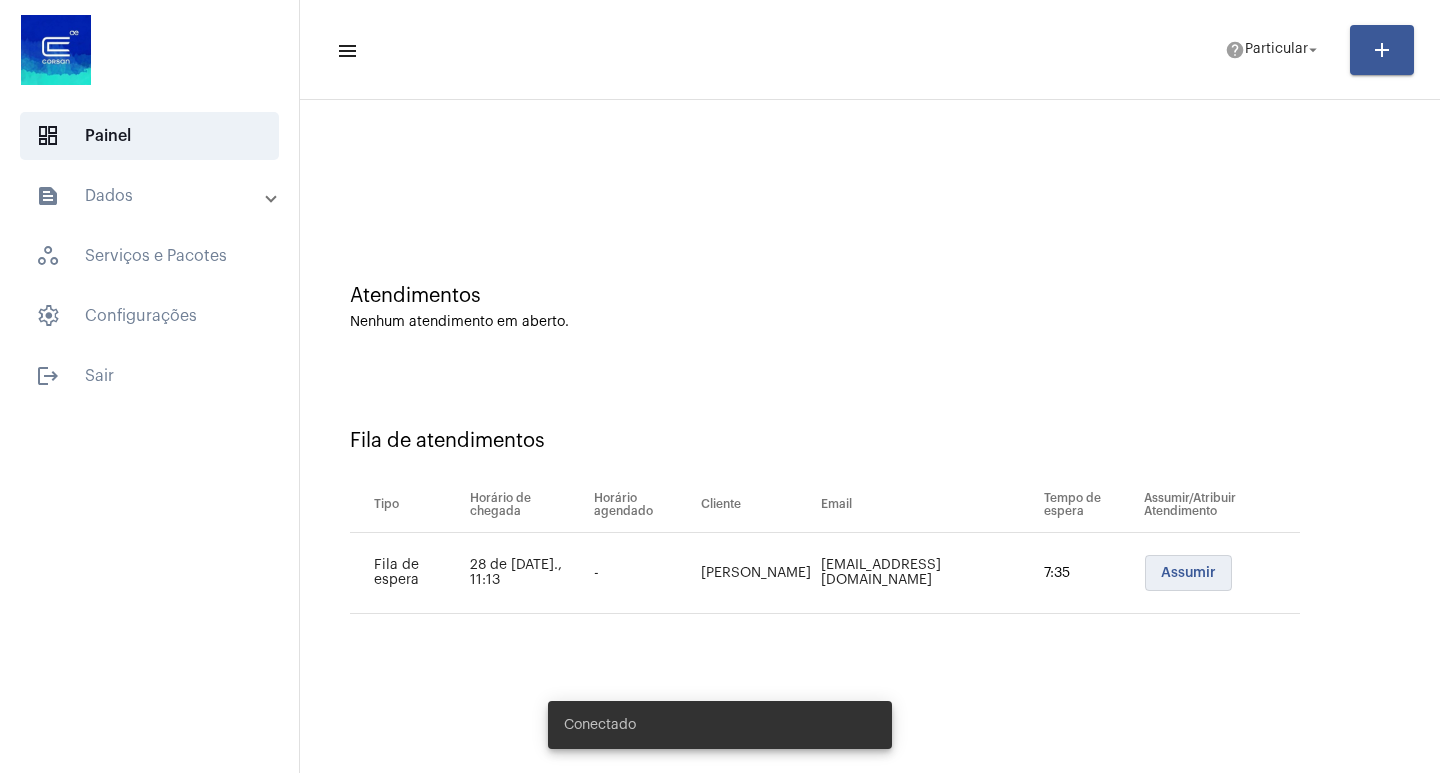 click on "Assumir" at bounding box center [1188, 573] 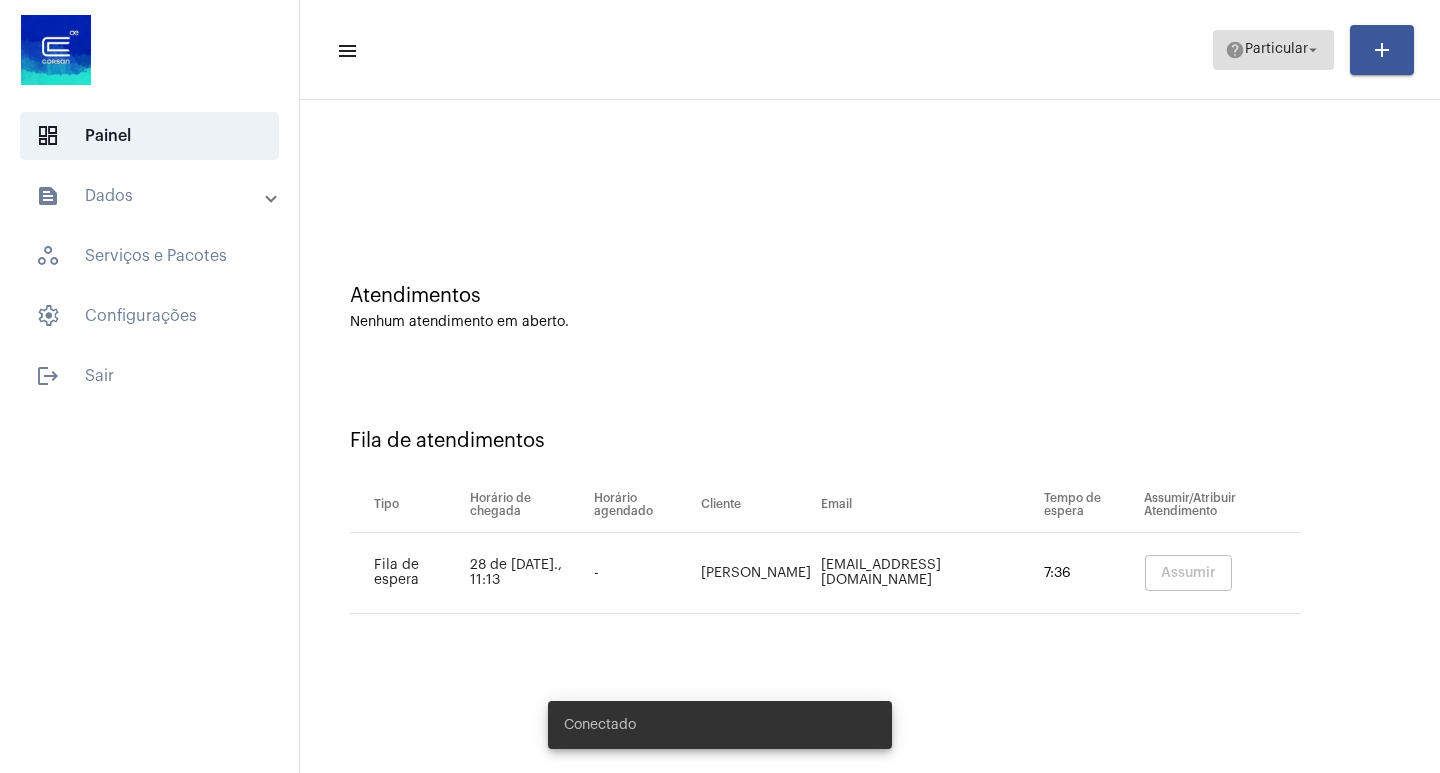 click on "help  Particular arrow_drop_down" 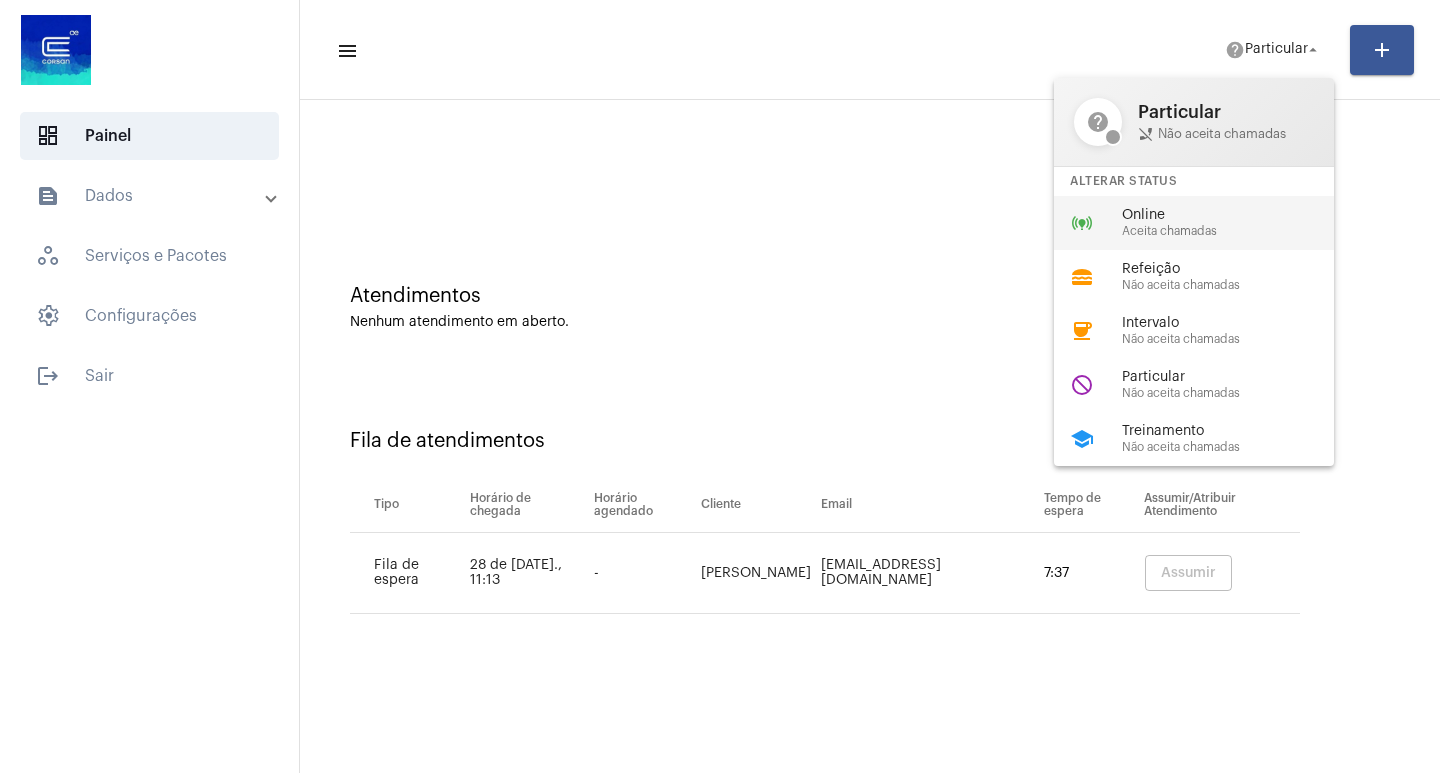 click on "Online" at bounding box center (1236, 215) 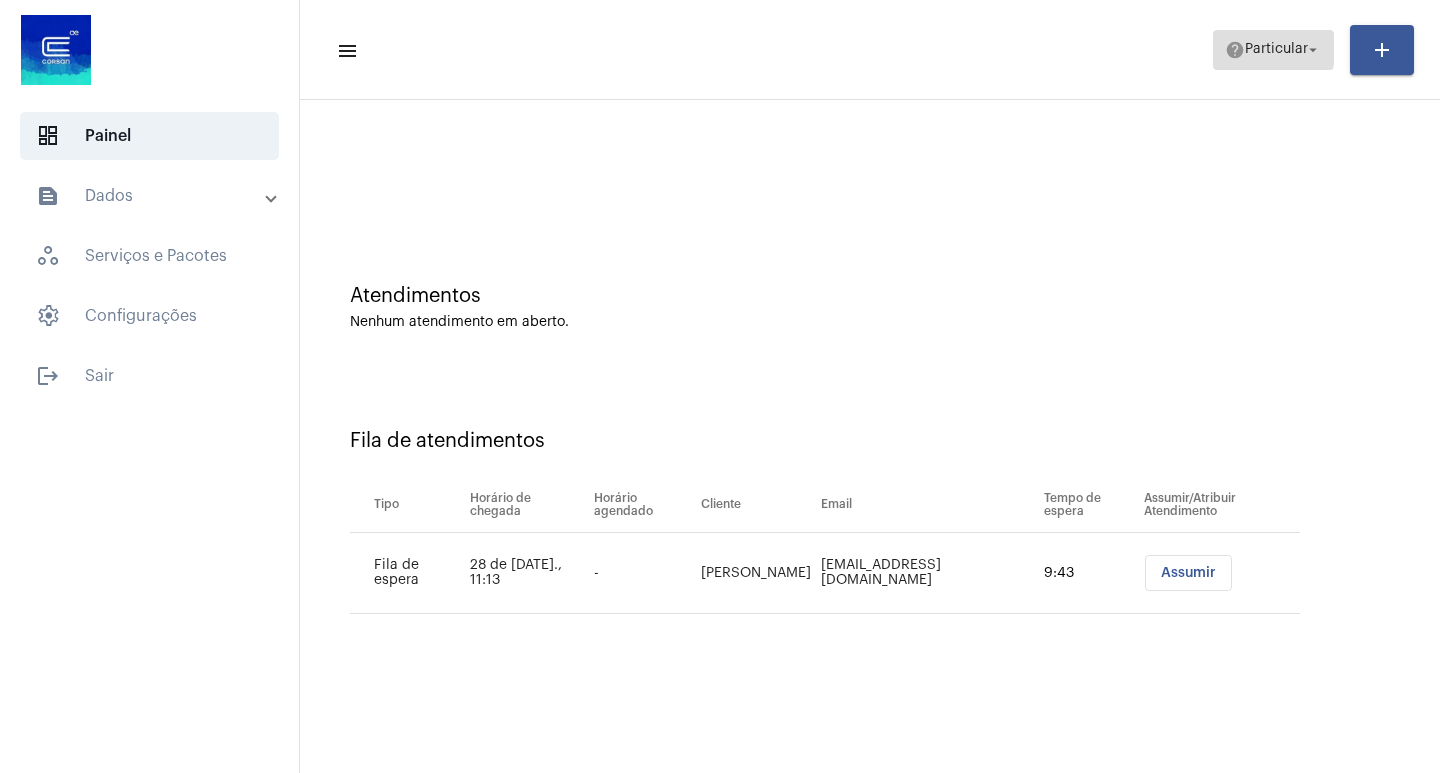 click on "help  Particular arrow_drop_down" 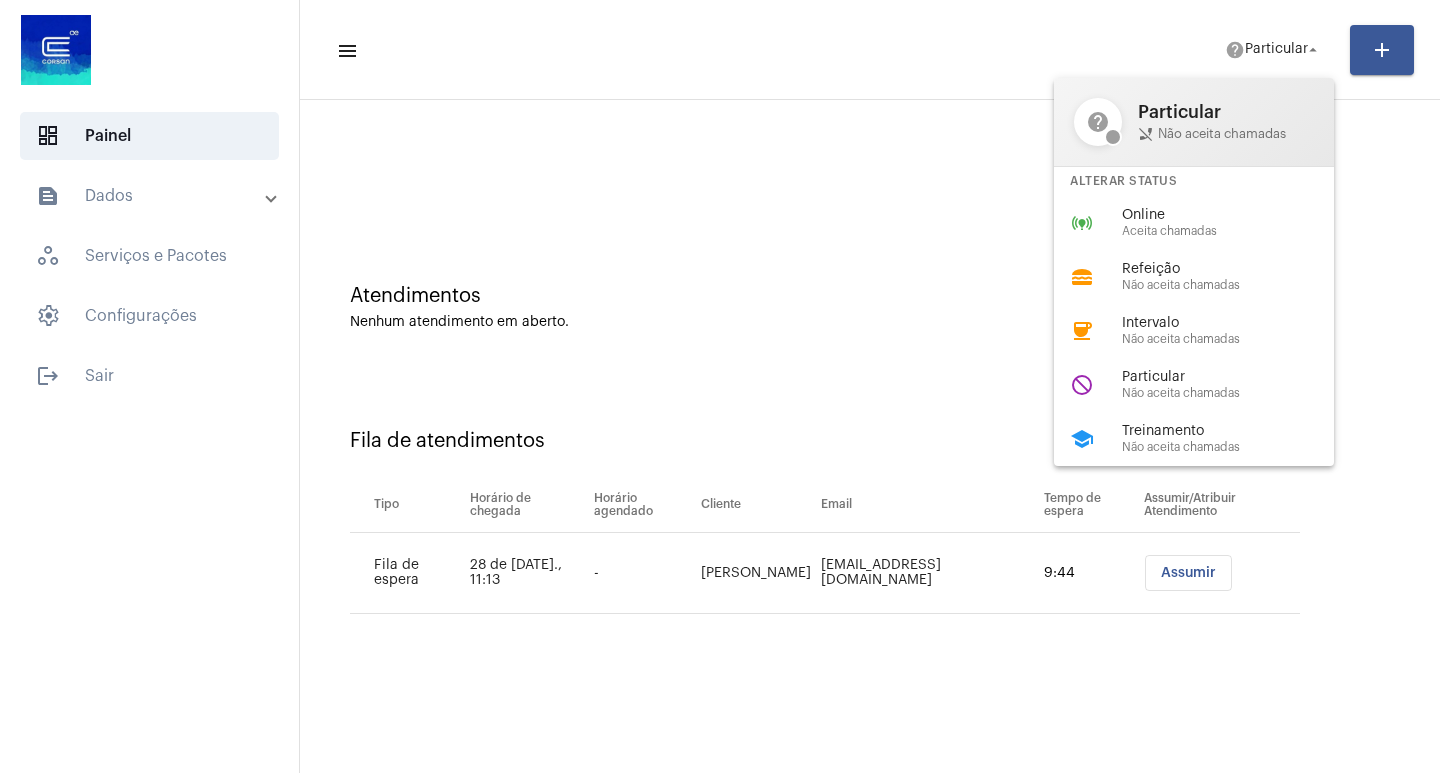 click on "Alterar Status" at bounding box center [1194, 181] 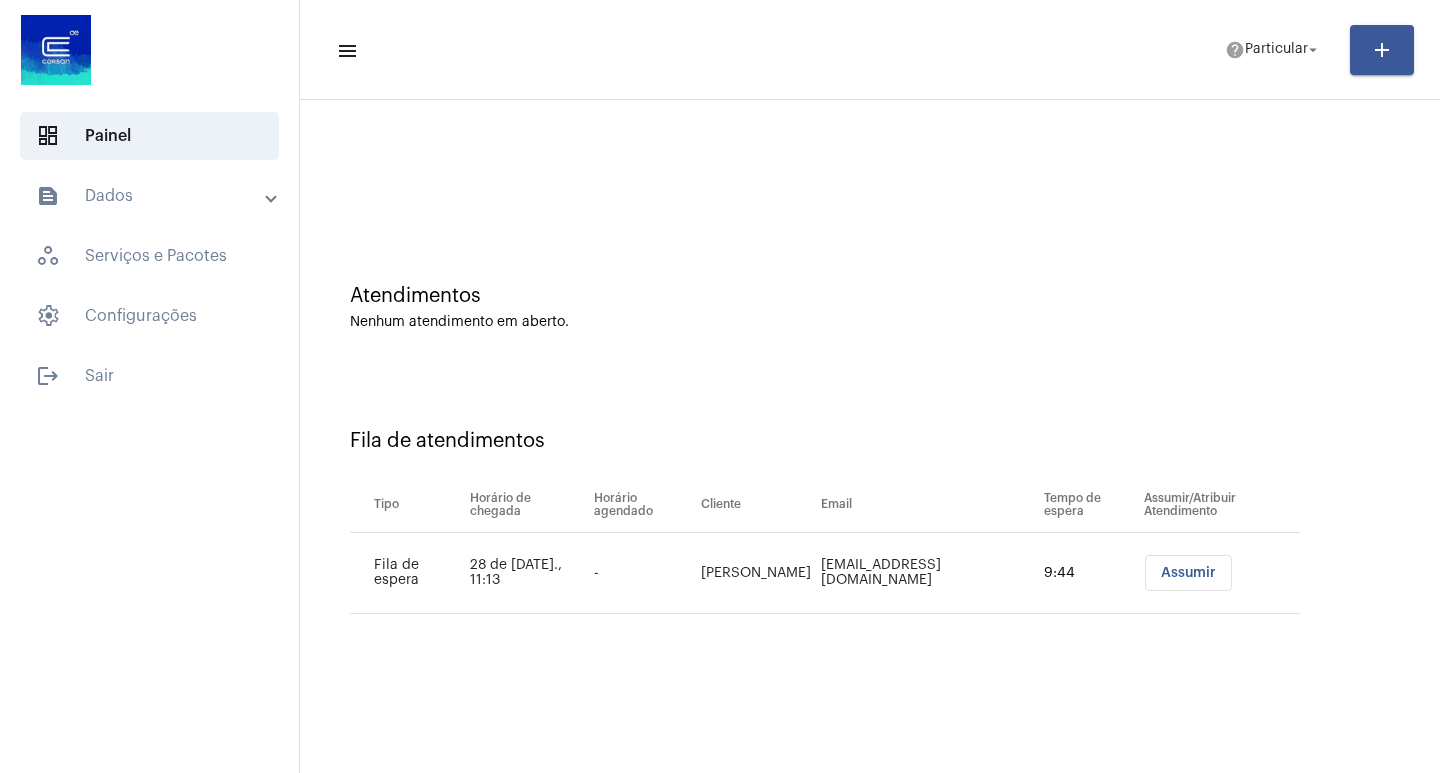 click on "Atendimentos Nenhum atendimento em aberto." 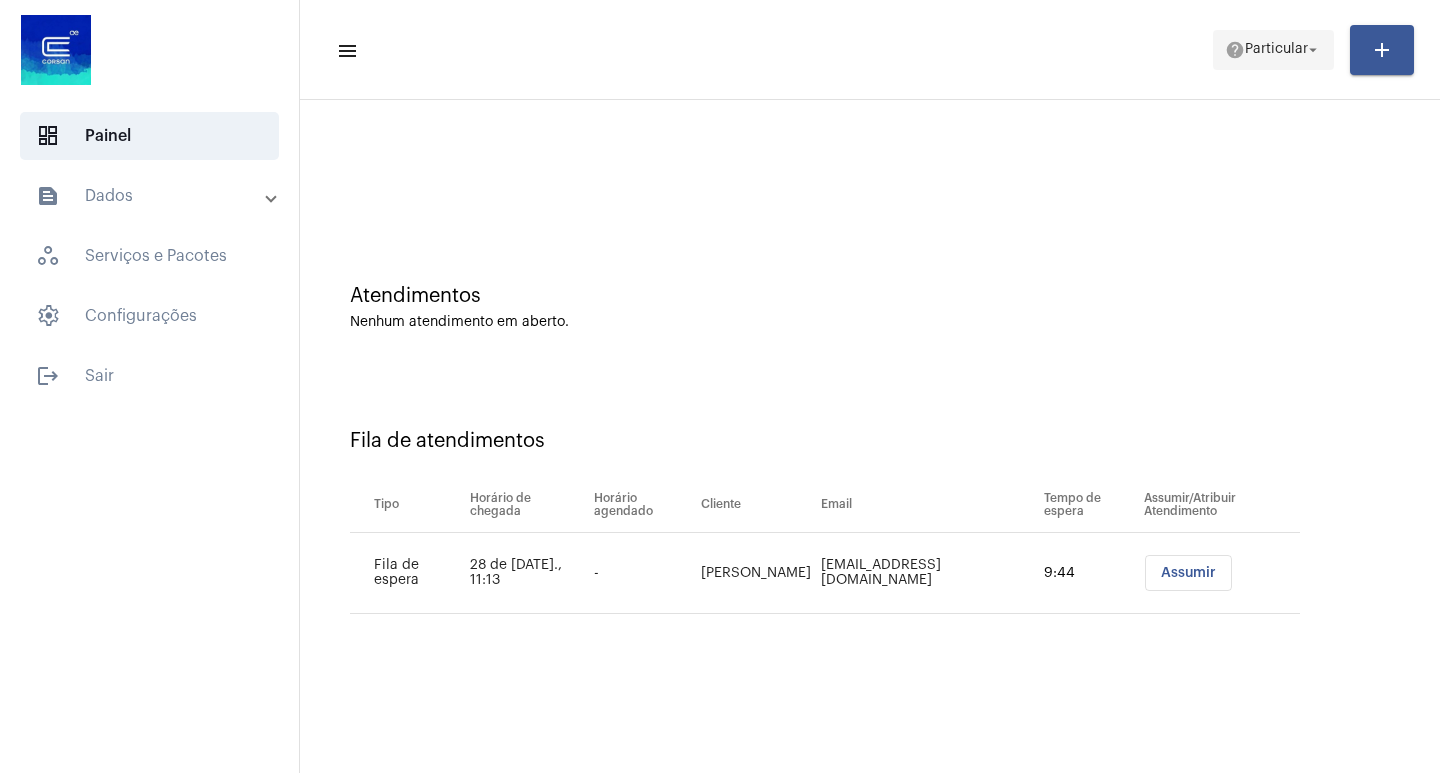 click on "help  Particular arrow_drop_down" 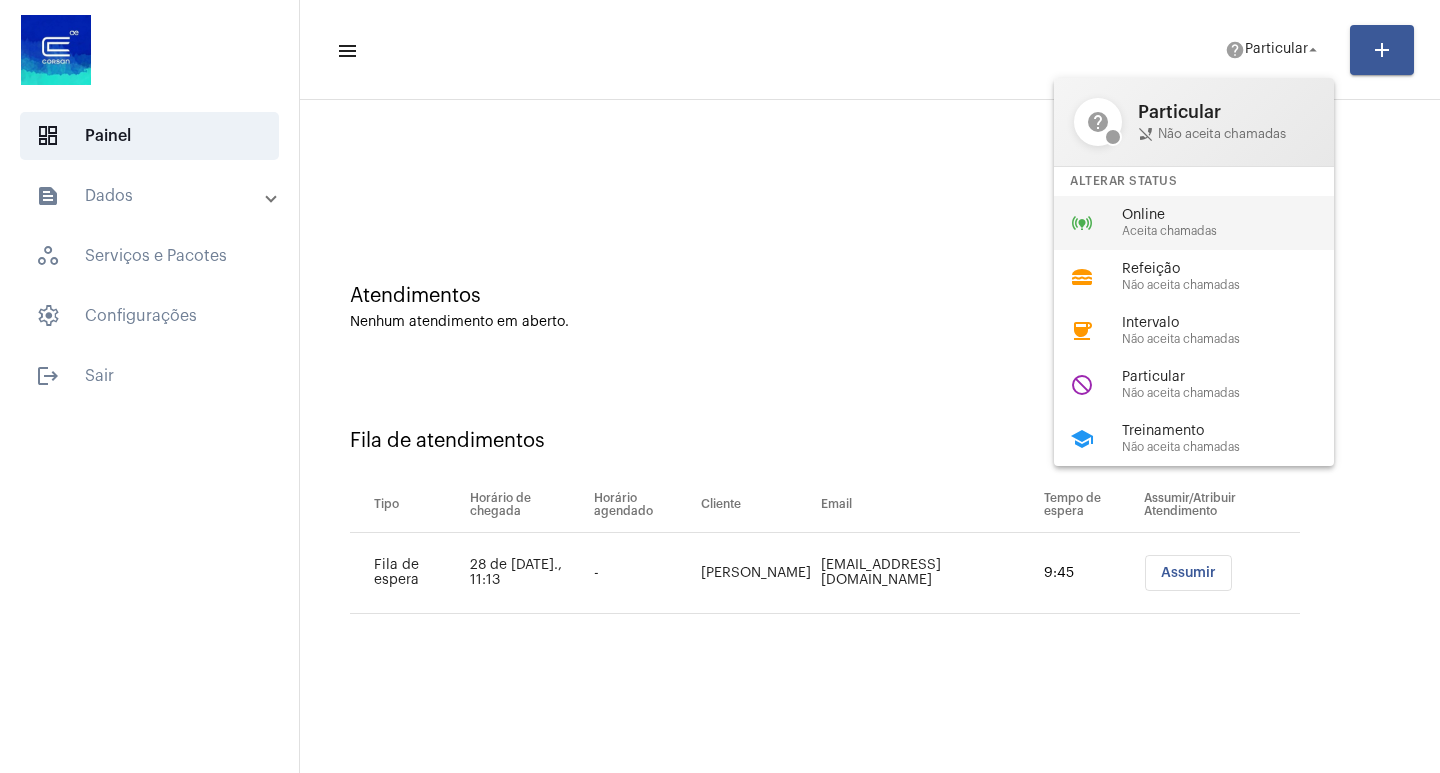click on "Aceita chamadas" at bounding box center [1236, 231] 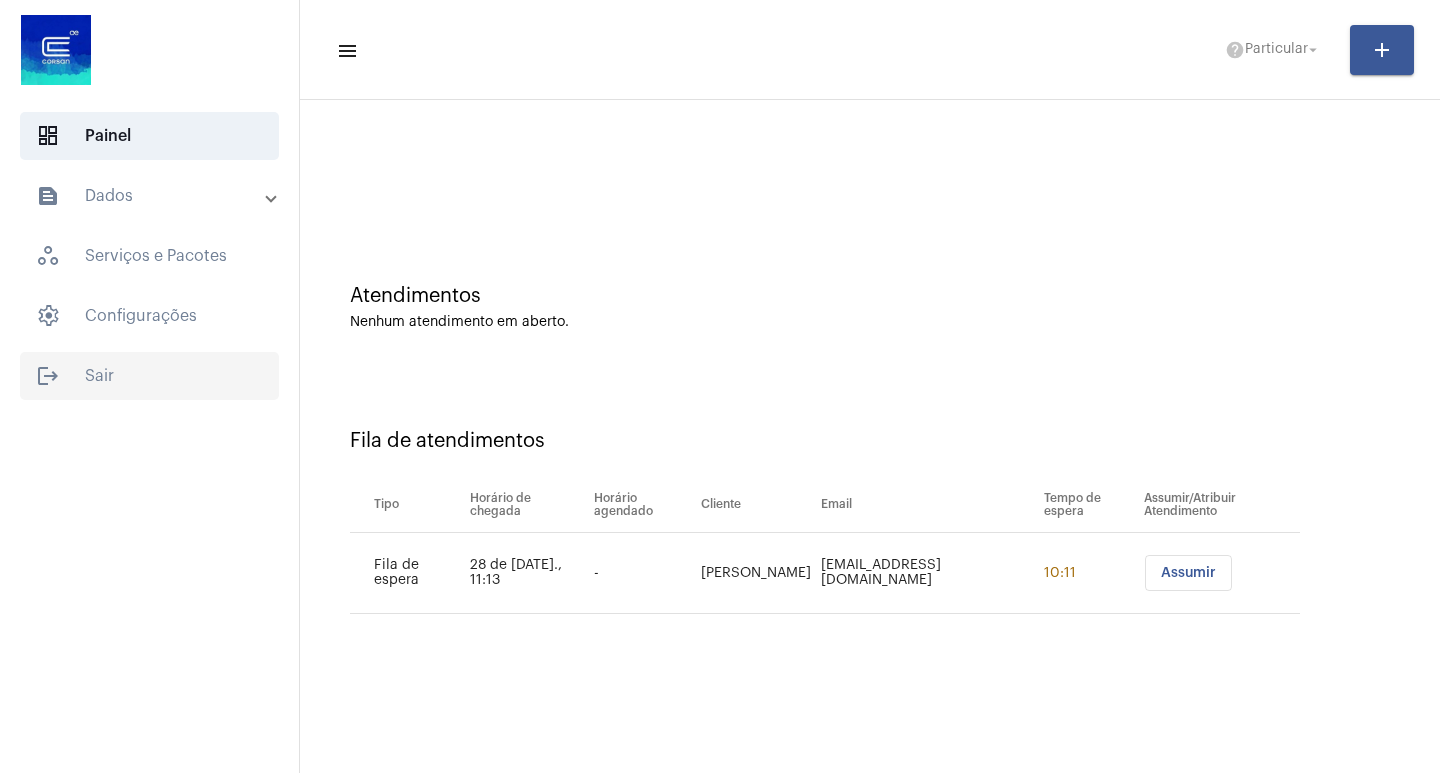 click on "logout  Sair" 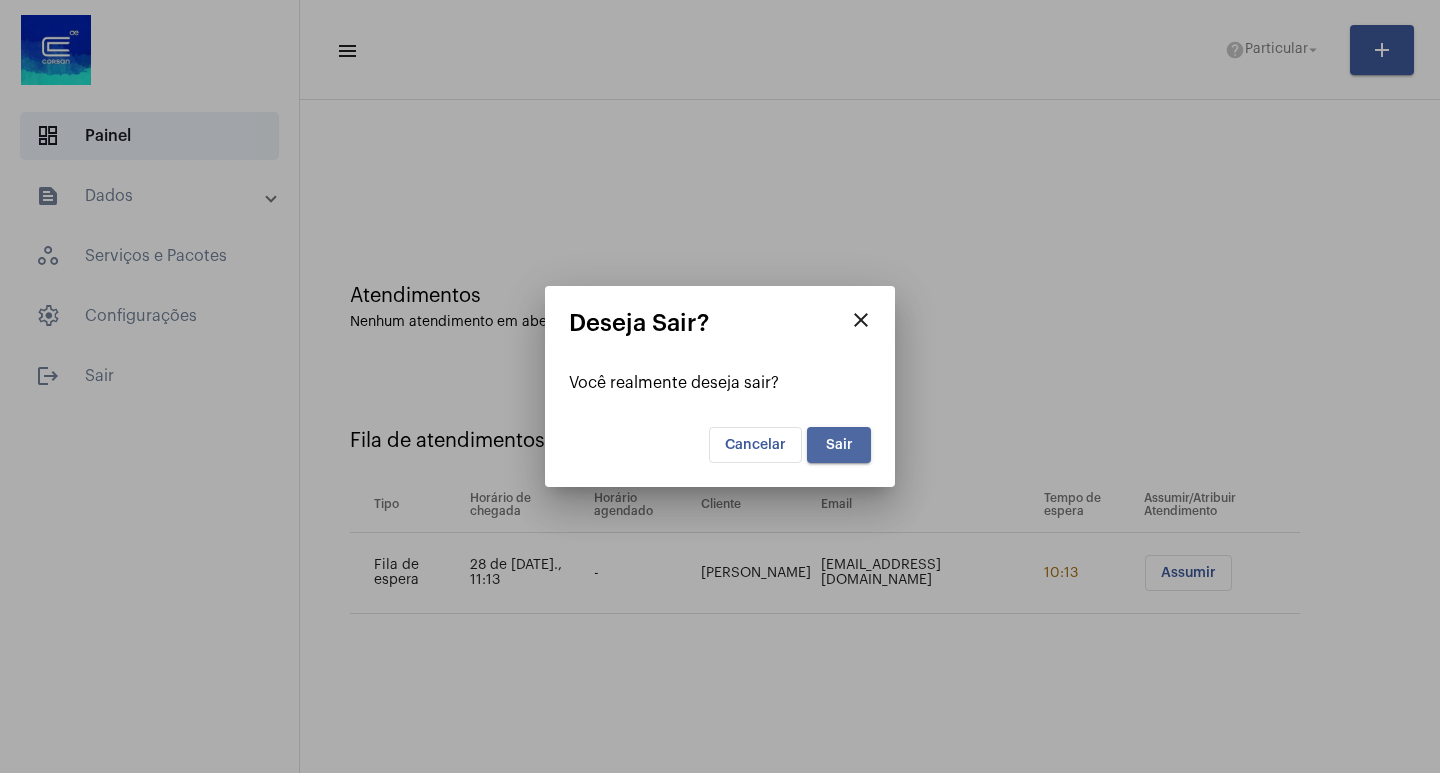 click on "Sair" at bounding box center [839, 445] 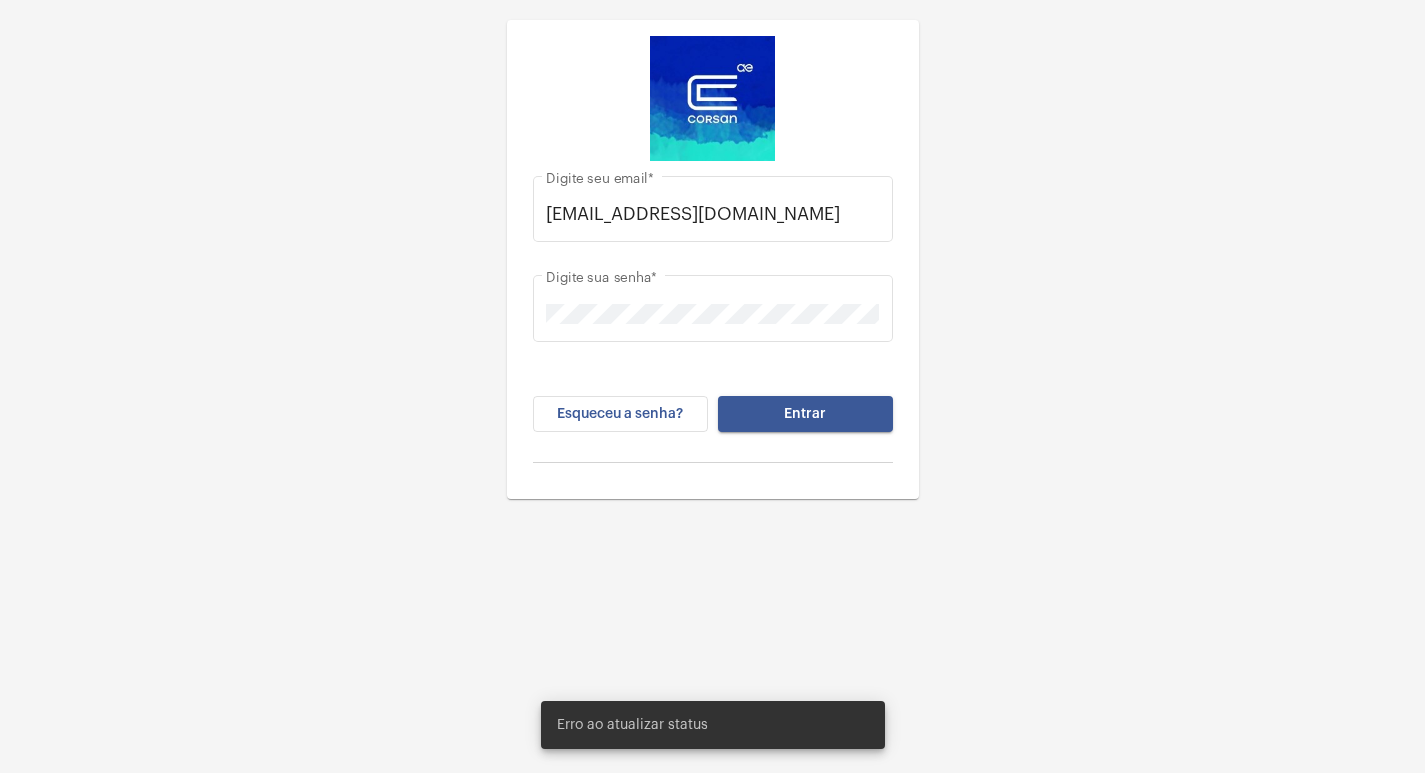 drag, startPoint x: 887, startPoint y: 216, endPoint x: 537, endPoint y: 243, distance: 351.0399 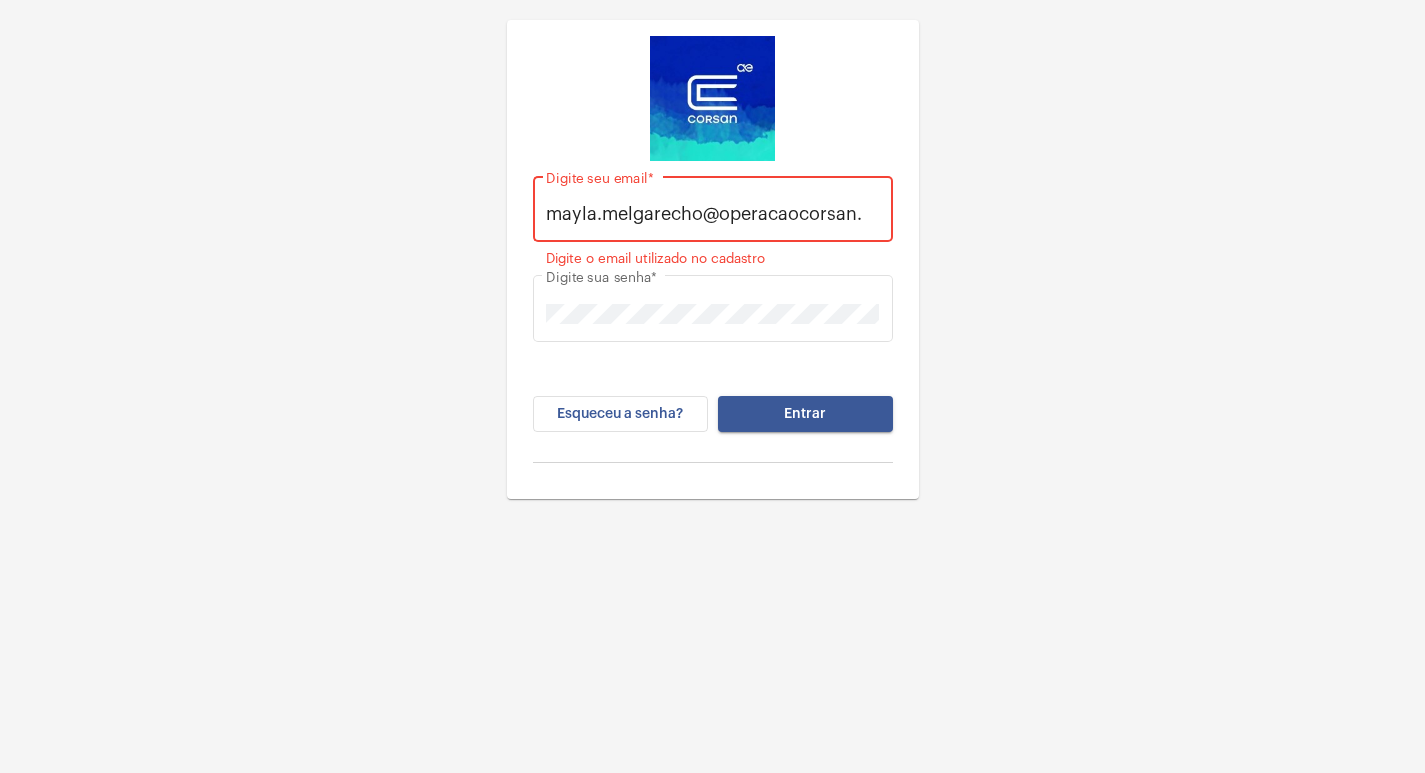 scroll, scrollTop: 0, scrollLeft: 0, axis: both 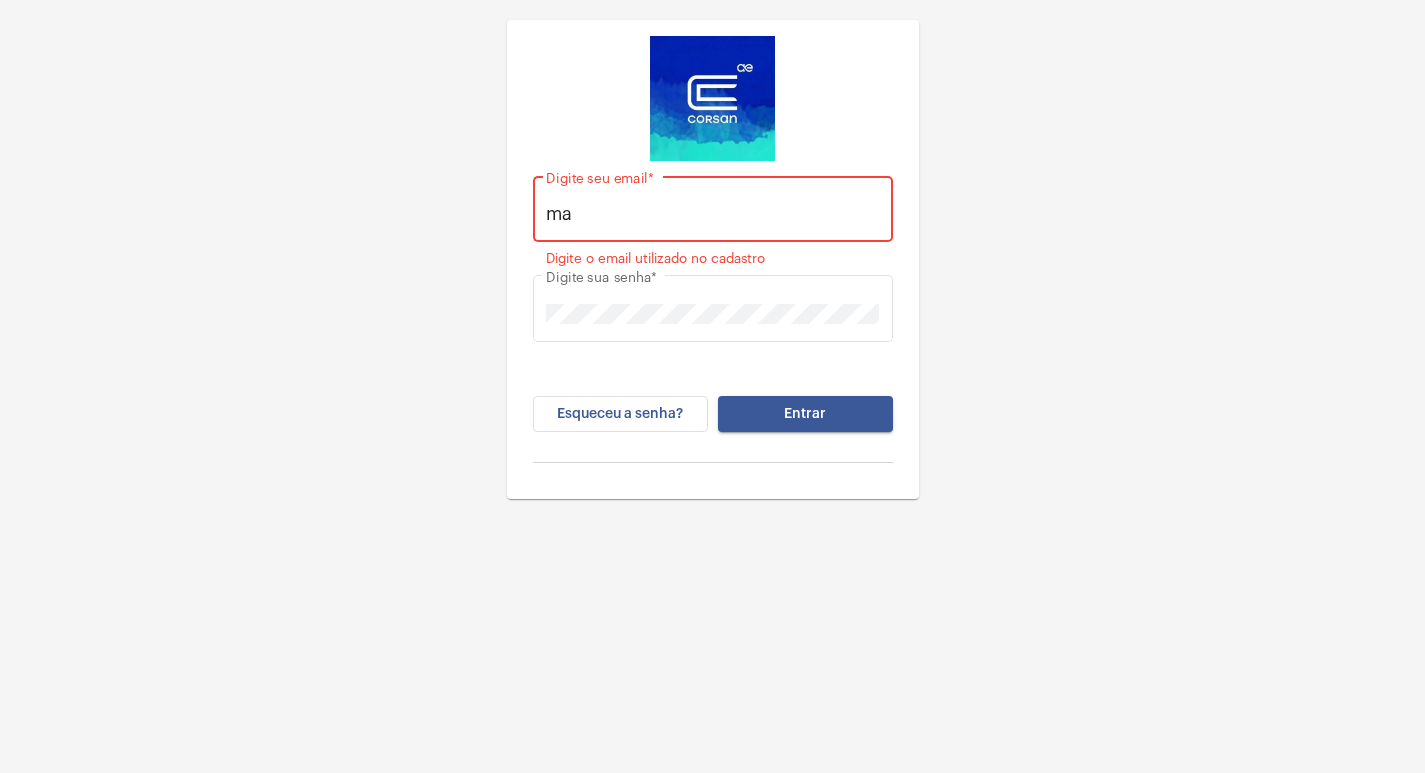 type on "m" 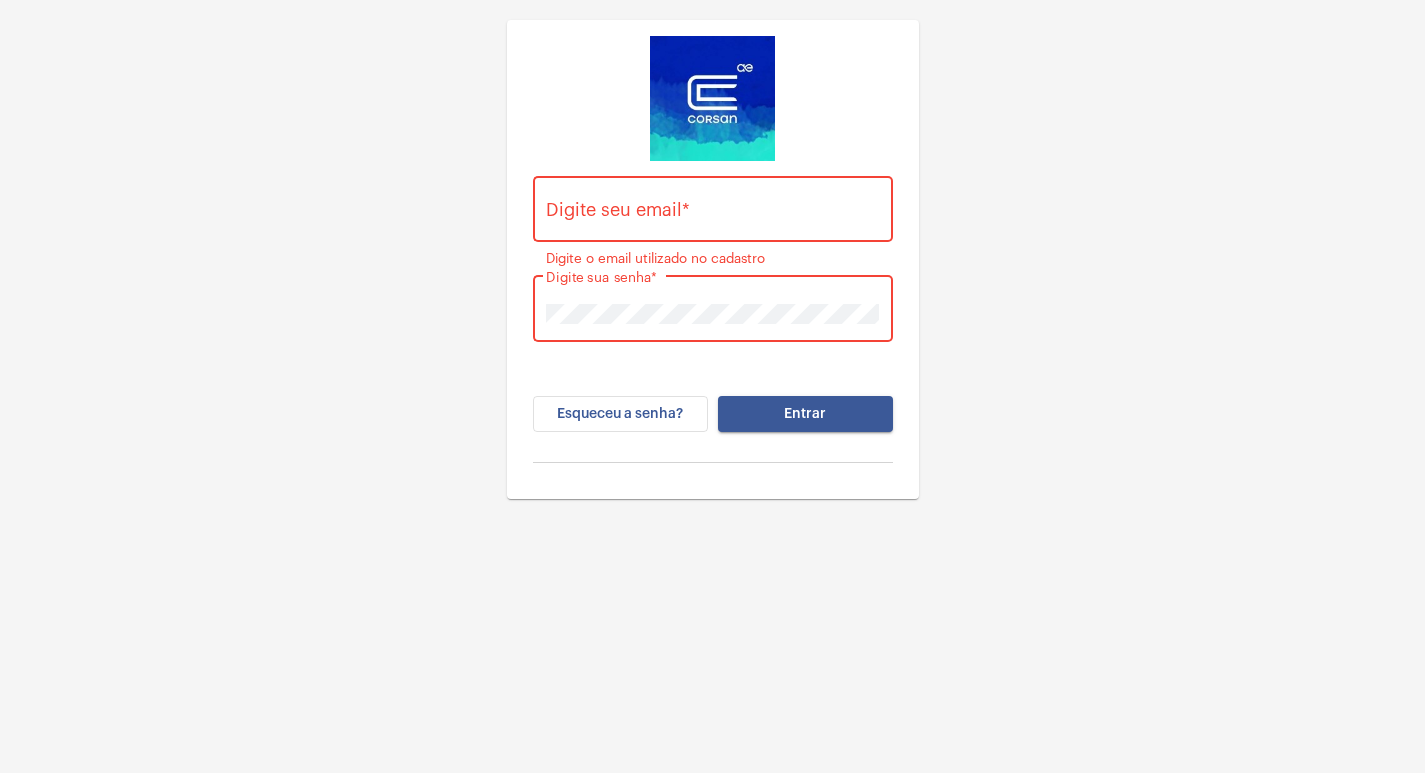 click on "Digite seu email  *" at bounding box center (712, 214) 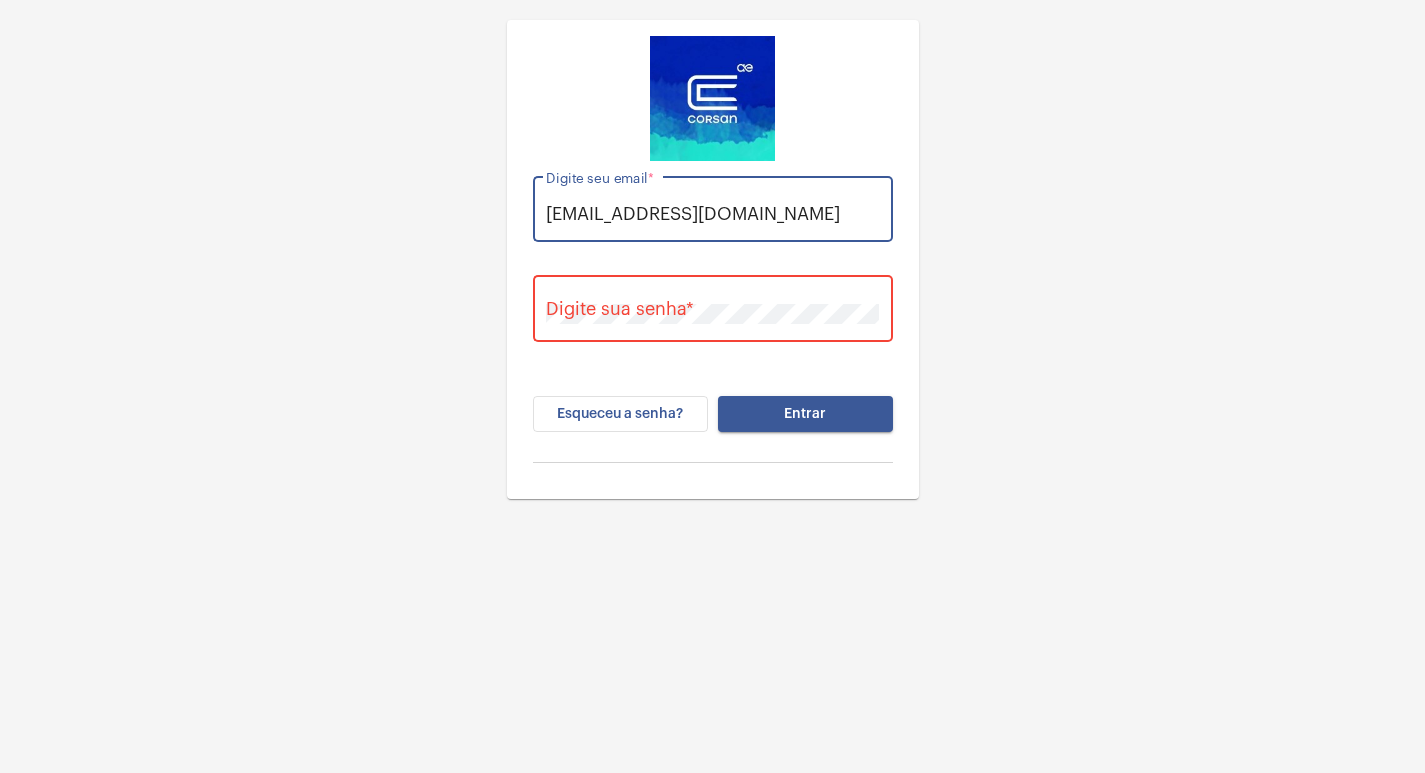 scroll, scrollTop: 0, scrollLeft: 16, axis: horizontal 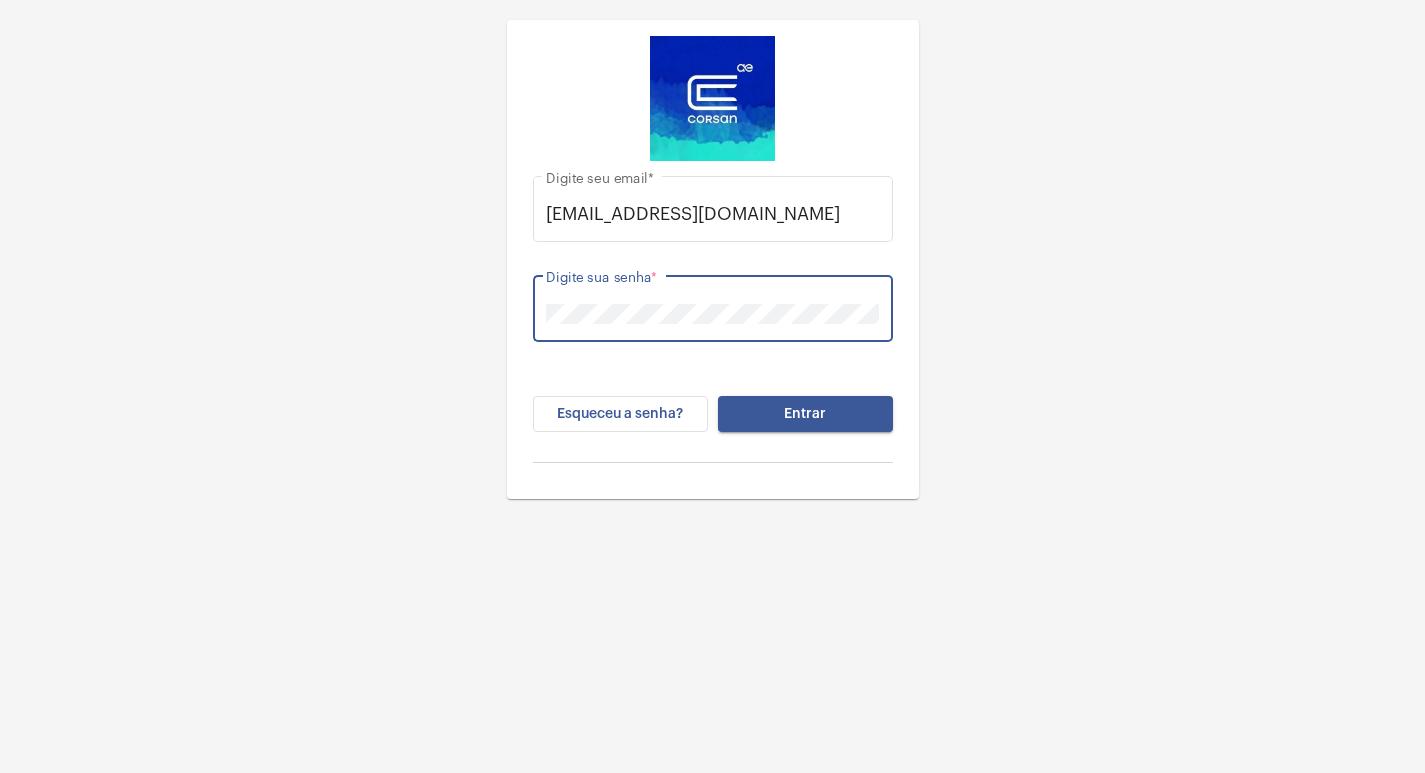 click on "Entrar" 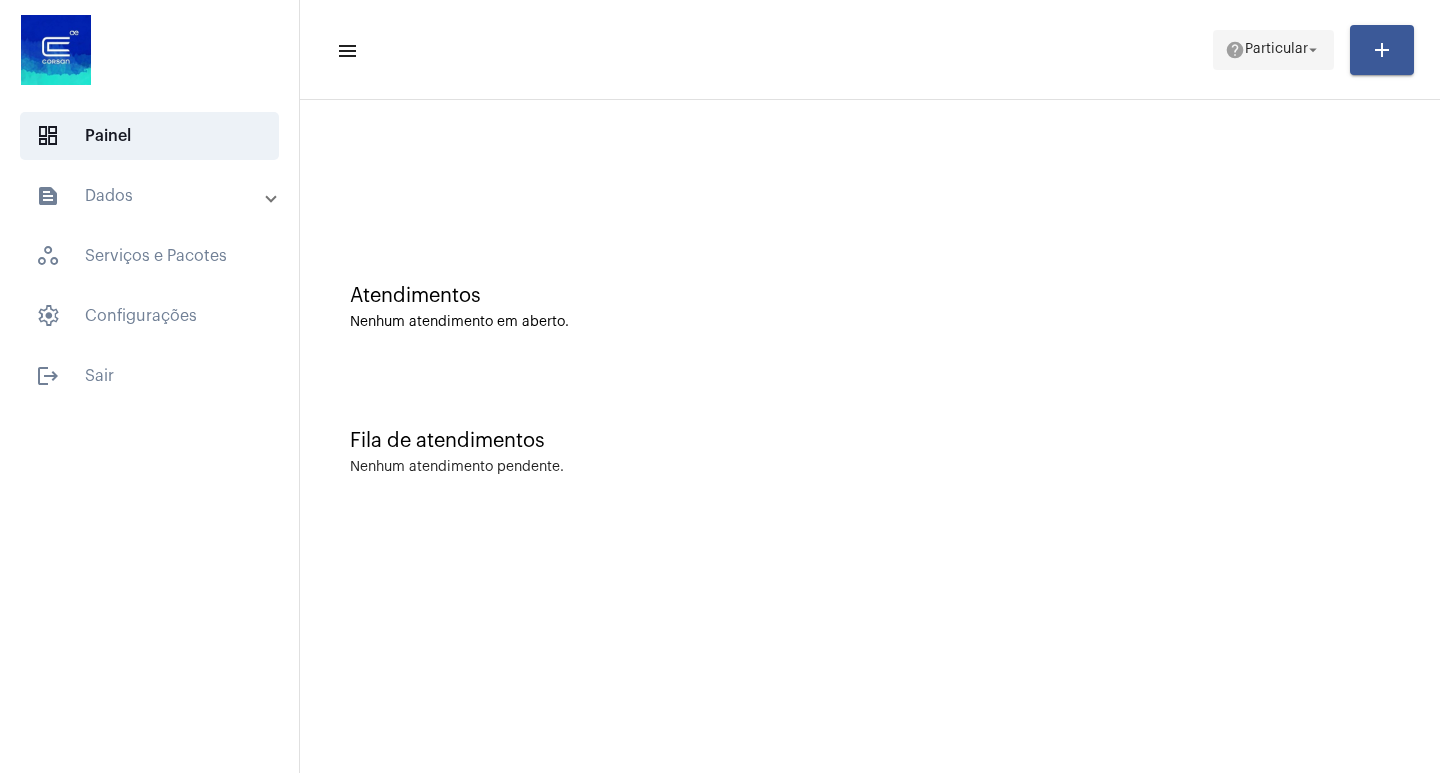 click on "Particular" 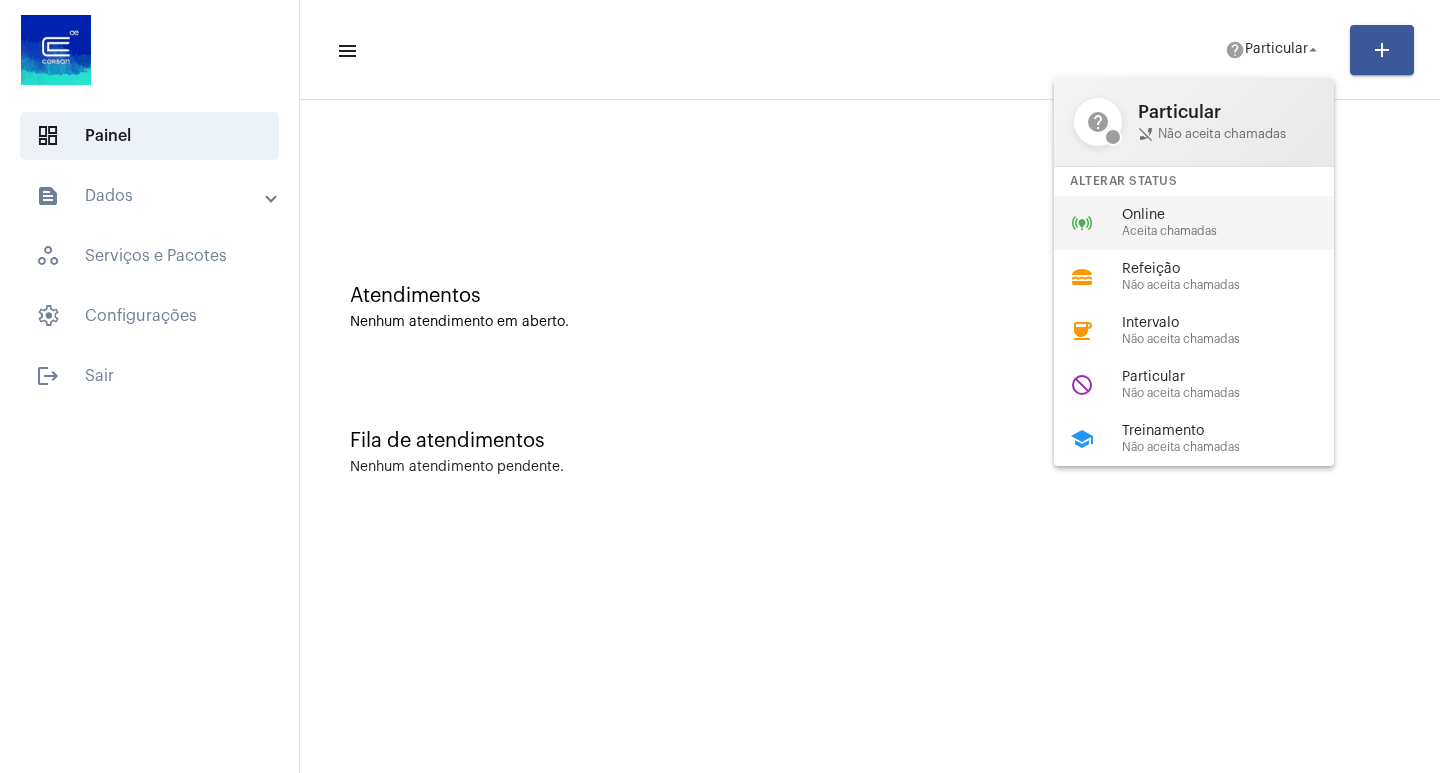 click on "Online" at bounding box center [1236, 215] 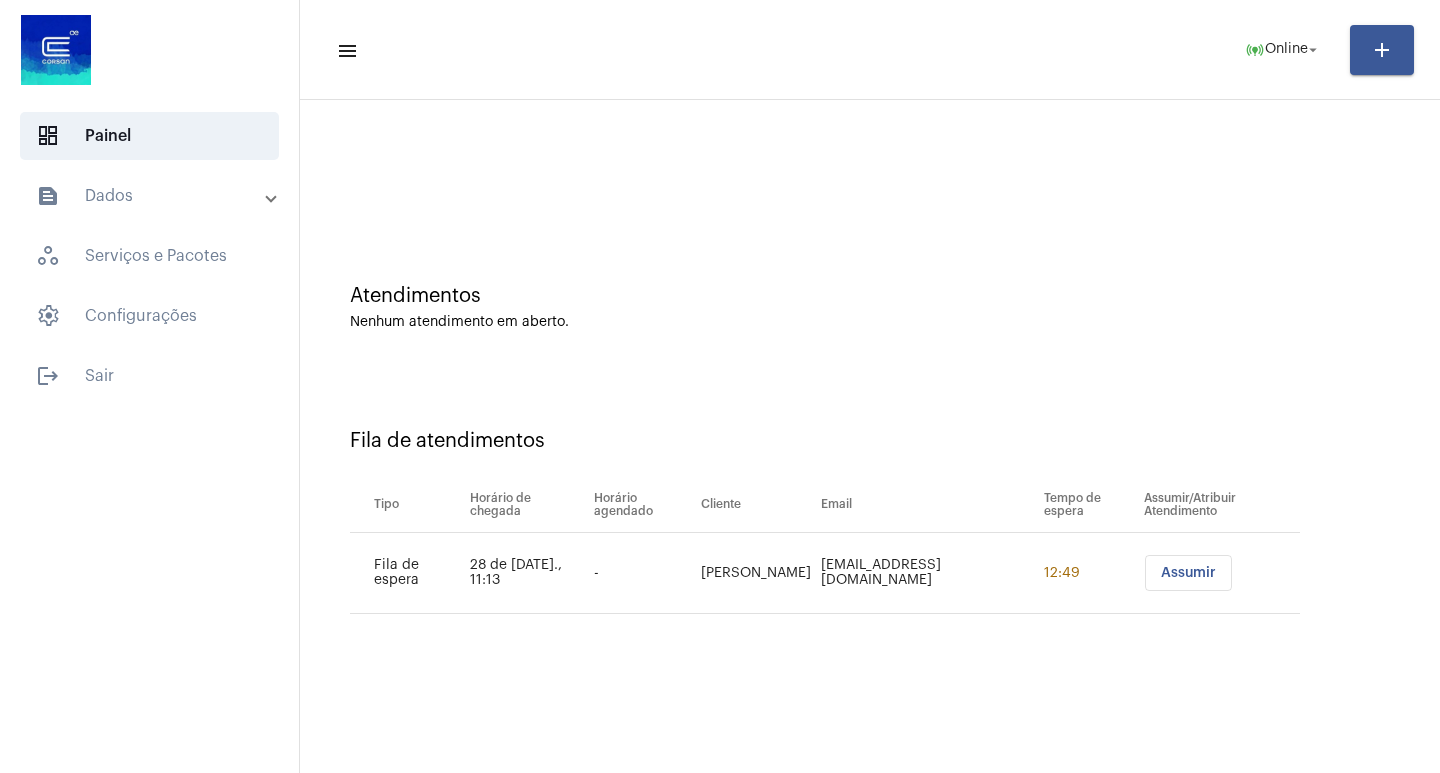 click on "Assumir" at bounding box center (1188, 573) 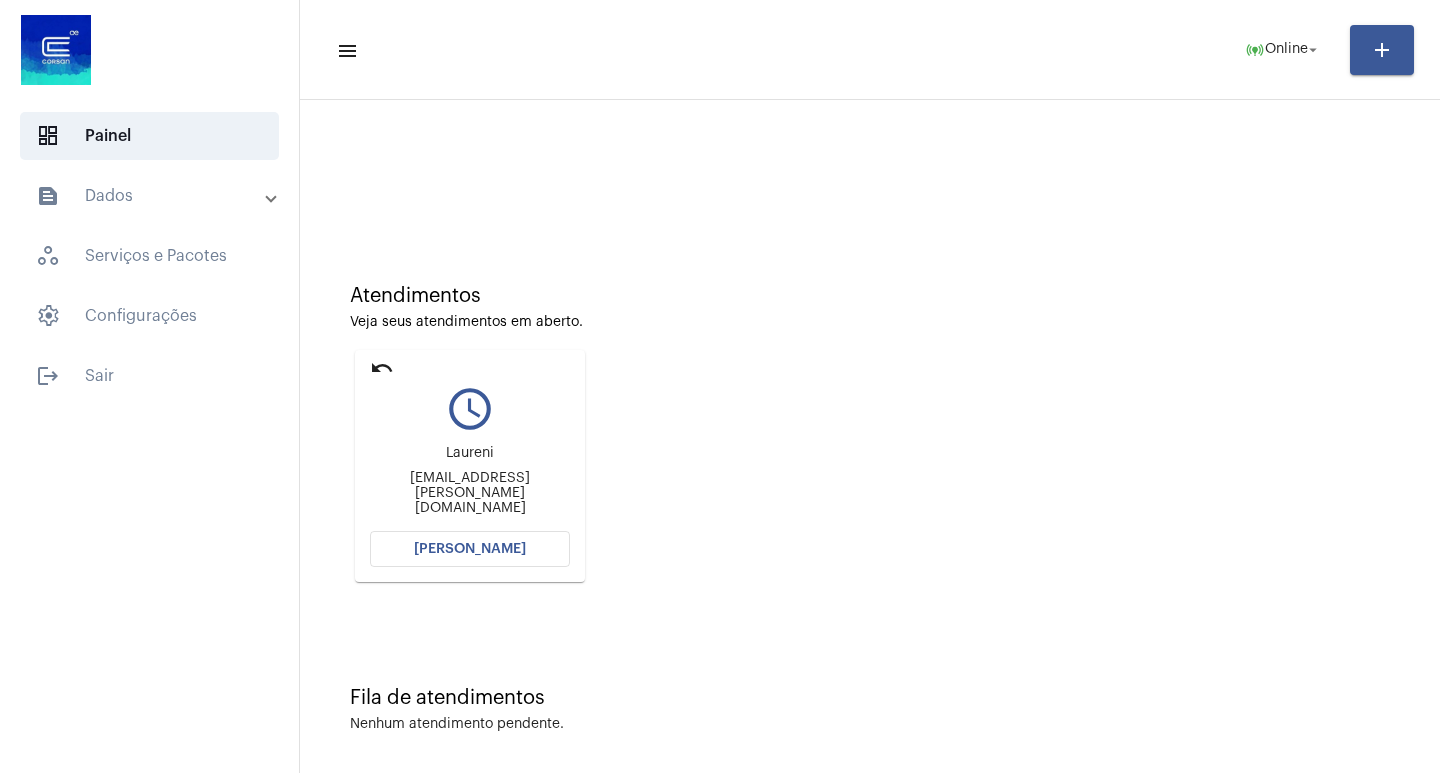 click on "[PERSON_NAME]" 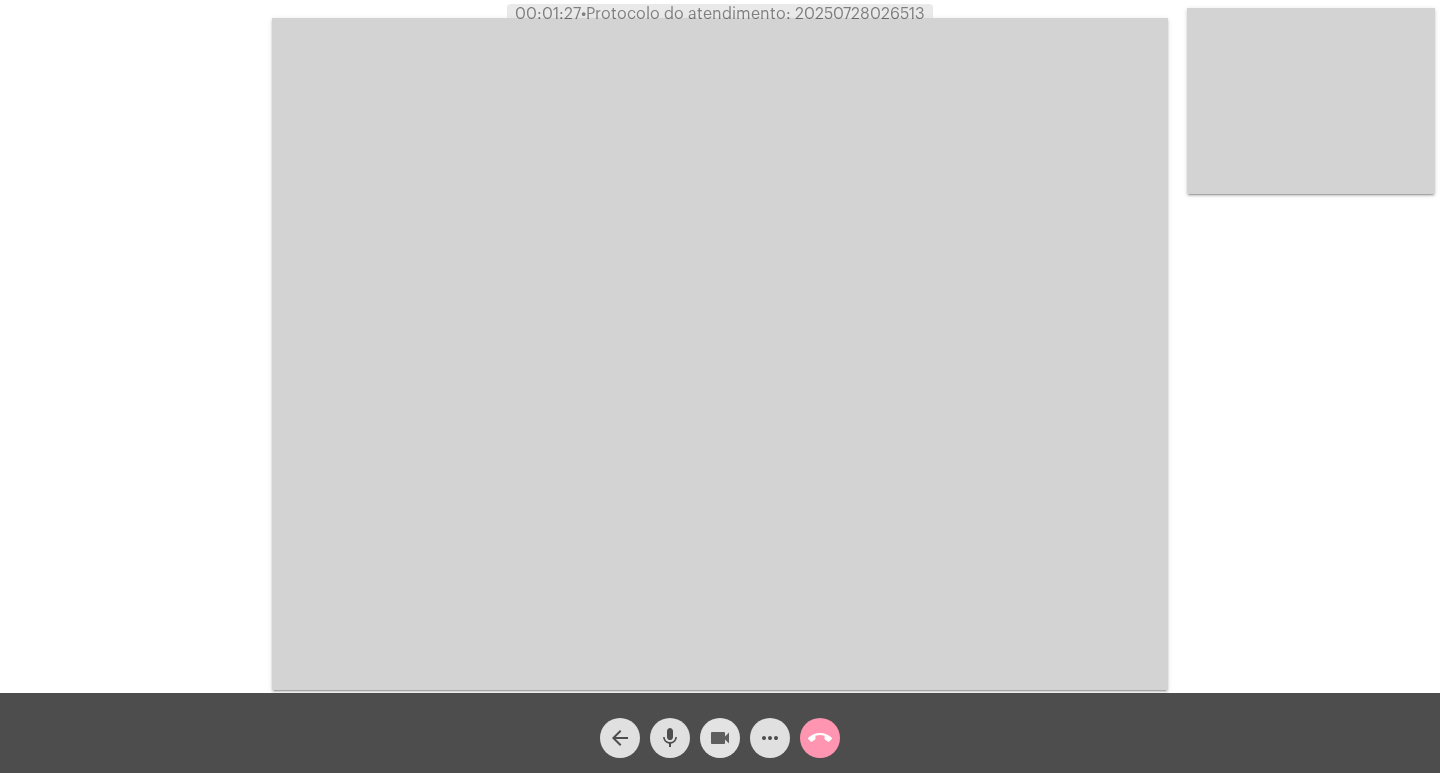 click on "videocam" 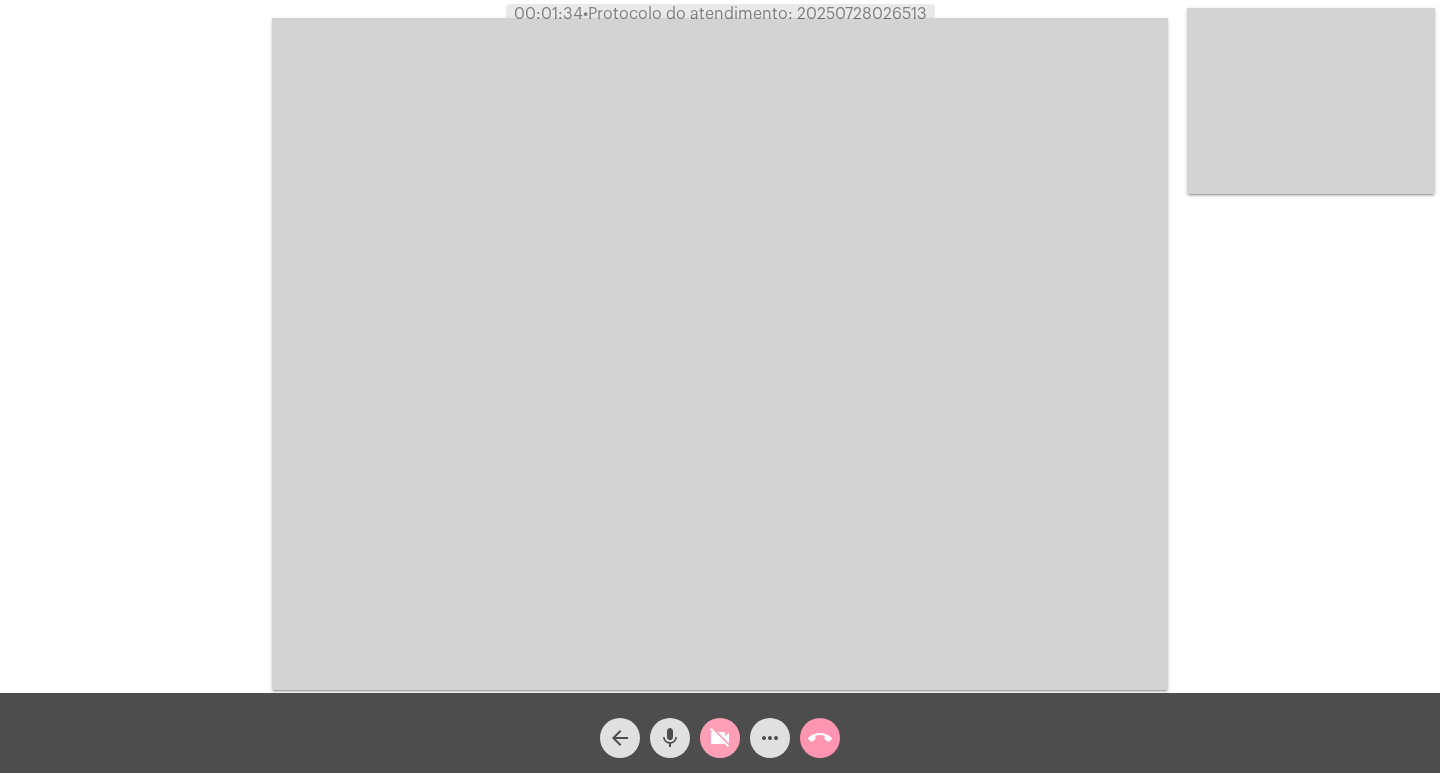 click on "videocam_off" 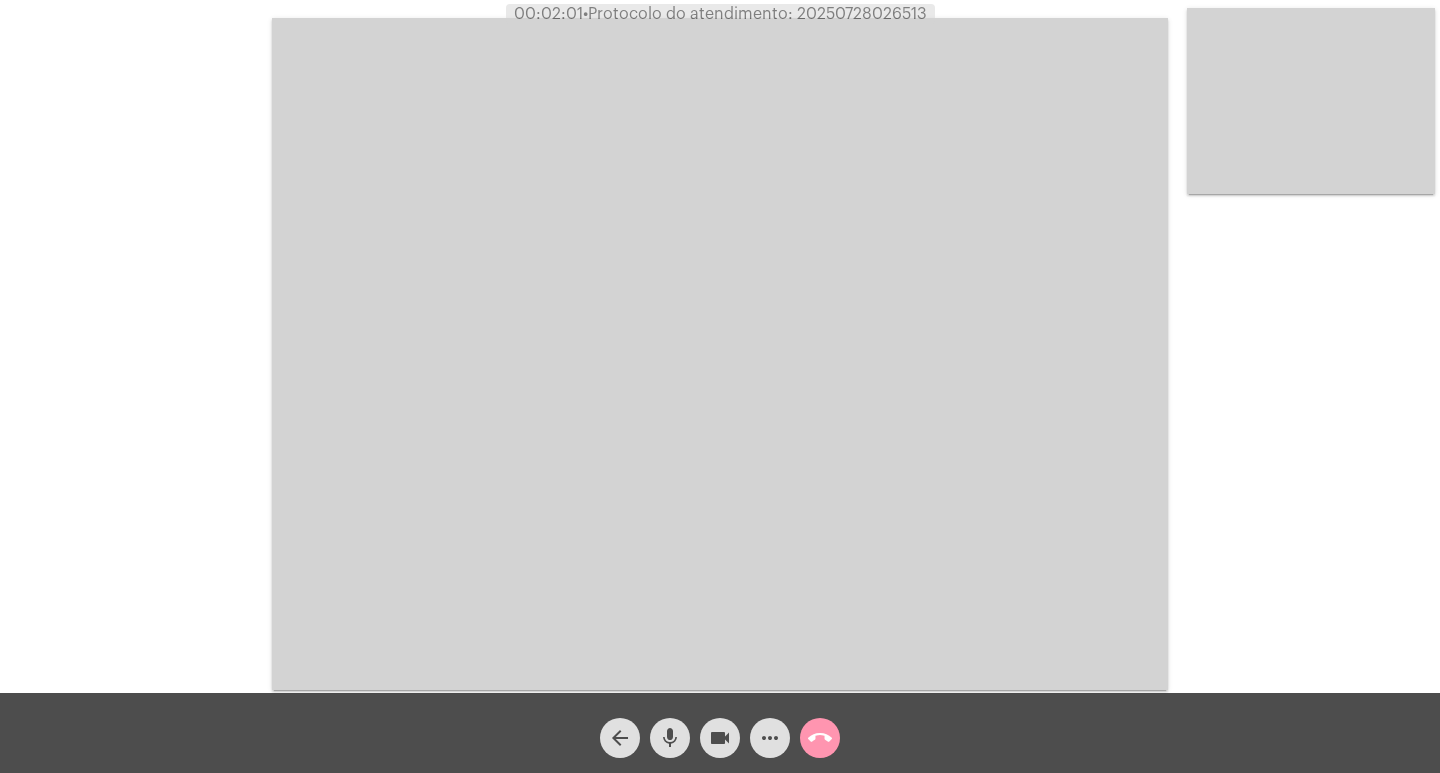 type 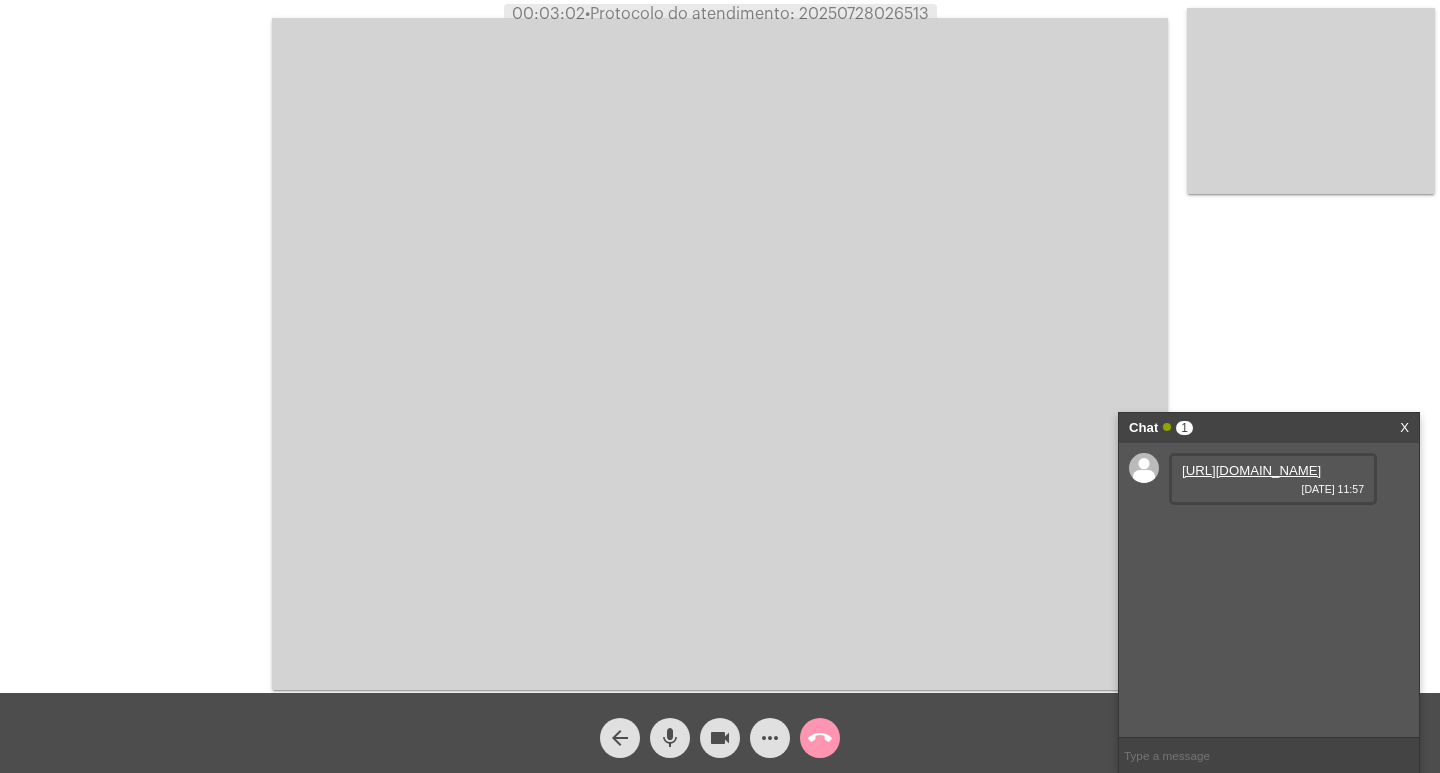 click on "https://neft-transfer-bucket.s3.amazonaws.com/temp-961fbe81-6d01-982b-de5e-7d945dd17dcf.pdf" at bounding box center (1251, 470) 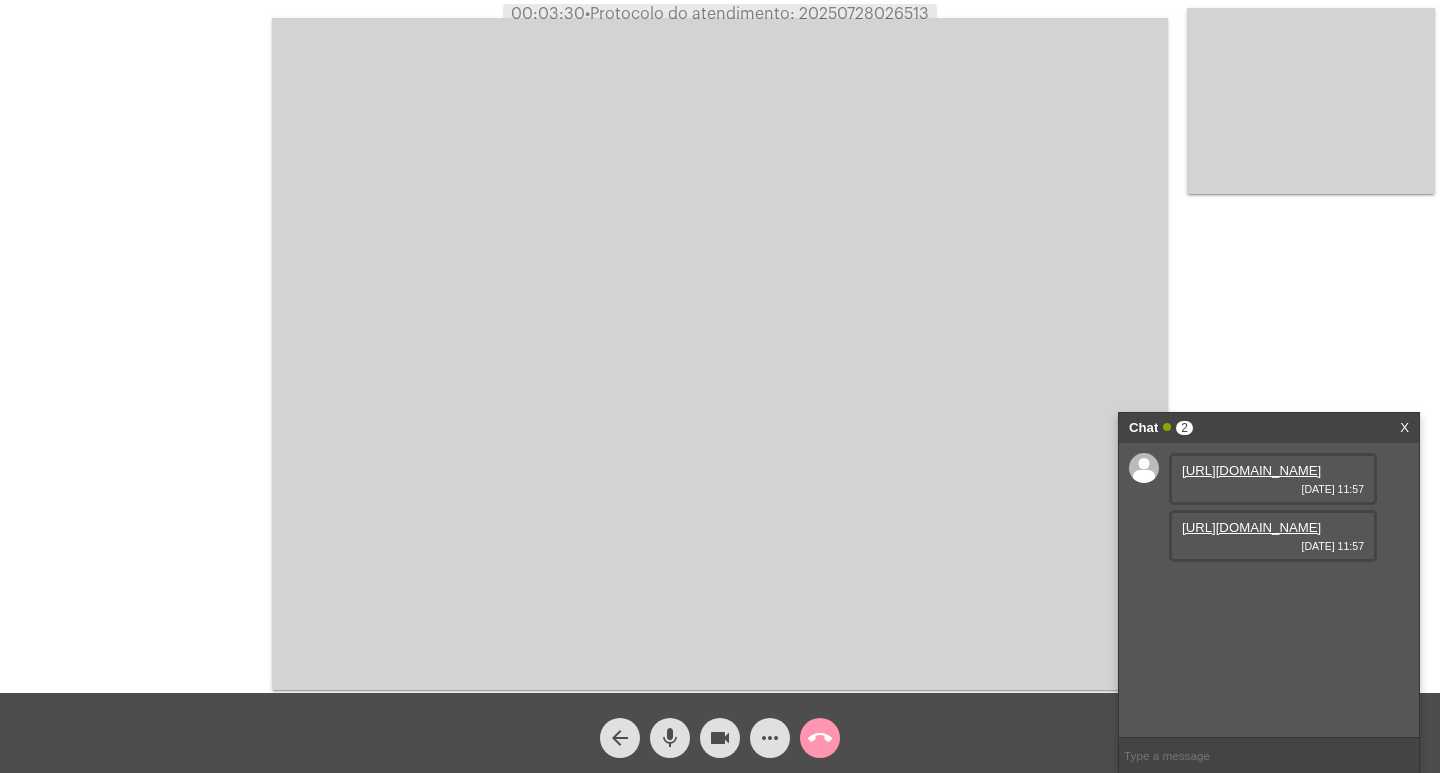 click on "https://neft-transfer-bucket.s3.amazonaws.com/temp-956d9dcc-f06a-321d-e5fb-d7a9e5d0ae98.jpeg" at bounding box center (1251, 527) 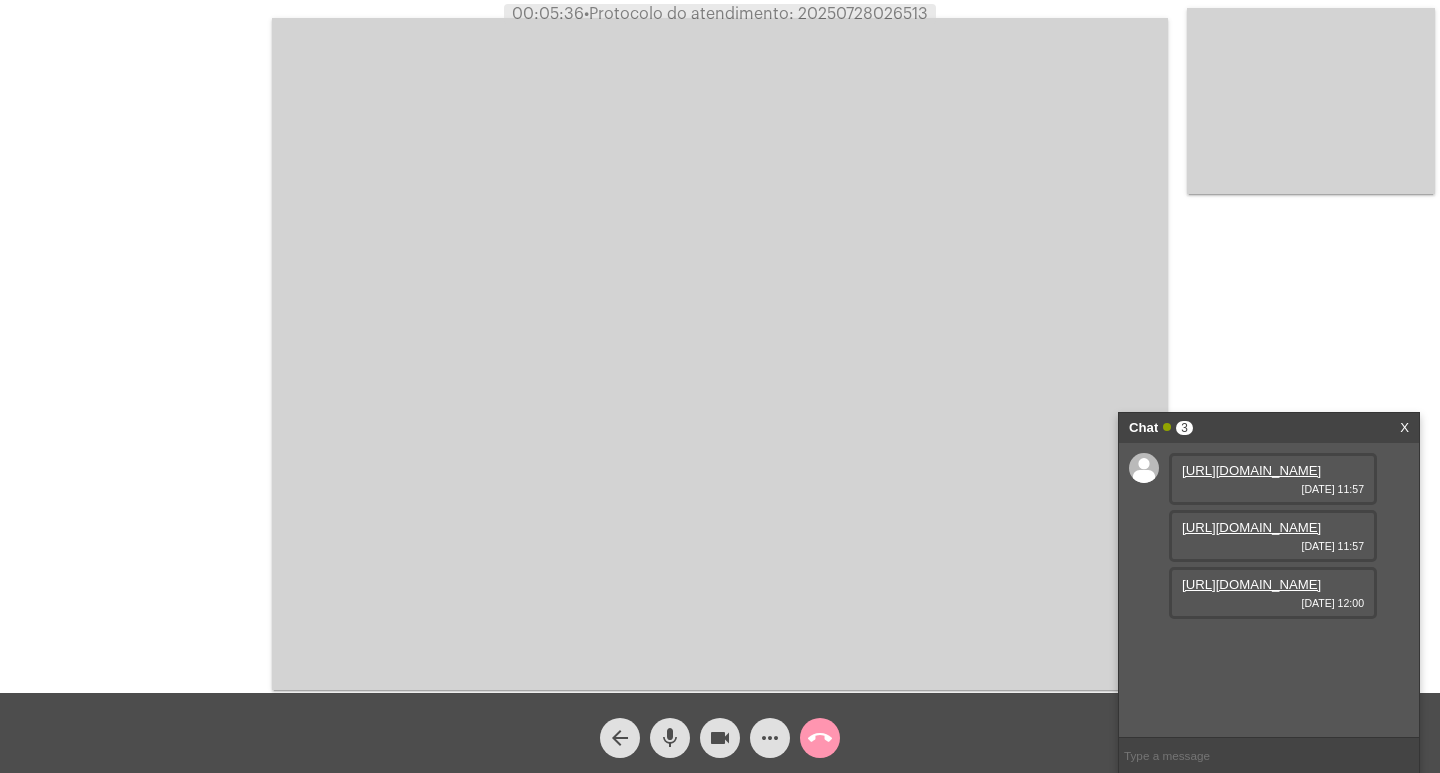 scroll, scrollTop: 17, scrollLeft: 0, axis: vertical 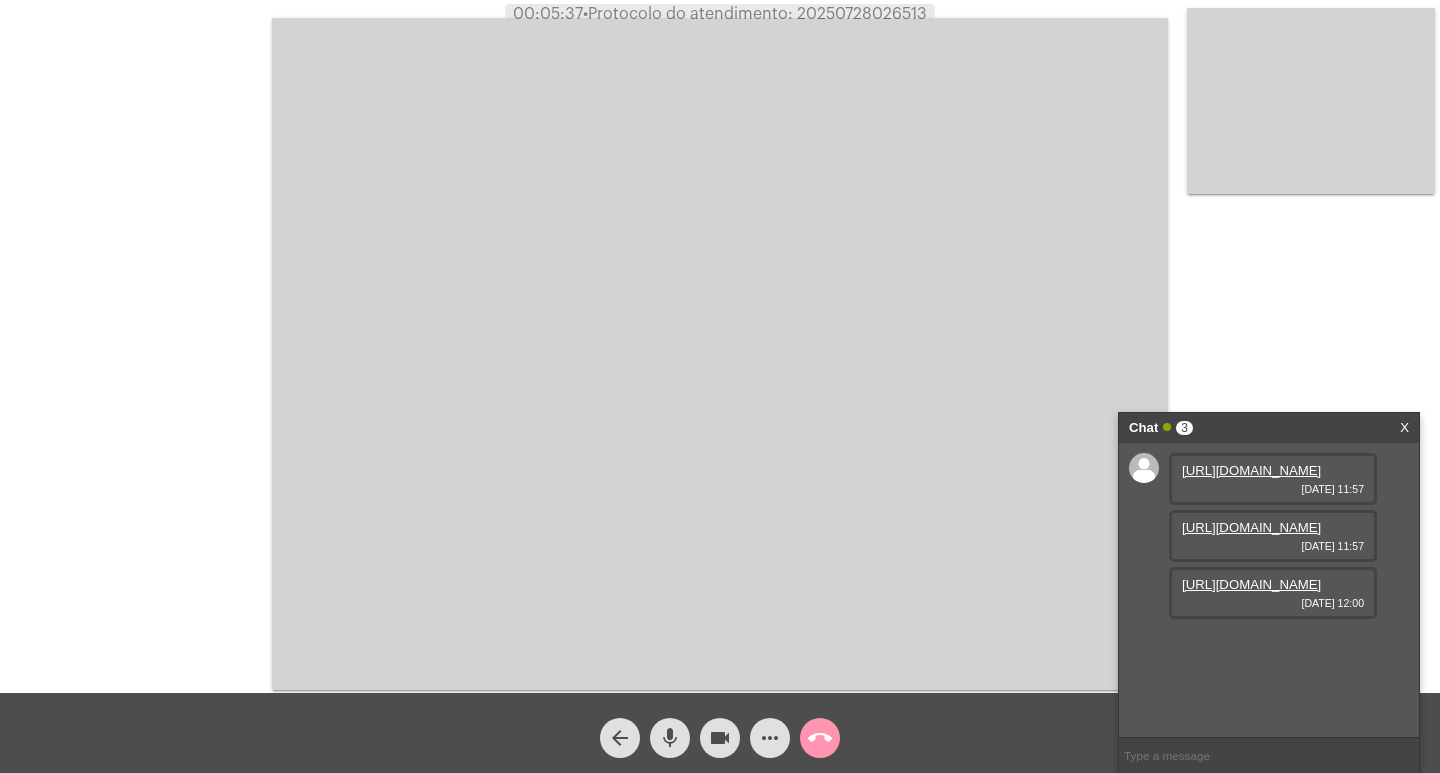 click on "https://neft-transfer-bucket.s3.amazonaws.com/temp-e39b6b00-0725-39ea-acb6-bb1d51d28179.jpeg" at bounding box center [1251, 584] 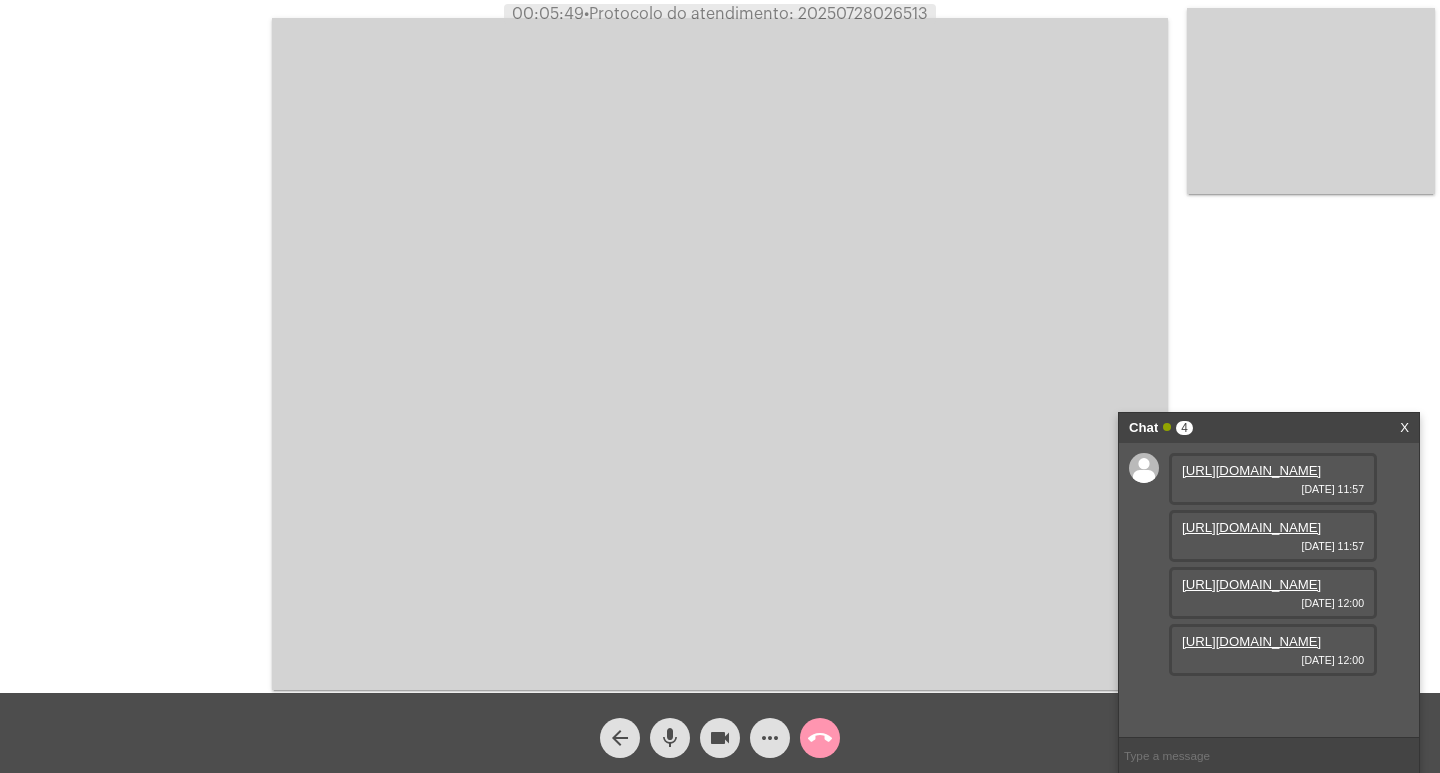 scroll, scrollTop: 119, scrollLeft: 0, axis: vertical 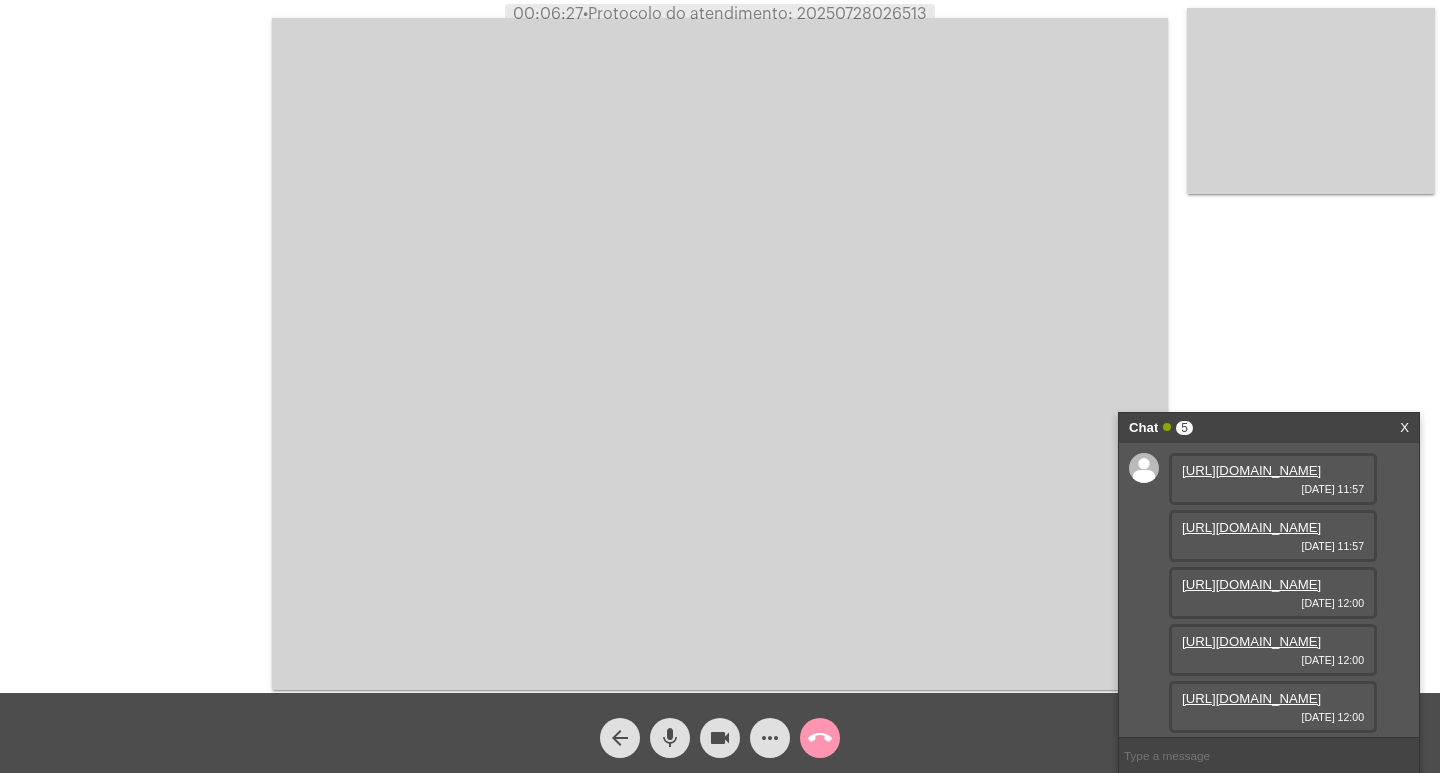 click on "Chat  5 X" at bounding box center [1269, 428] 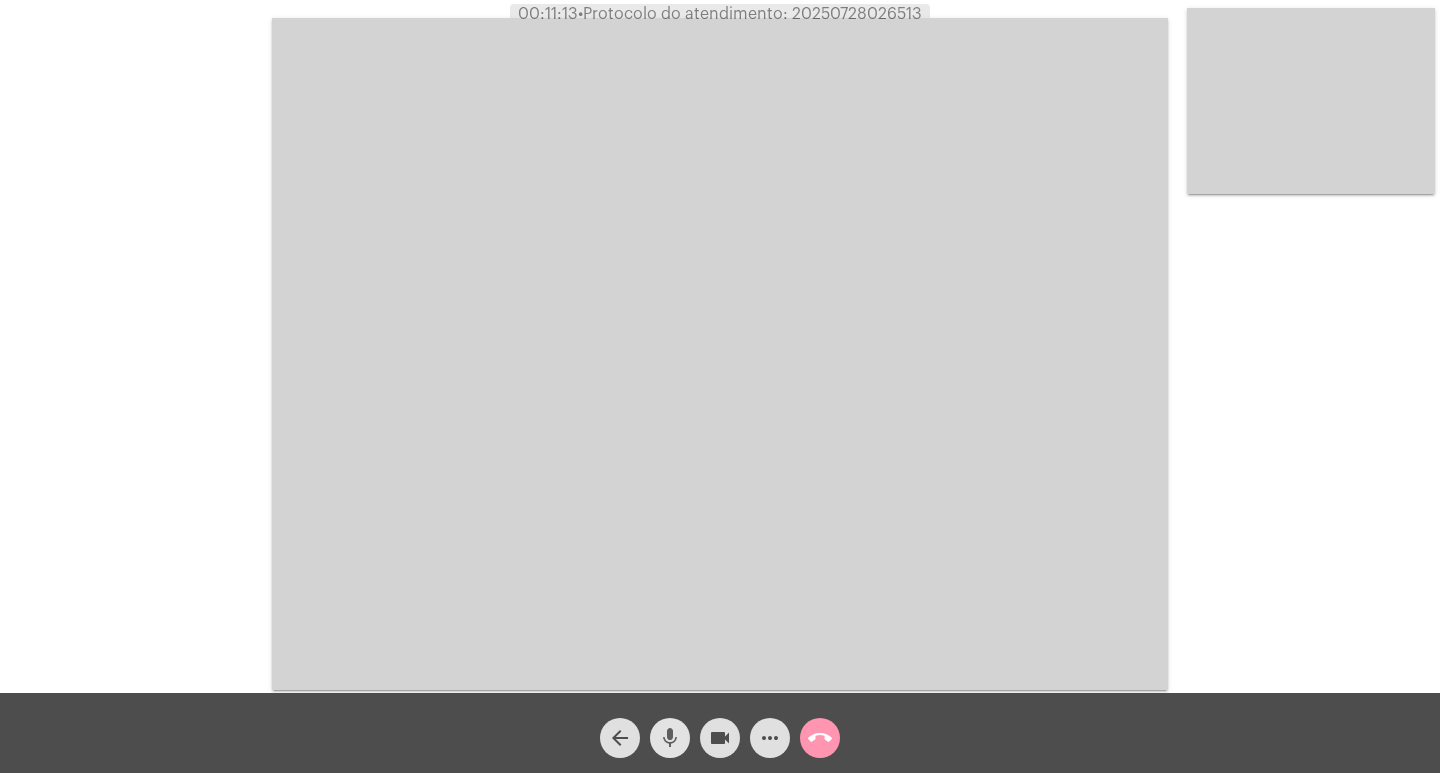 click on "mic" 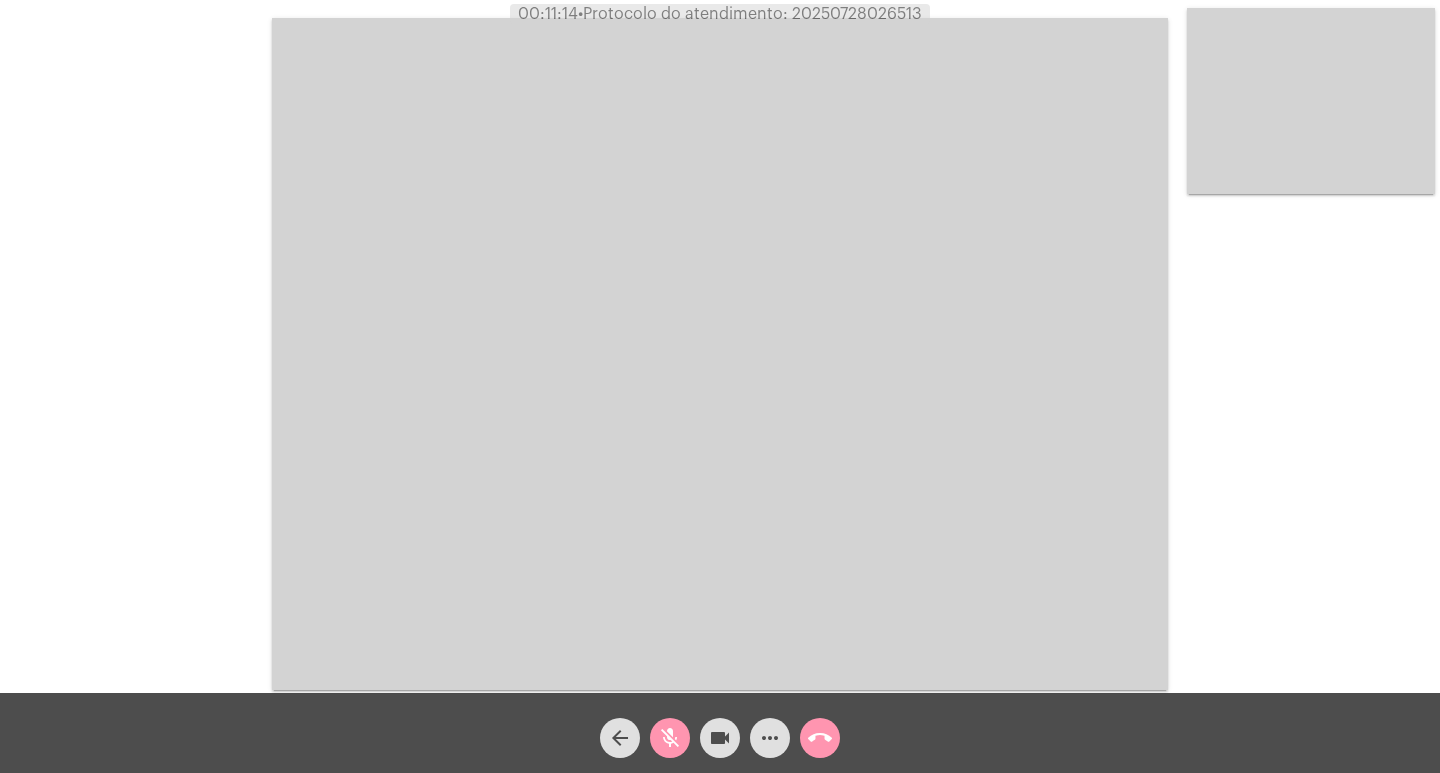 click on "videocam" 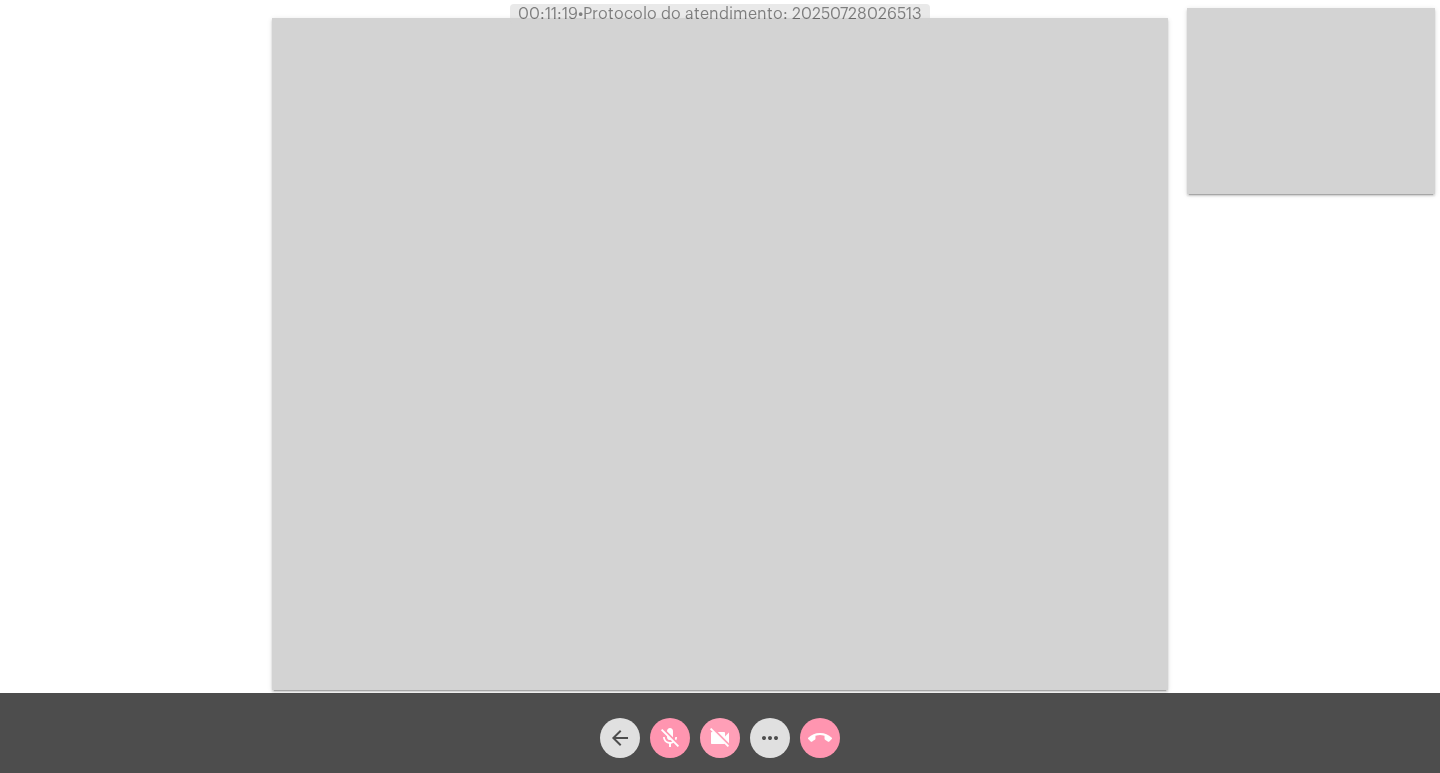 click on "videocam_off" 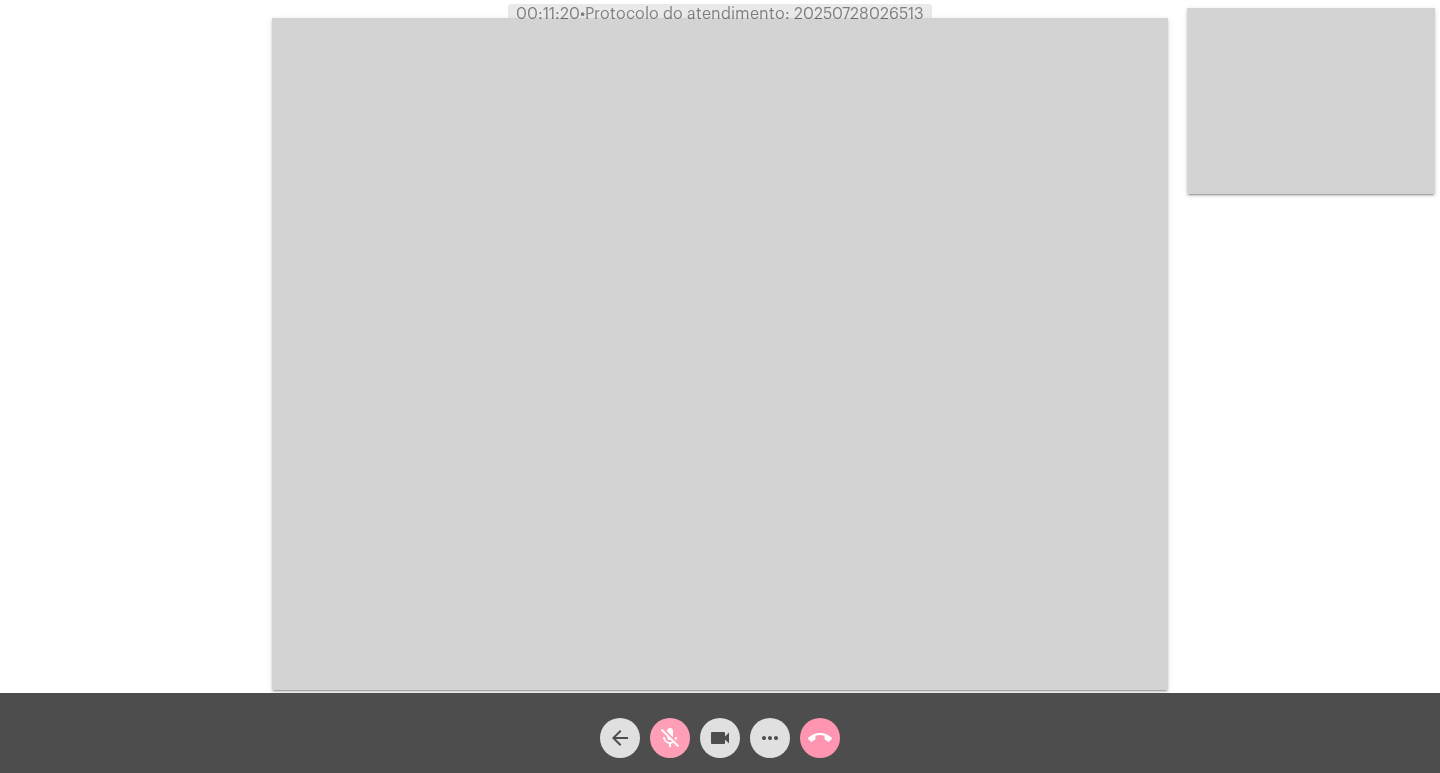 click on "mic_off" 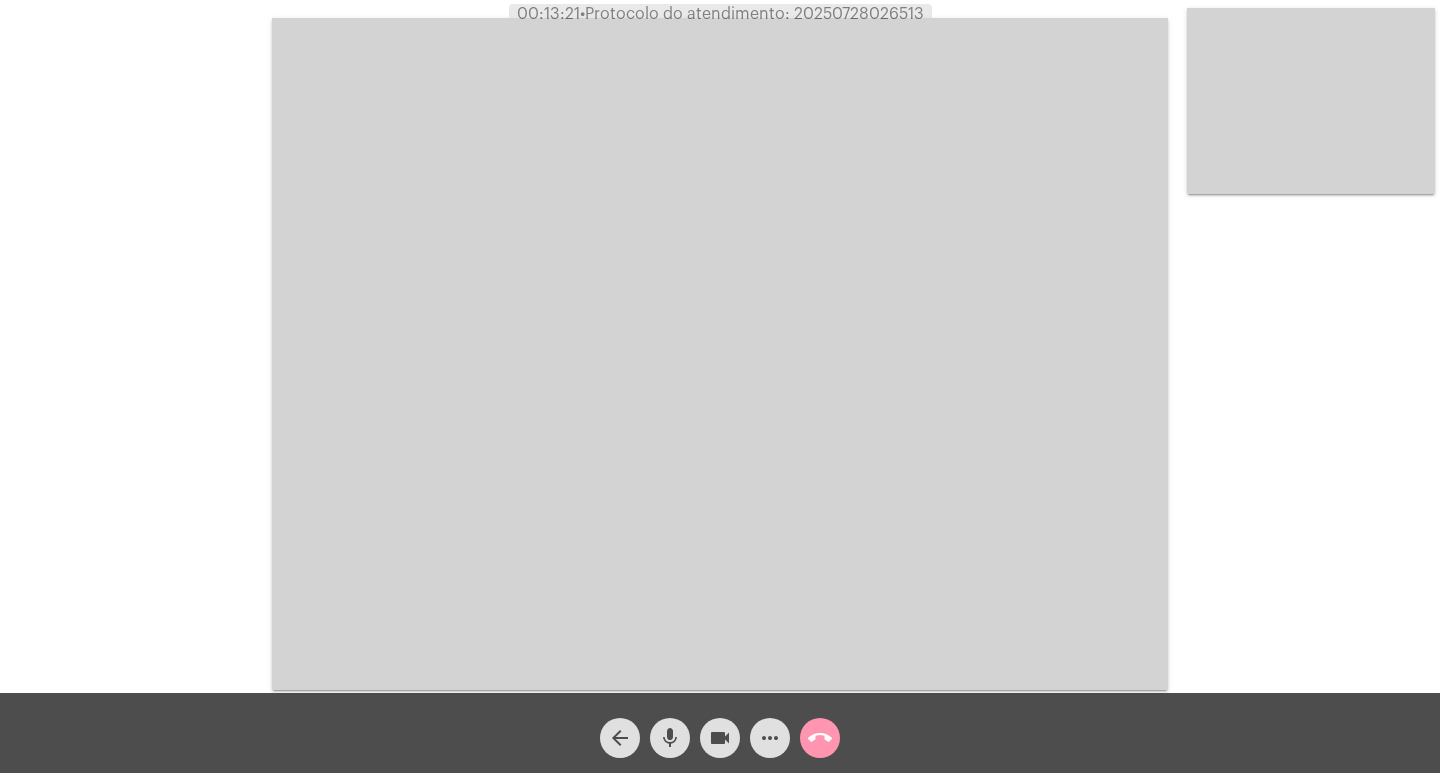 click on "mic" 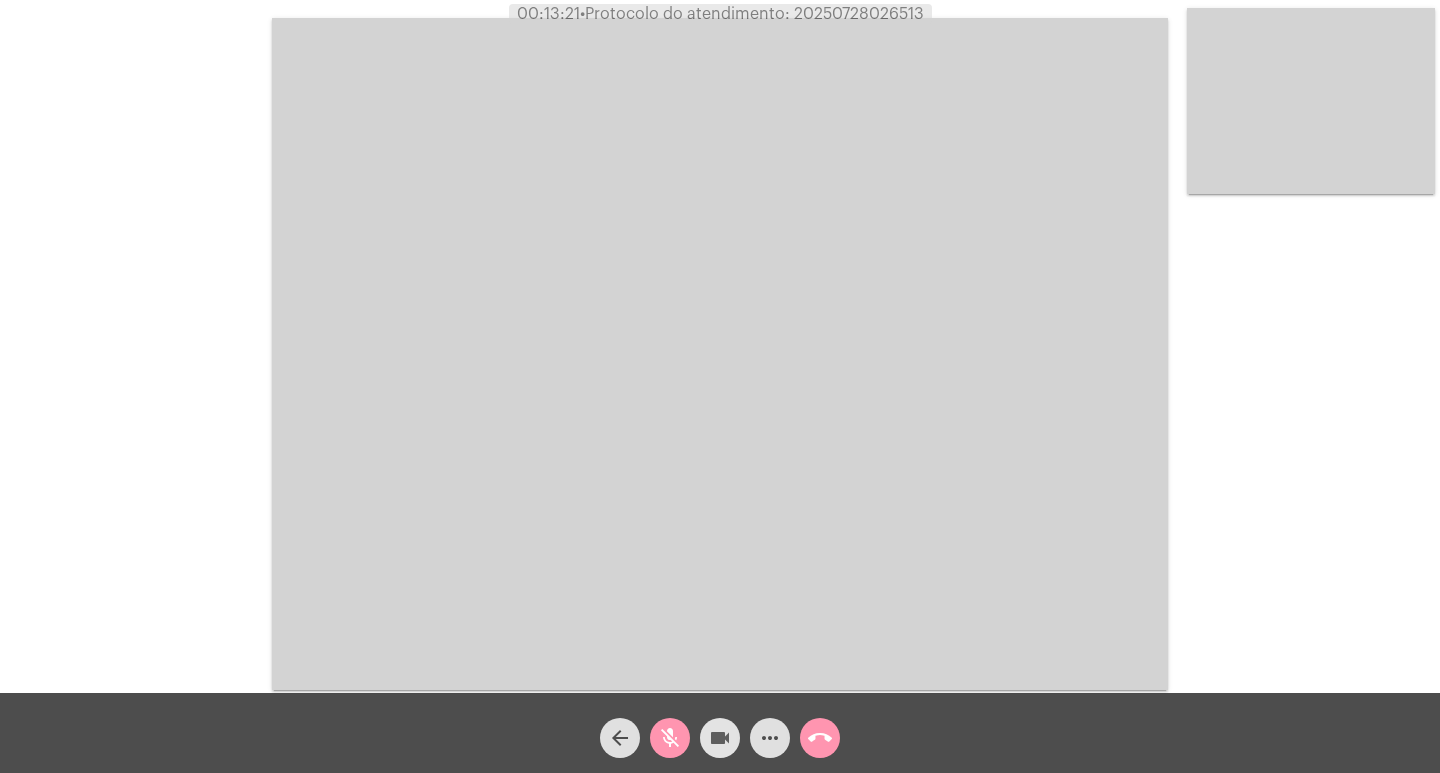 click on "videocam" 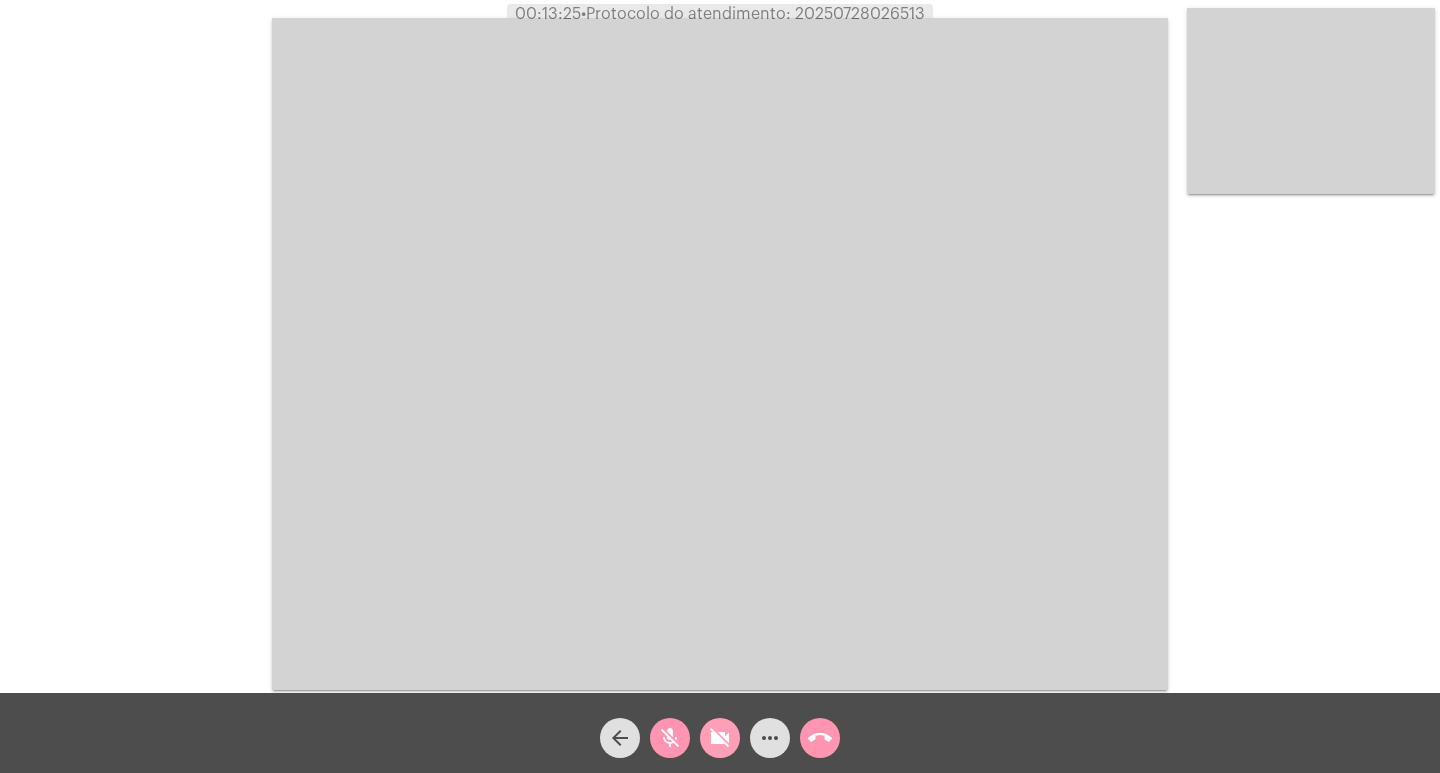 click on "videocam_off" 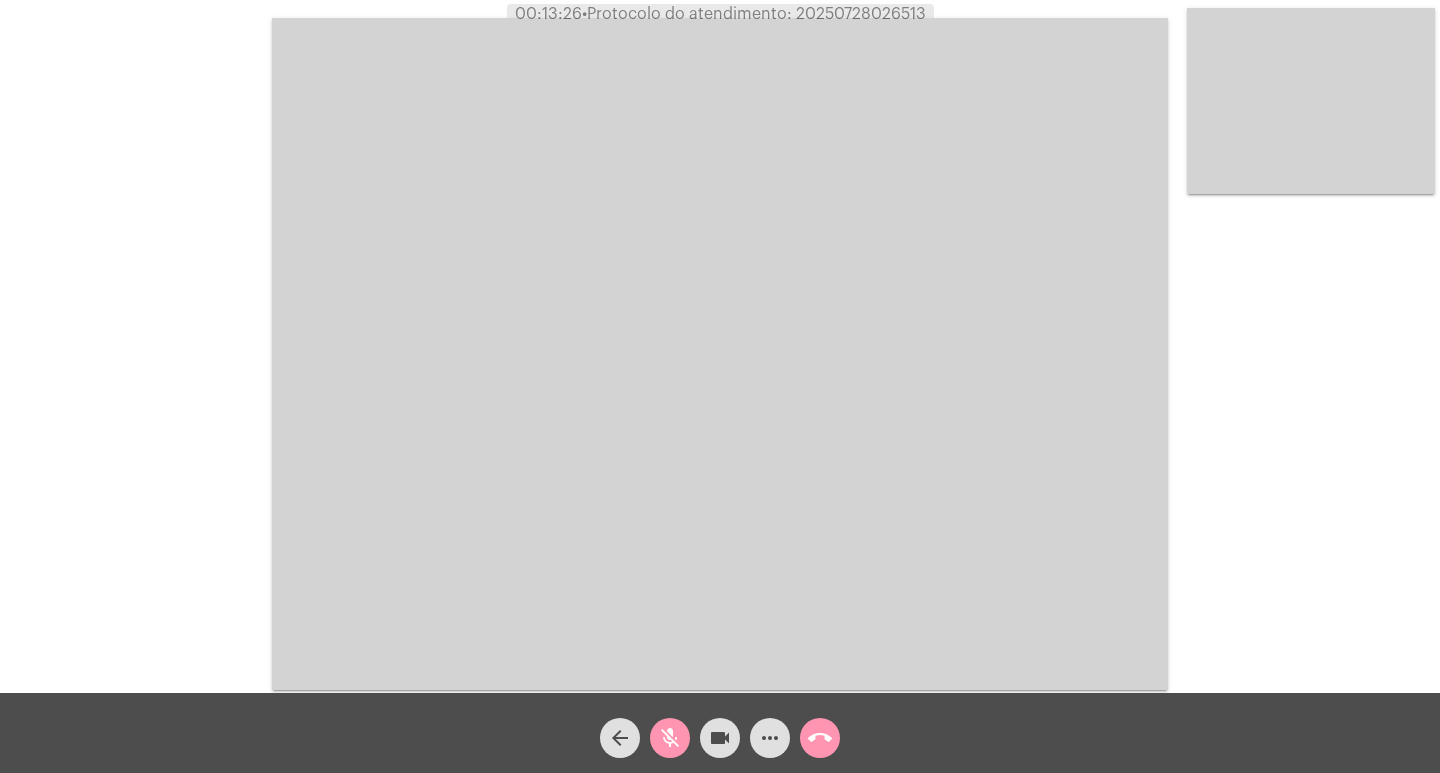 click on "mic_off" 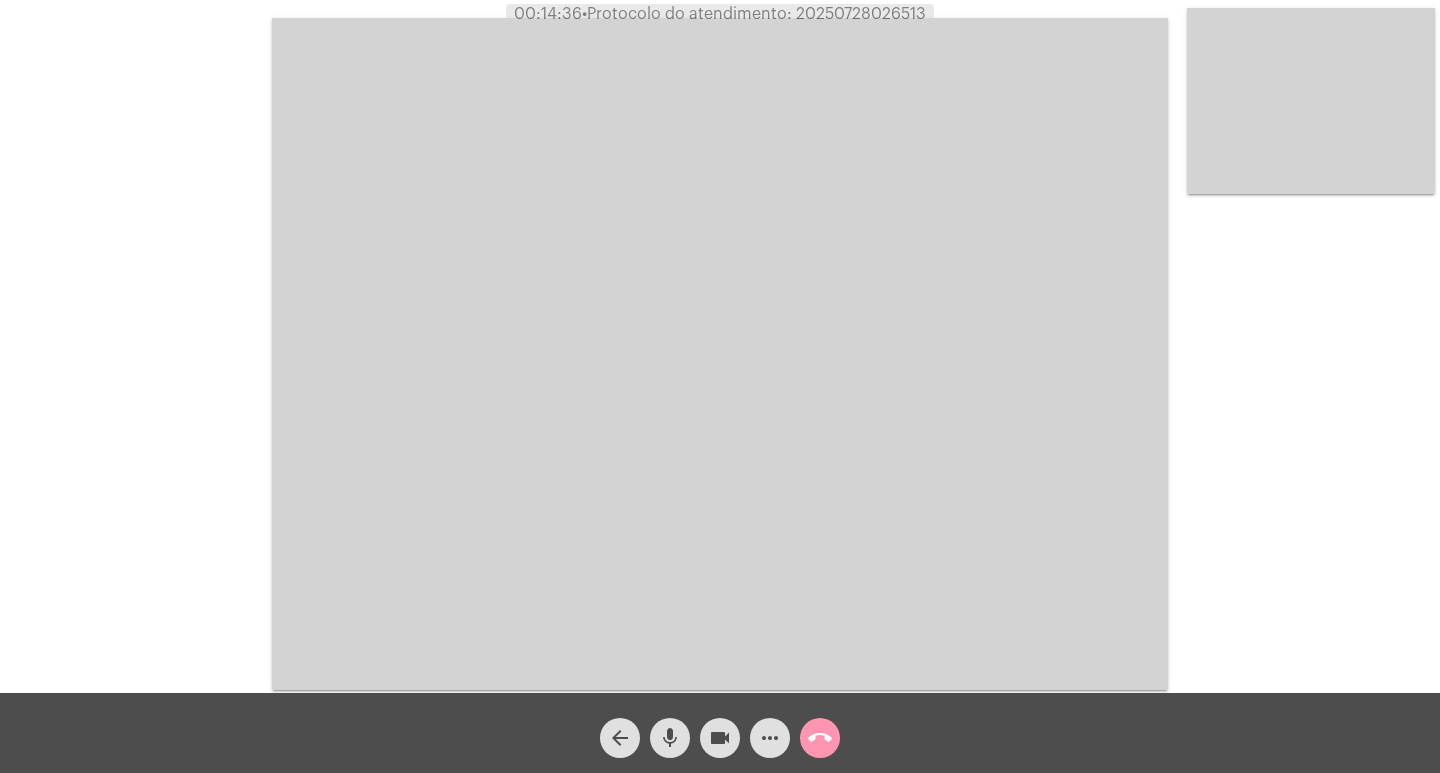 click on "more_horiz" 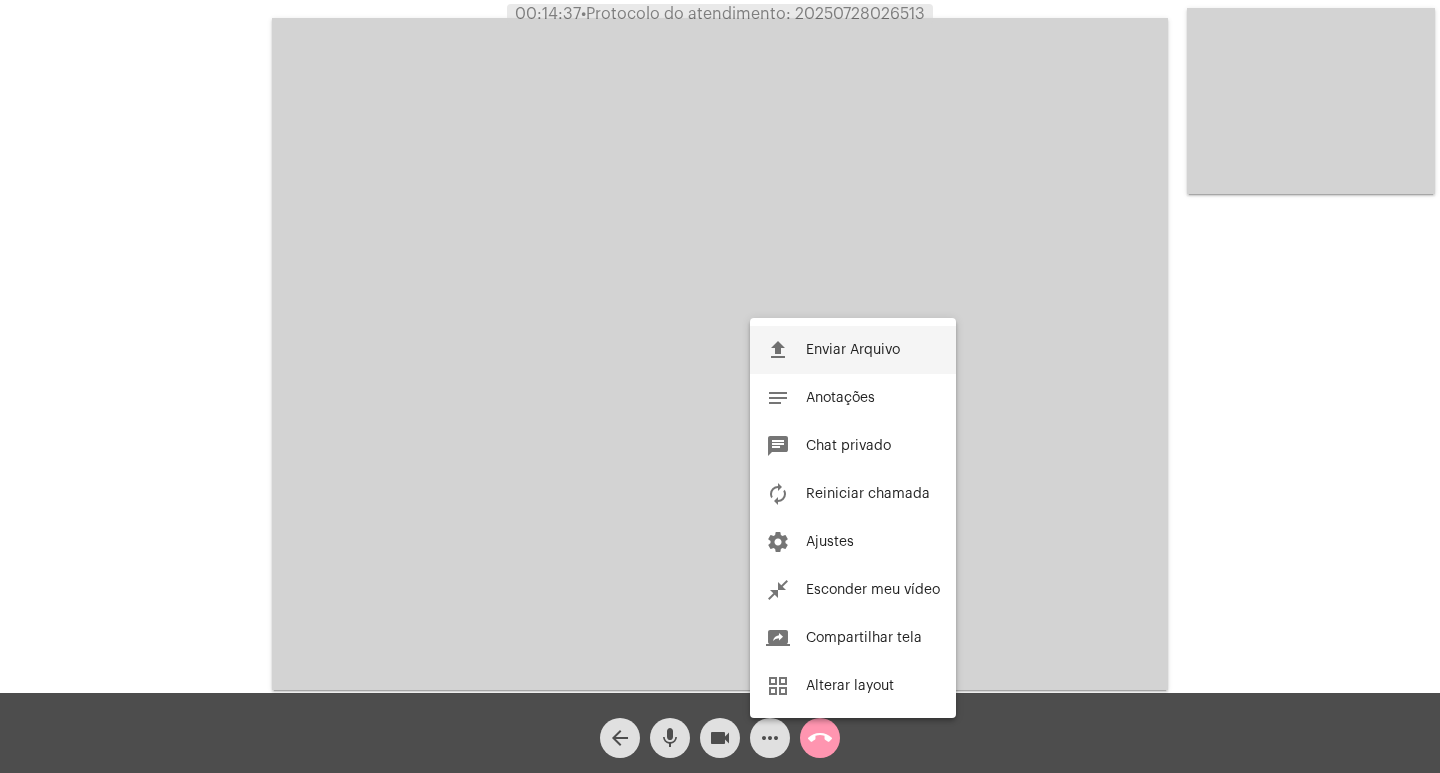 click on "file_upload Enviar Arquivo" at bounding box center (853, 350) 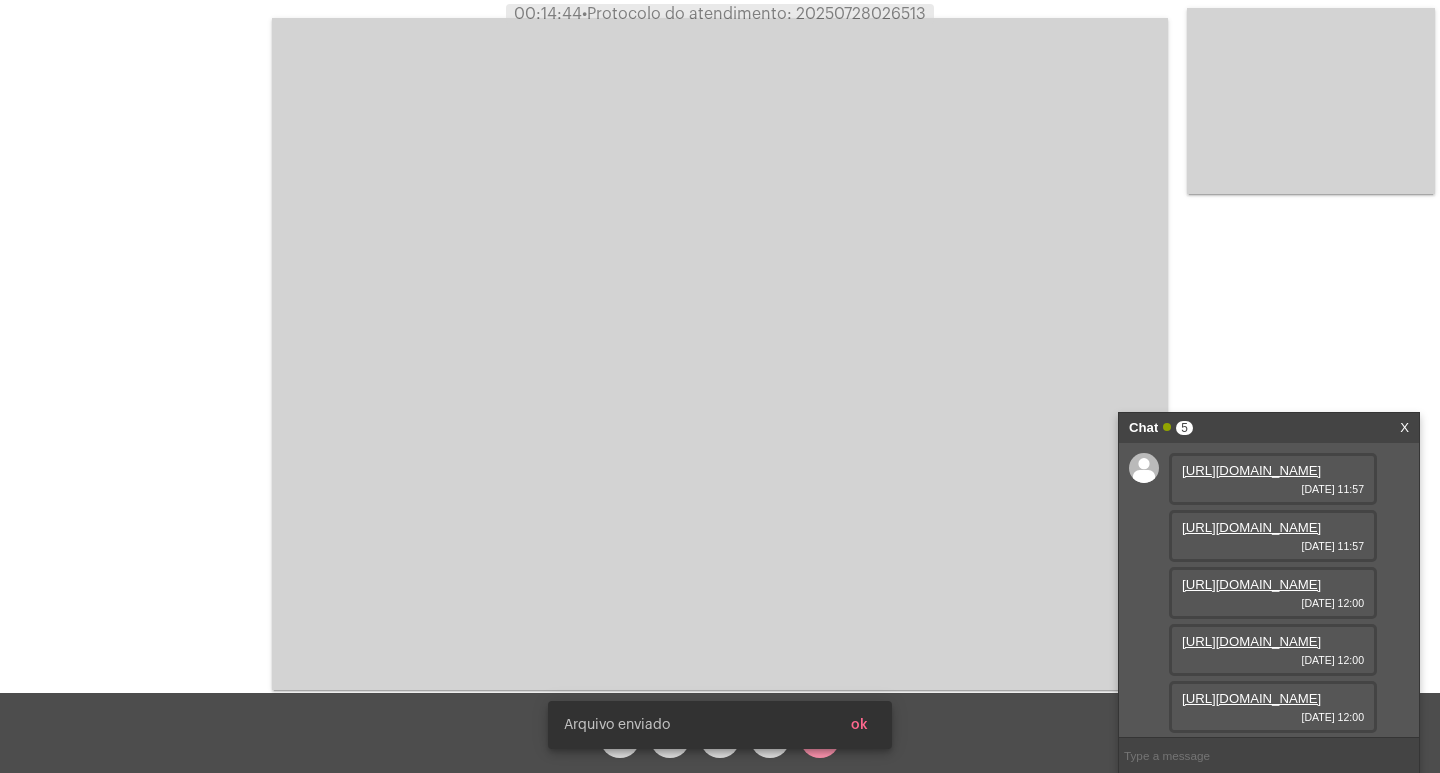 scroll, scrollTop: 323, scrollLeft: 0, axis: vertical 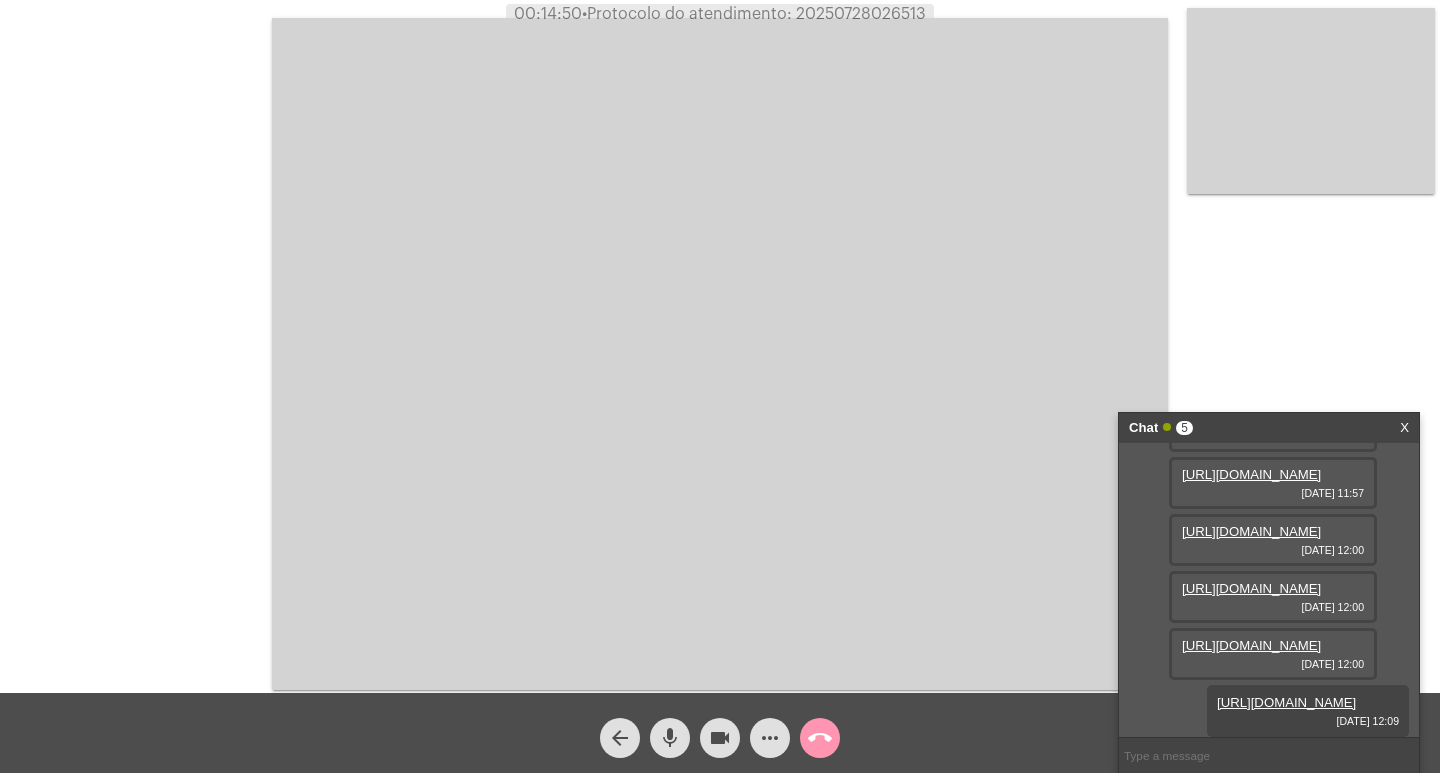 click on "•  Protocolo do atendimento: 20250728026513" 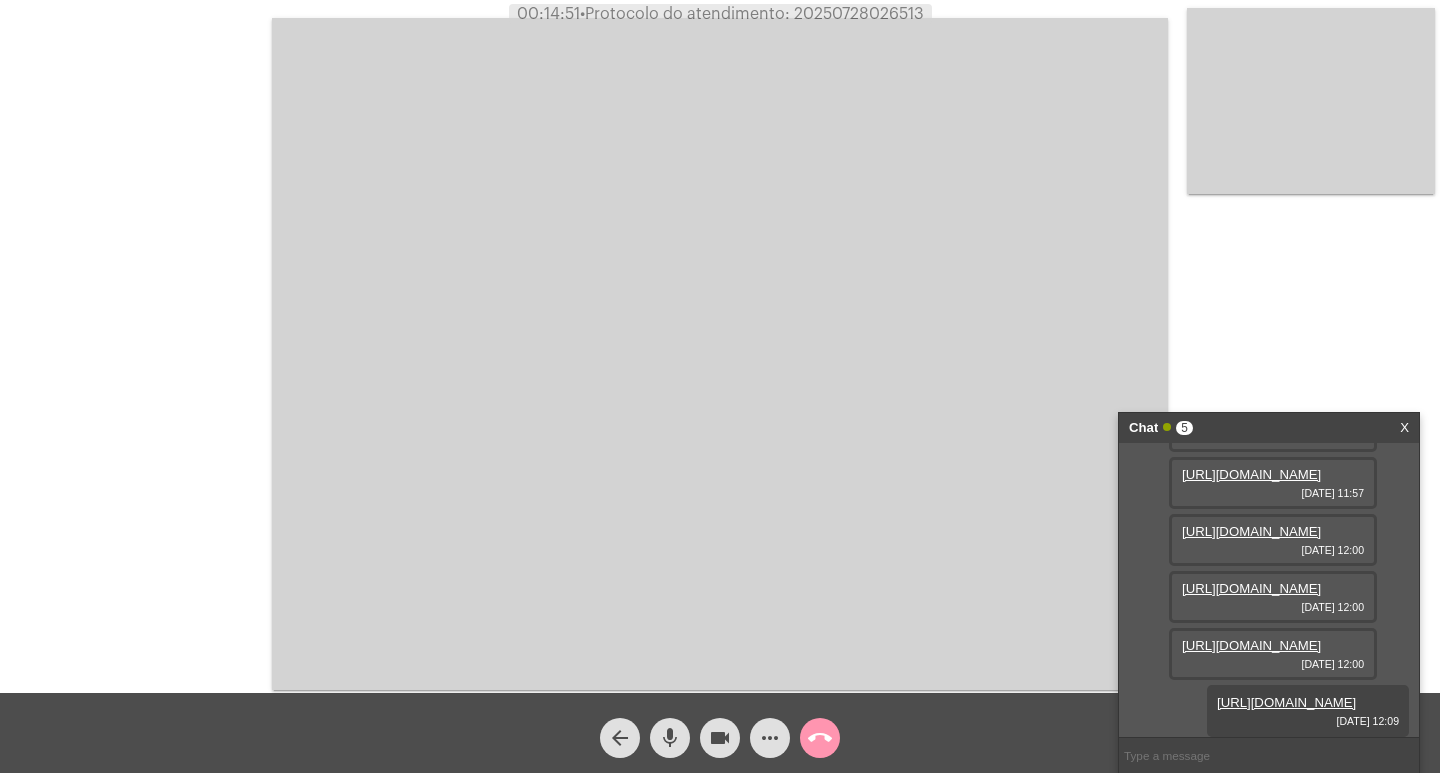 copy on "20250728026513" 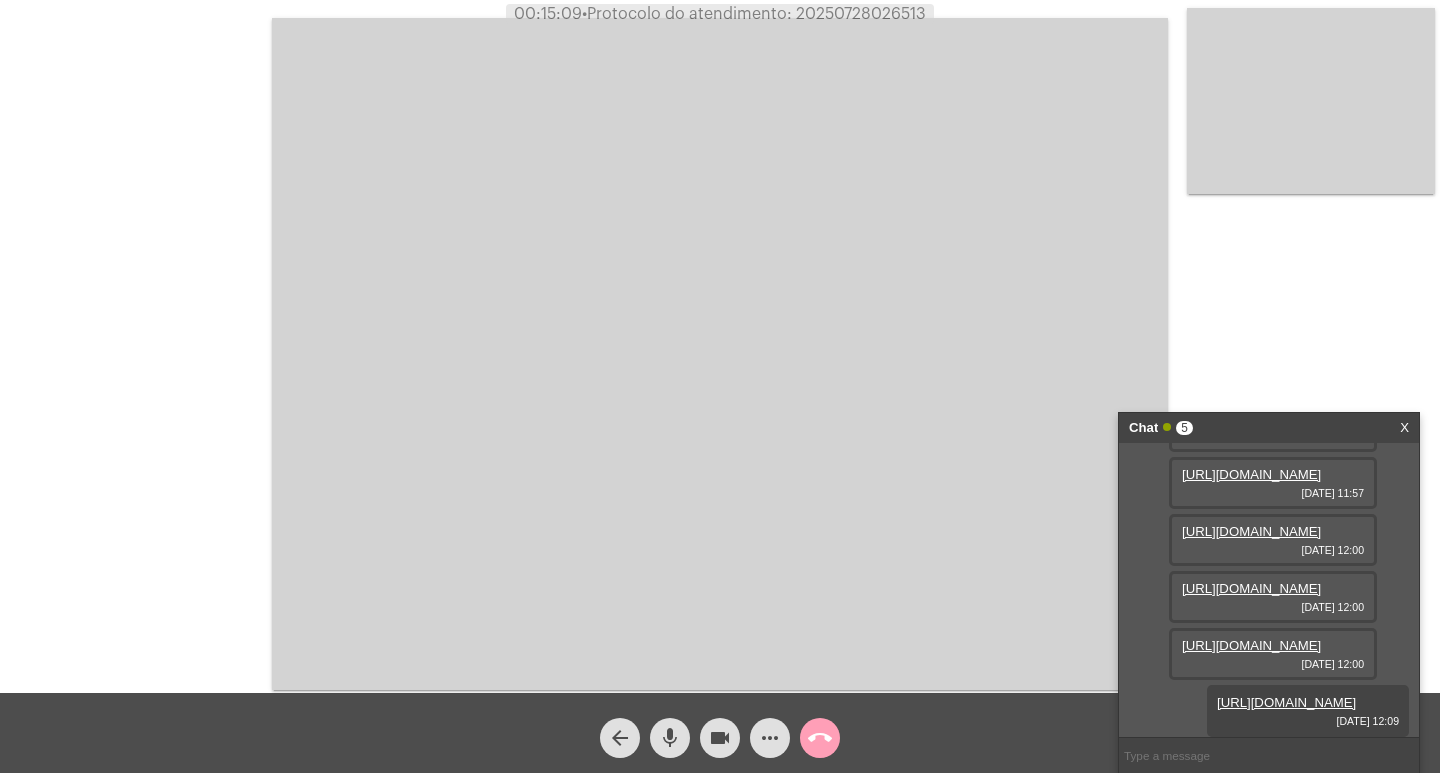 click on "call_end" 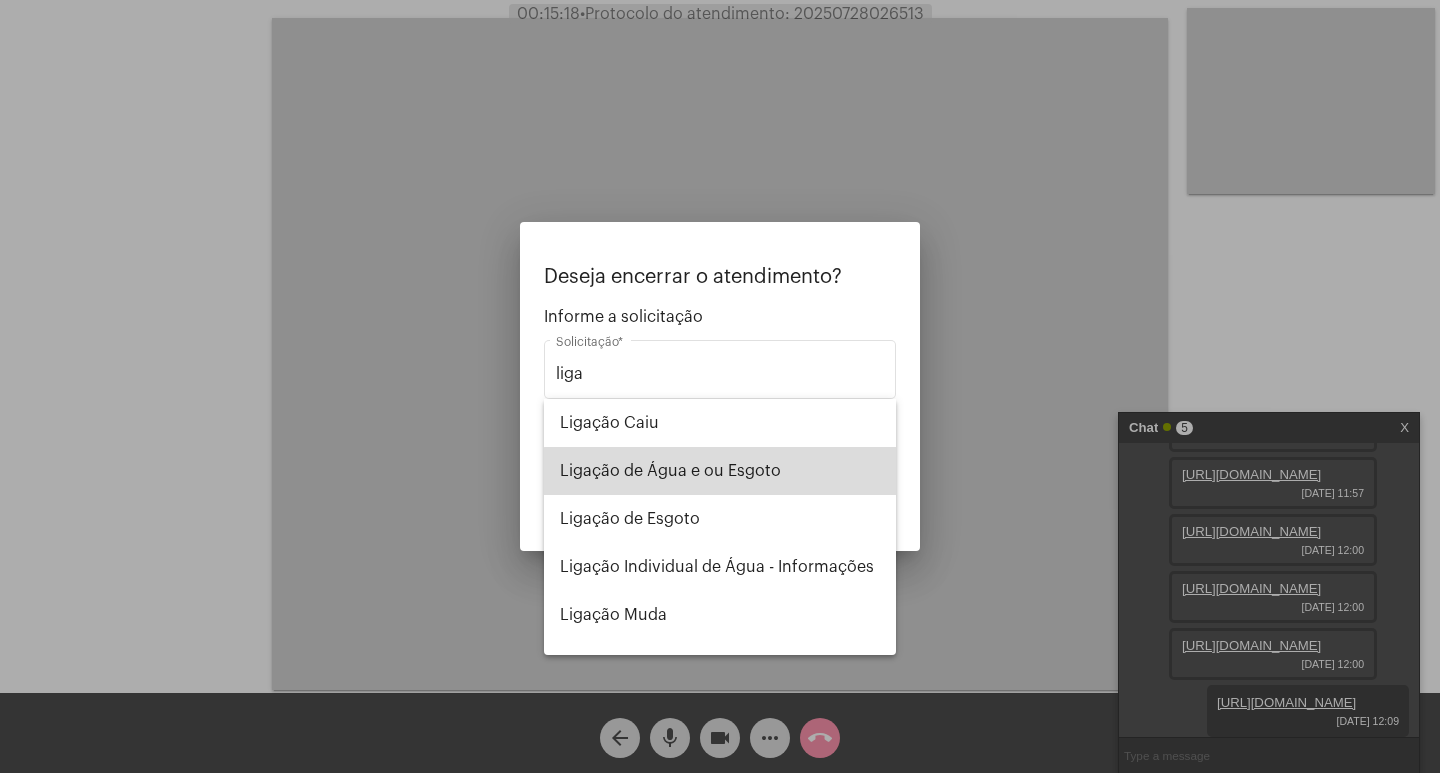 click on "Ligação de Água e ou Esgoto" at bounding box center (720, 471) 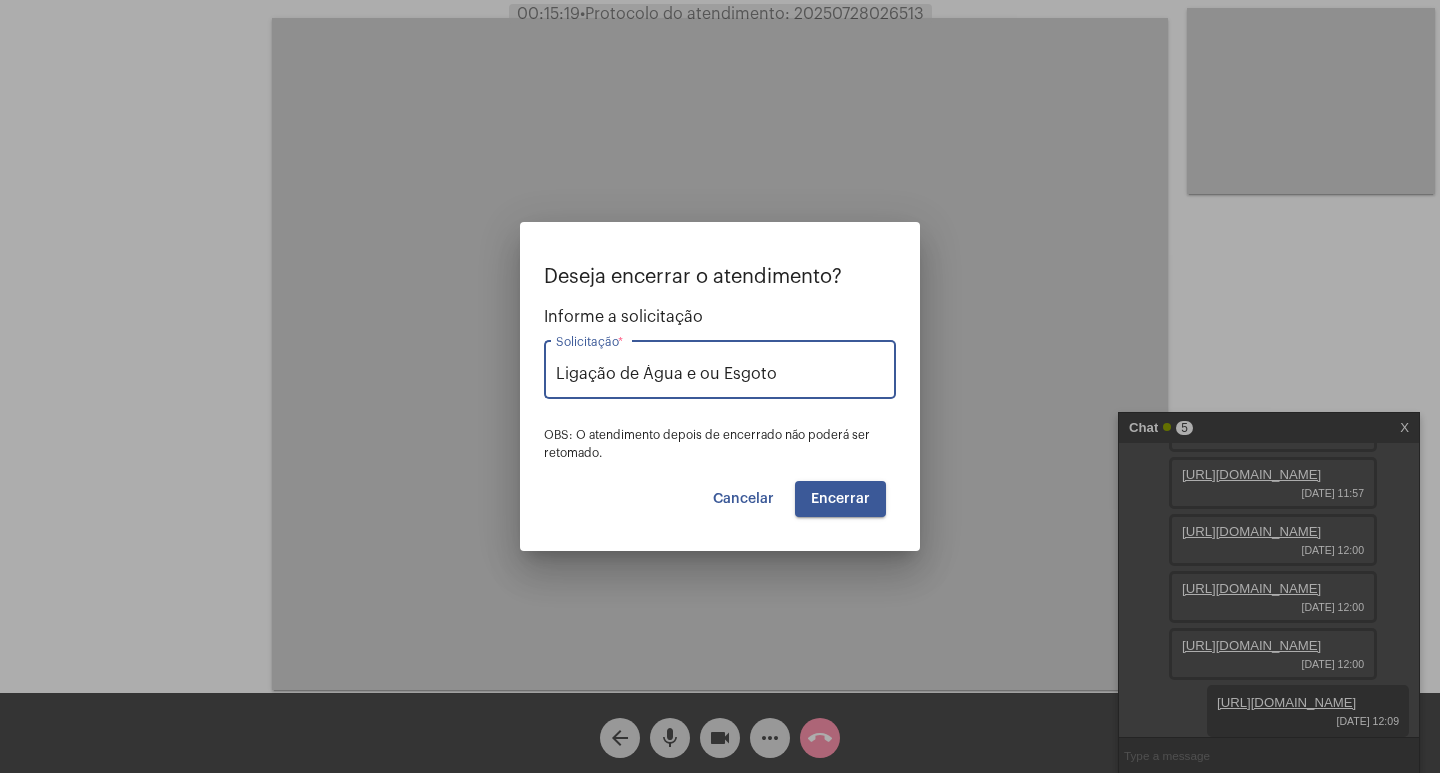 click on "Encerrar" at bounding box center [840, 499] 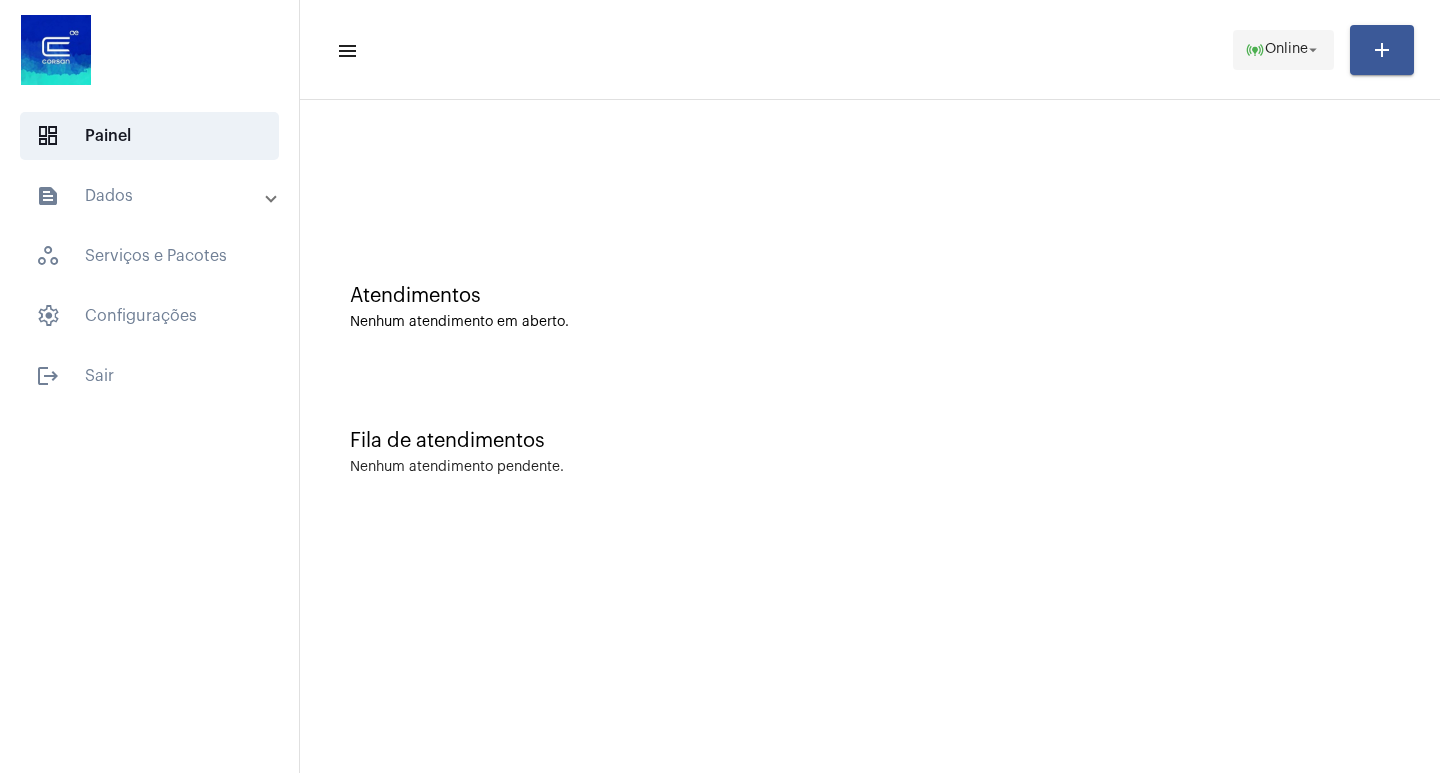 click on "online_prediction  Online arrow_drop_down" 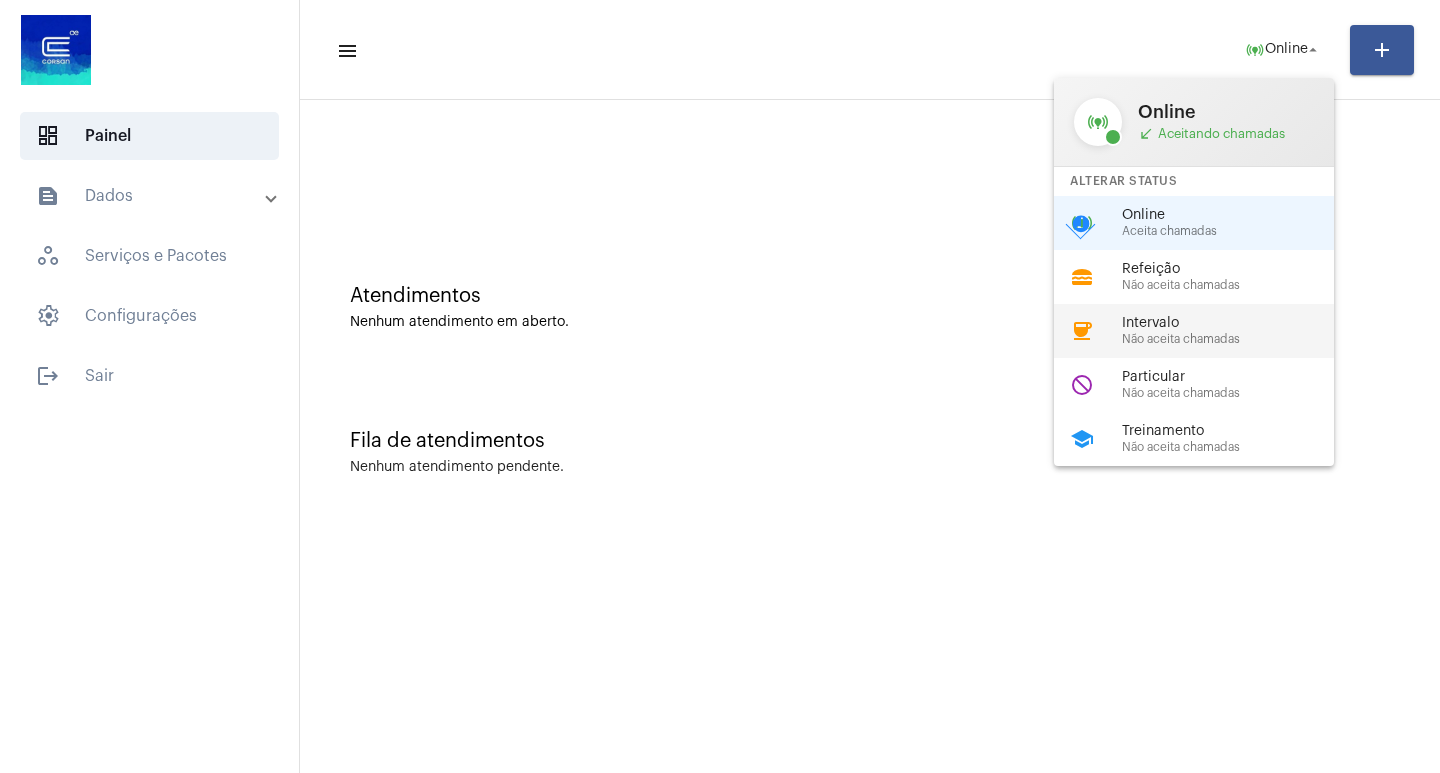 click on "Não aceita chamadas" at bounding box center [1236, 339] 